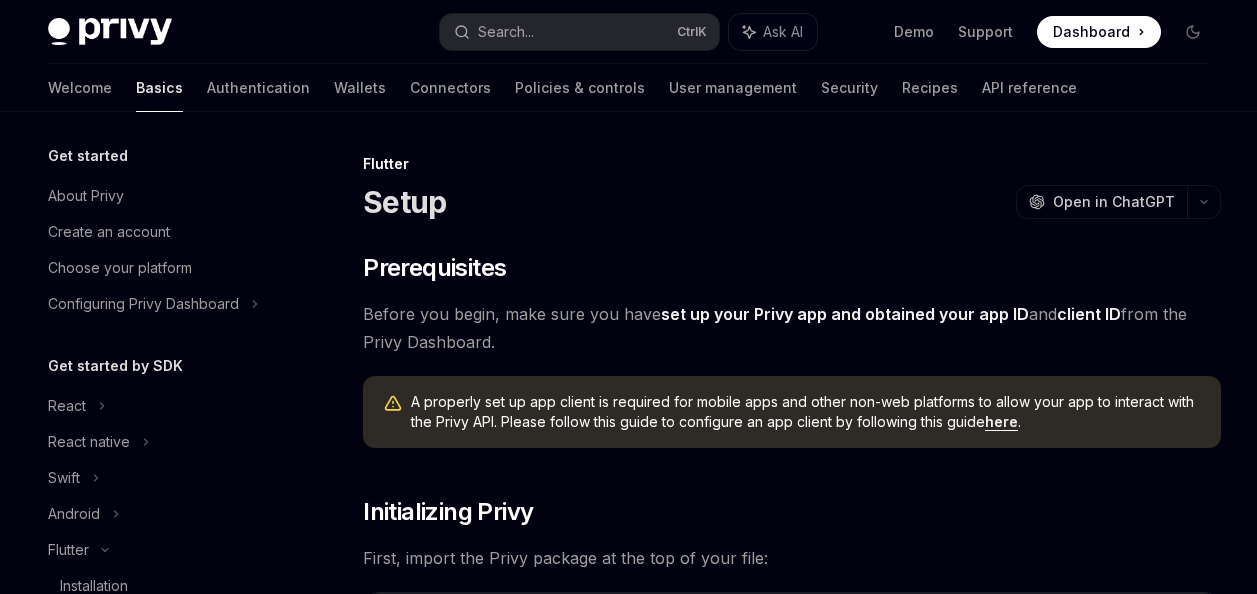 scroll, scrollTop: 0, scrollLeft: 0, axis: both 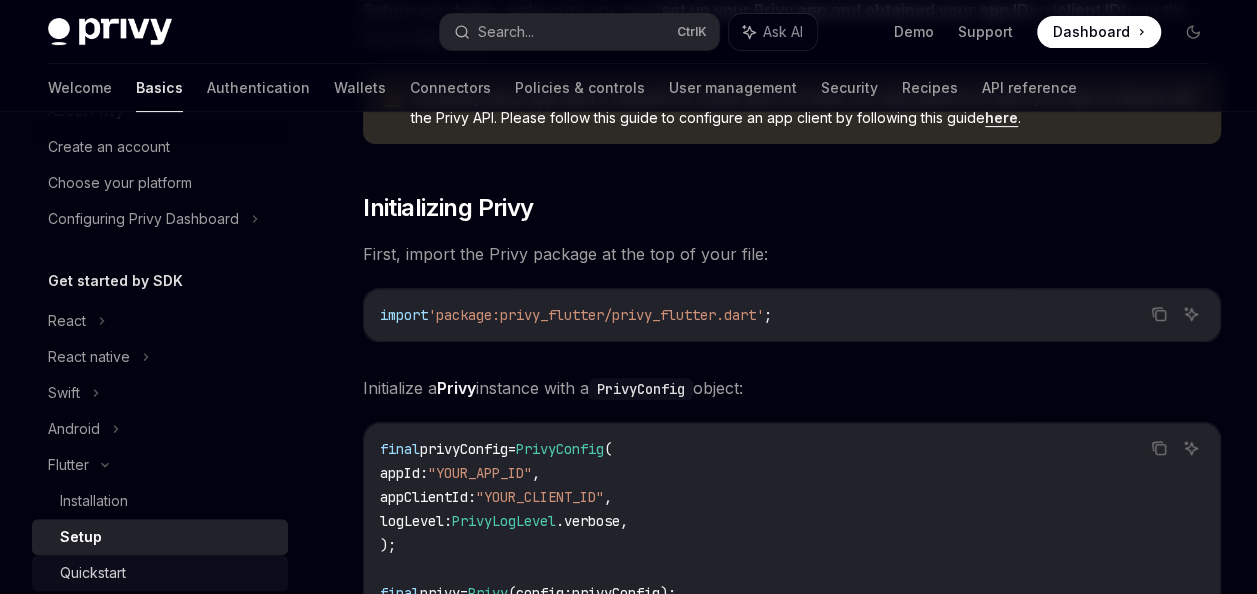 click on "Quickstart" at bounding box center (93, 573) 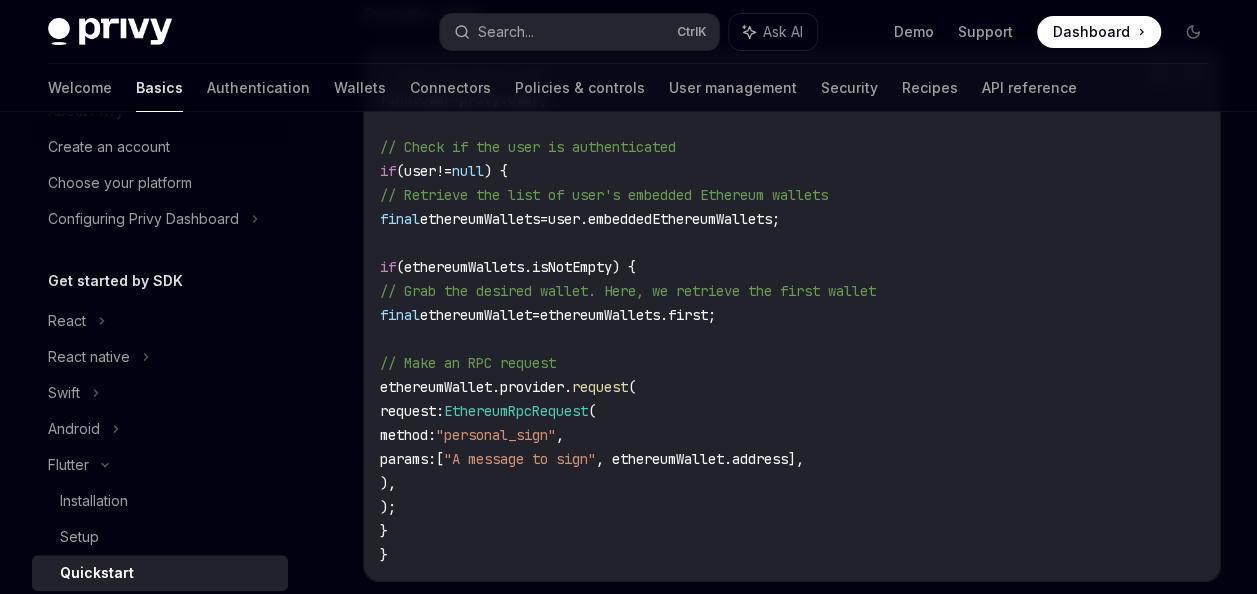 scroll, scrollTop: 3958, scrollLeft: 0, axis: vertical 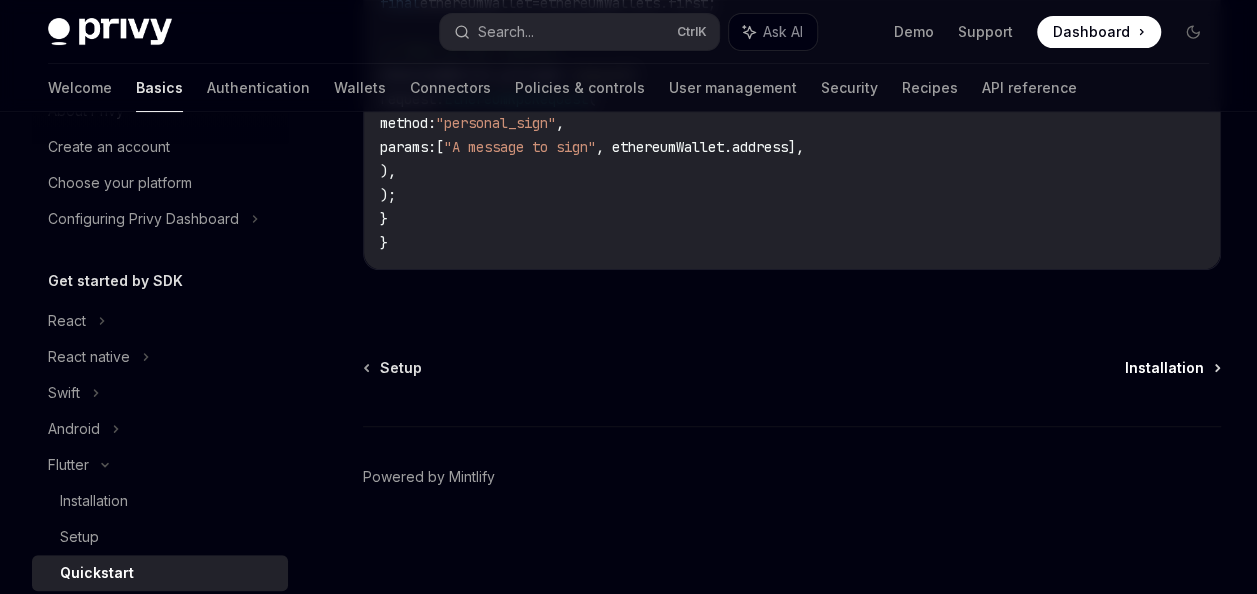 click on "Installation" at bounding box center [1164, 368] 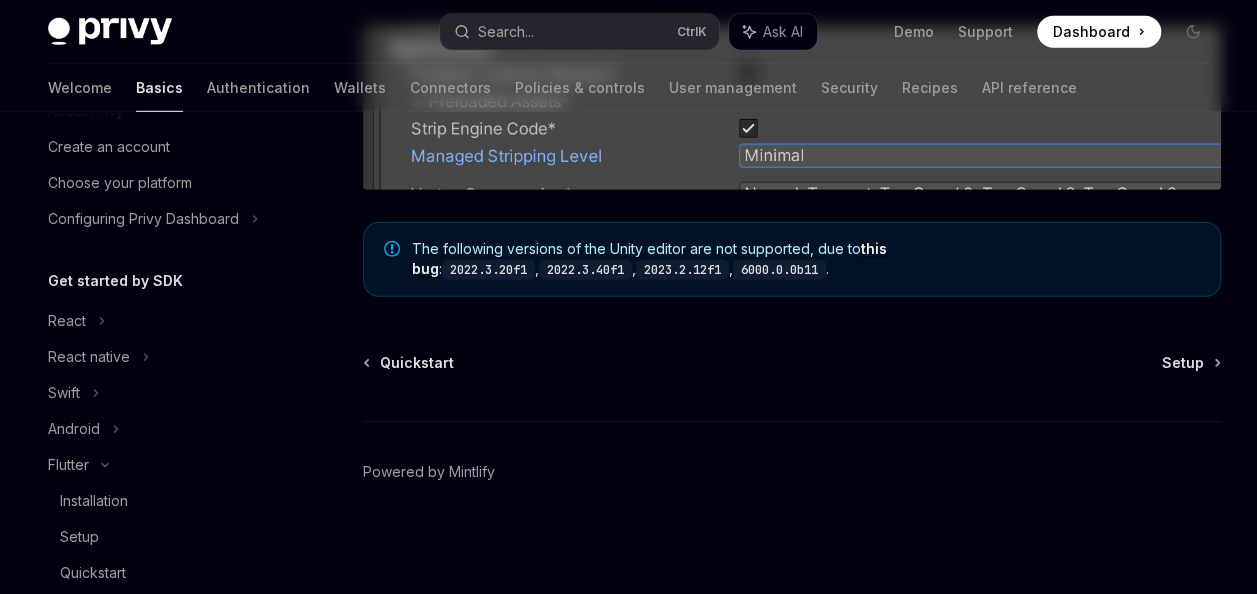 scroll, scrollTop: 0, scrollLeft: 0, axis: both 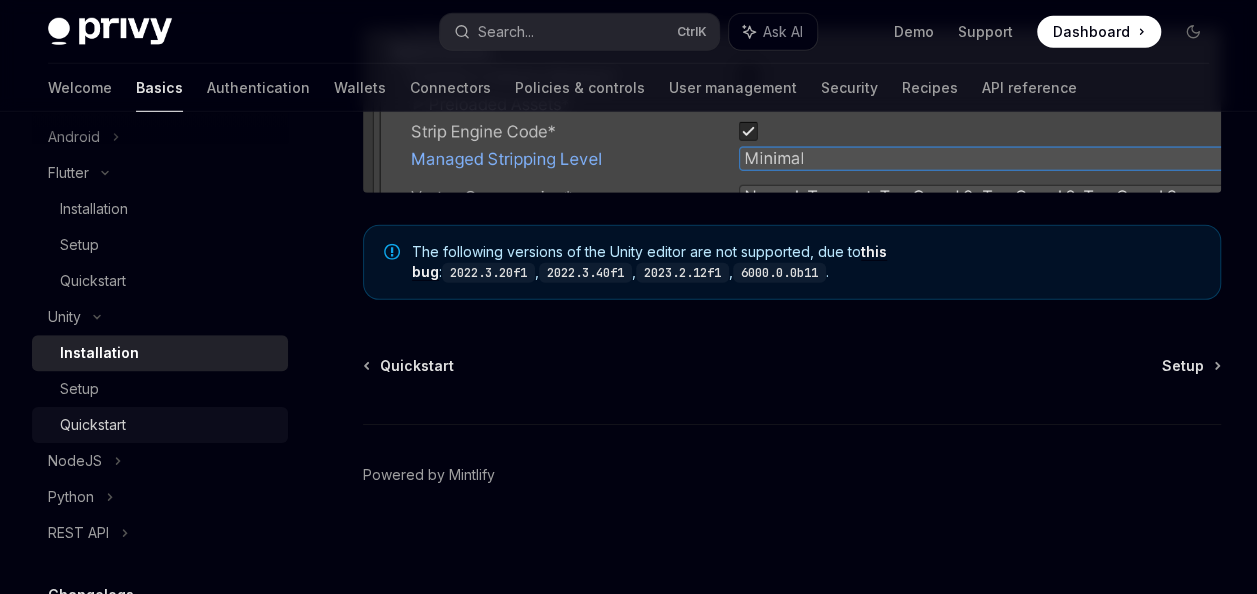 click on "Quickstart" at bounding box center (93, 425) 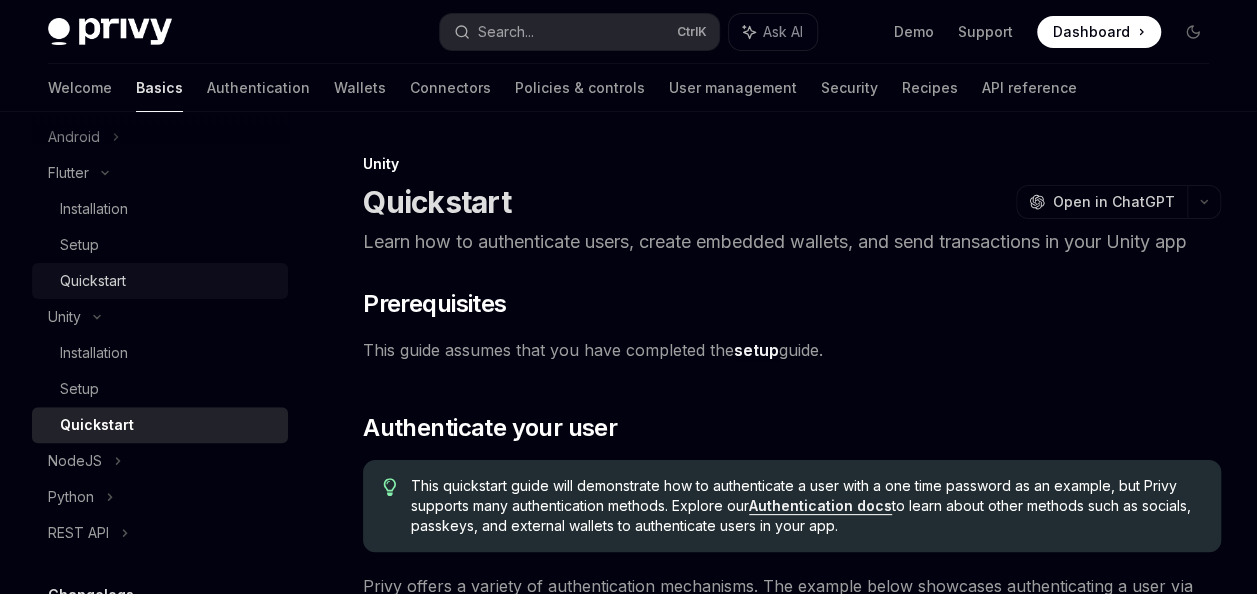 click on "Quickstart" at bounding box center [93, 281] 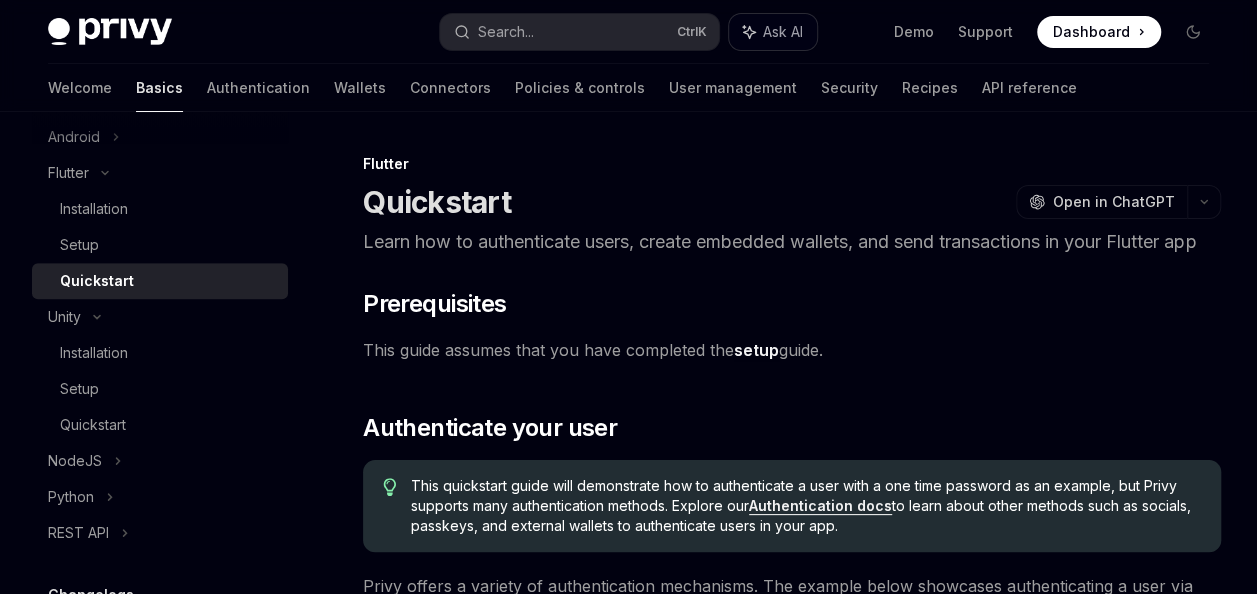 click on "Ask AI" at bounding box center (773, 32) 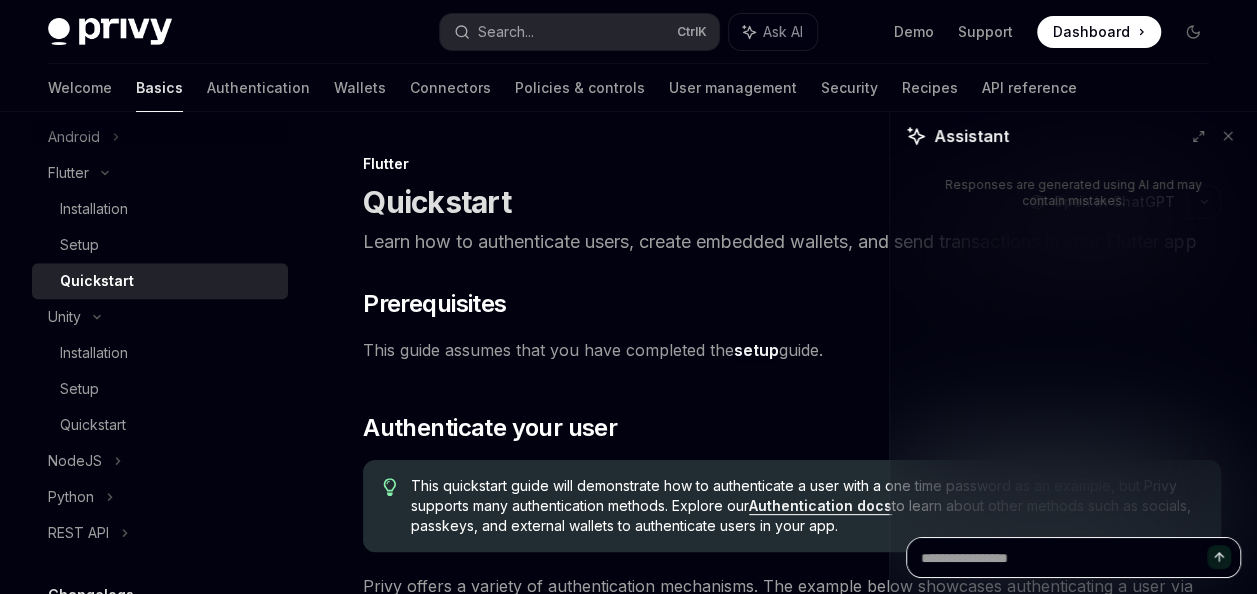 click at bounding box center [1073, 557] 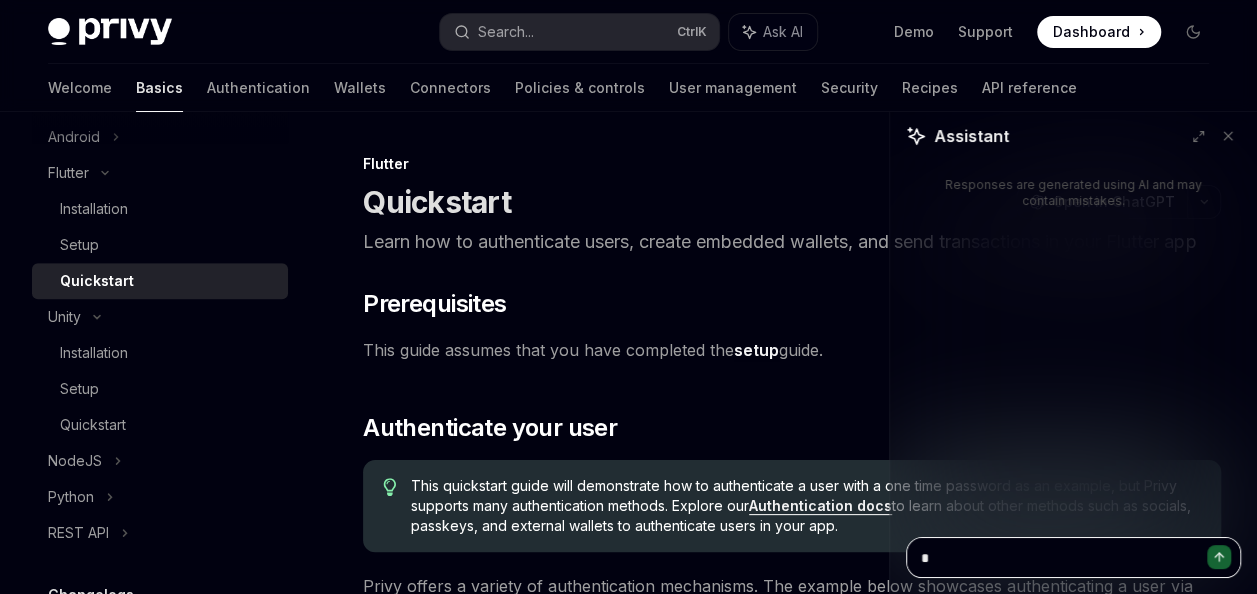 type 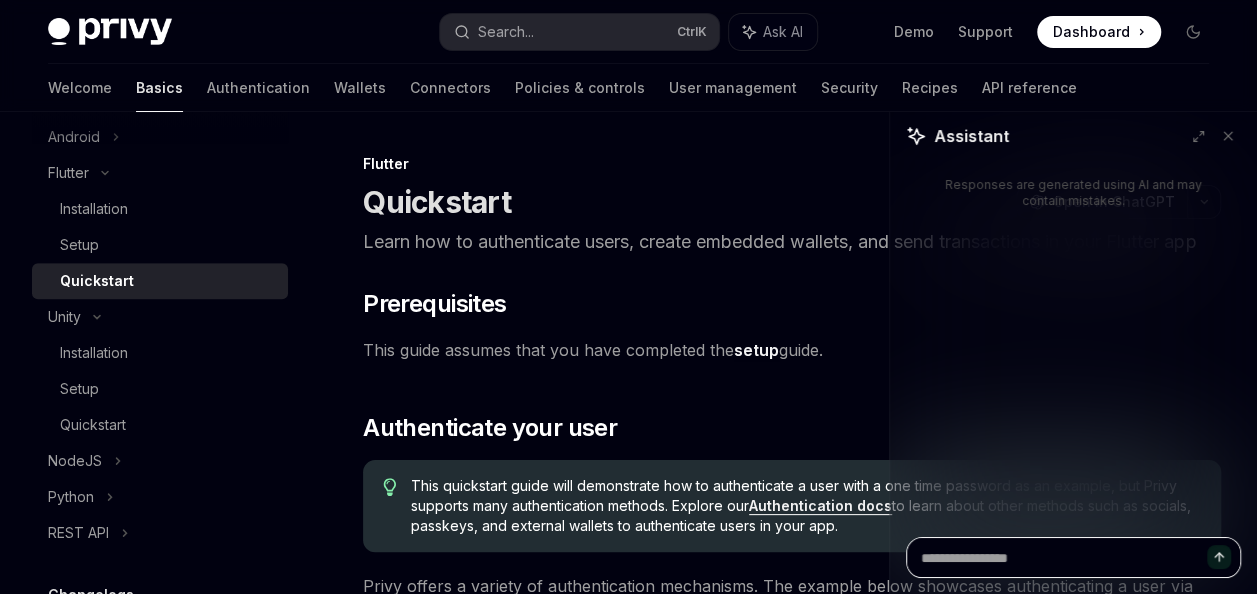 type on "*" 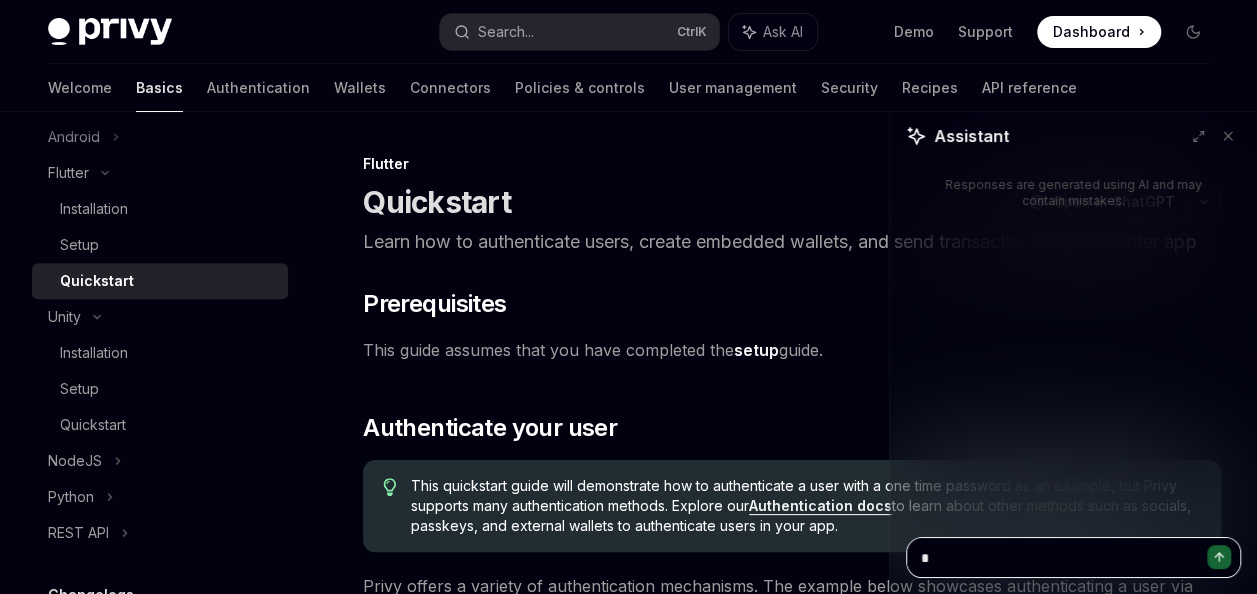 type on "**" 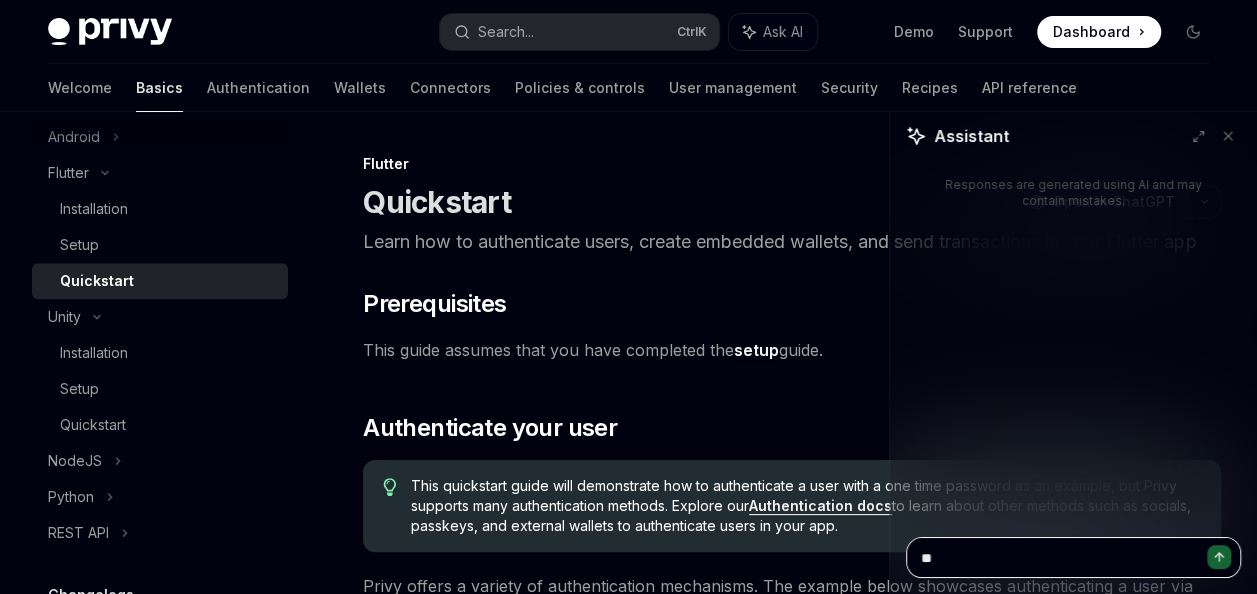 type on "***" 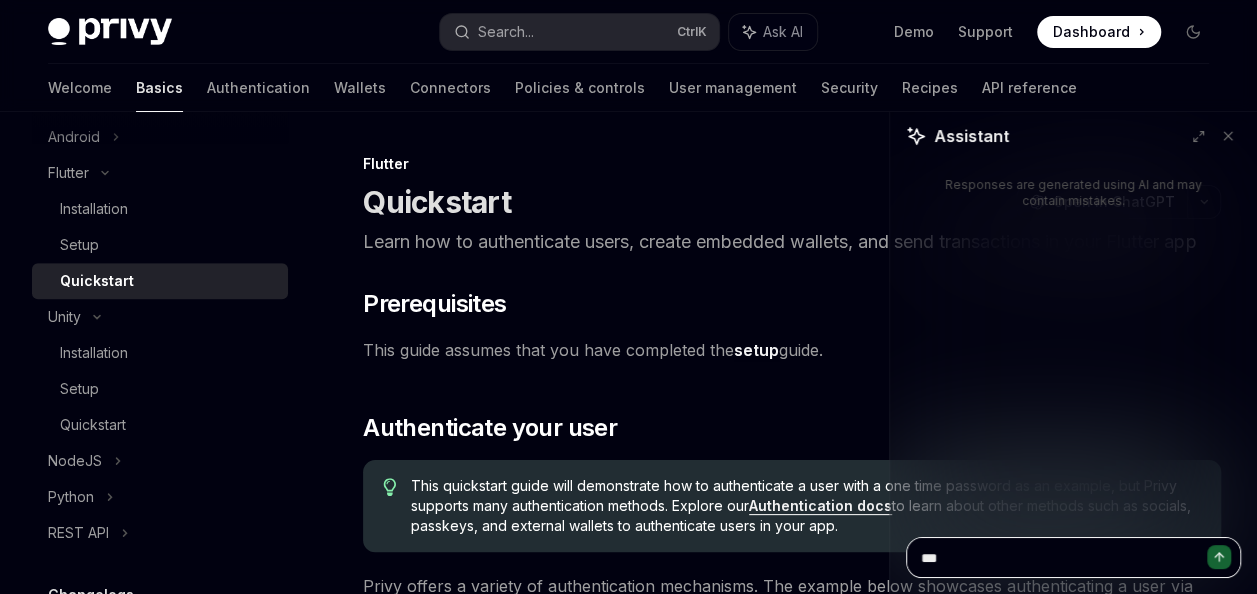 type on "***" 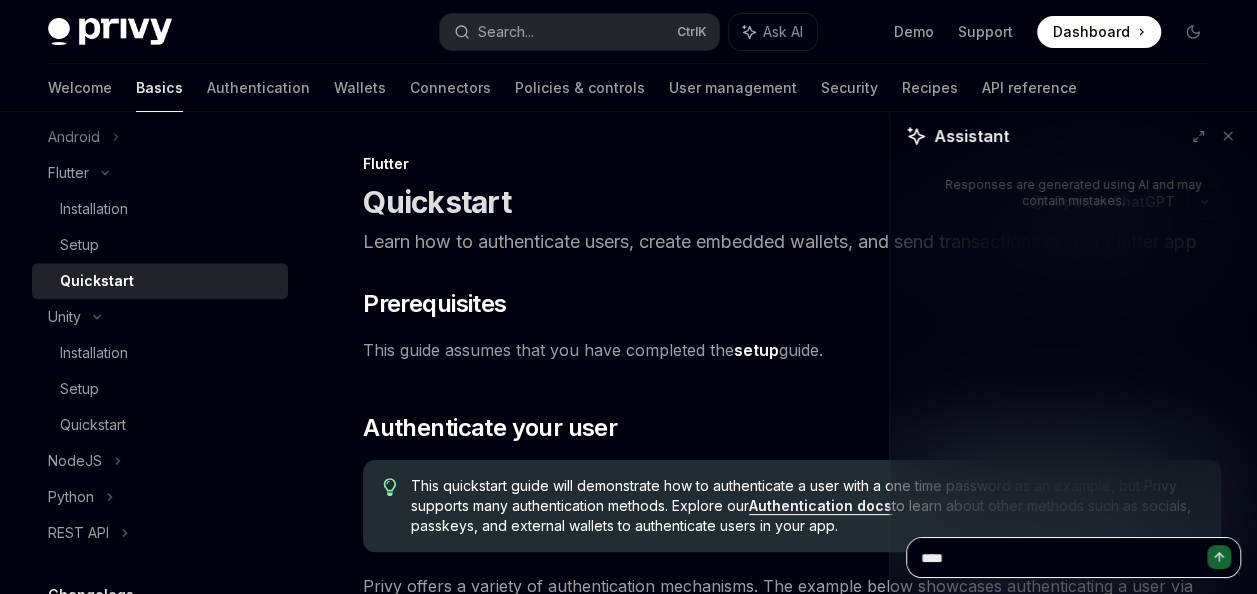 type on "*****" 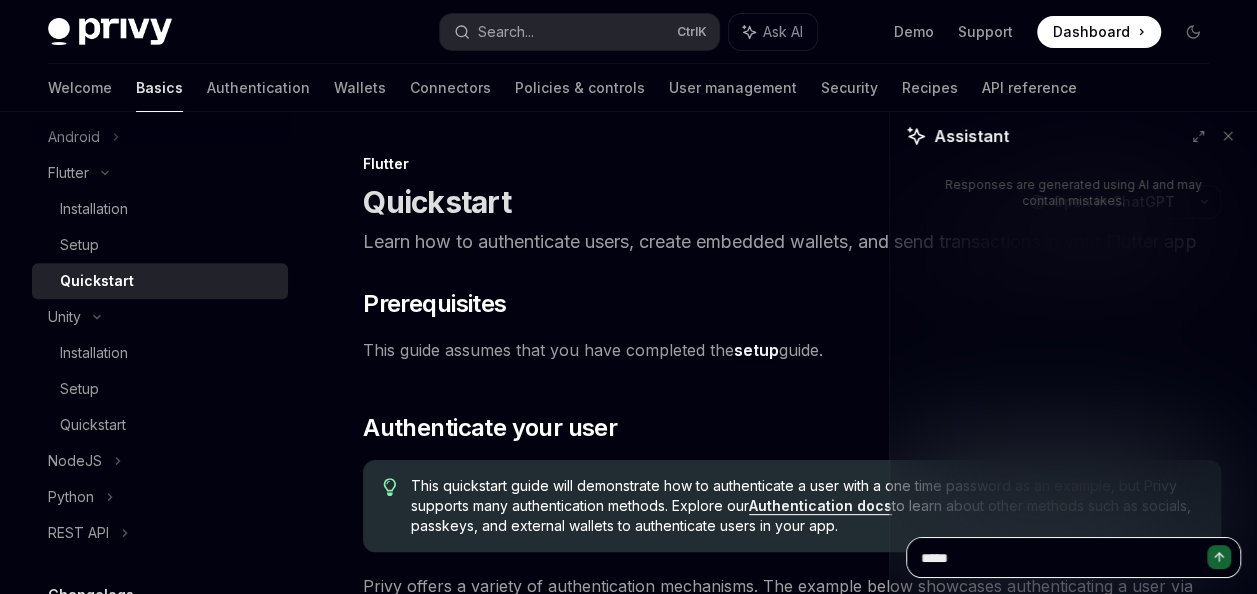 type on "*****" 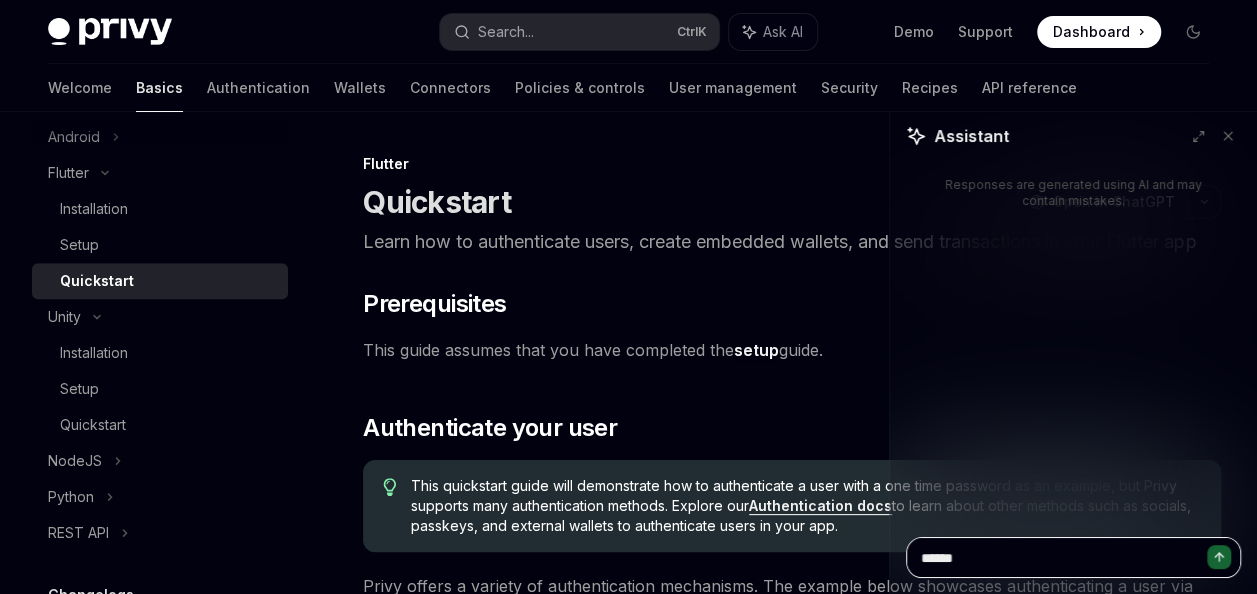 type on "*******" 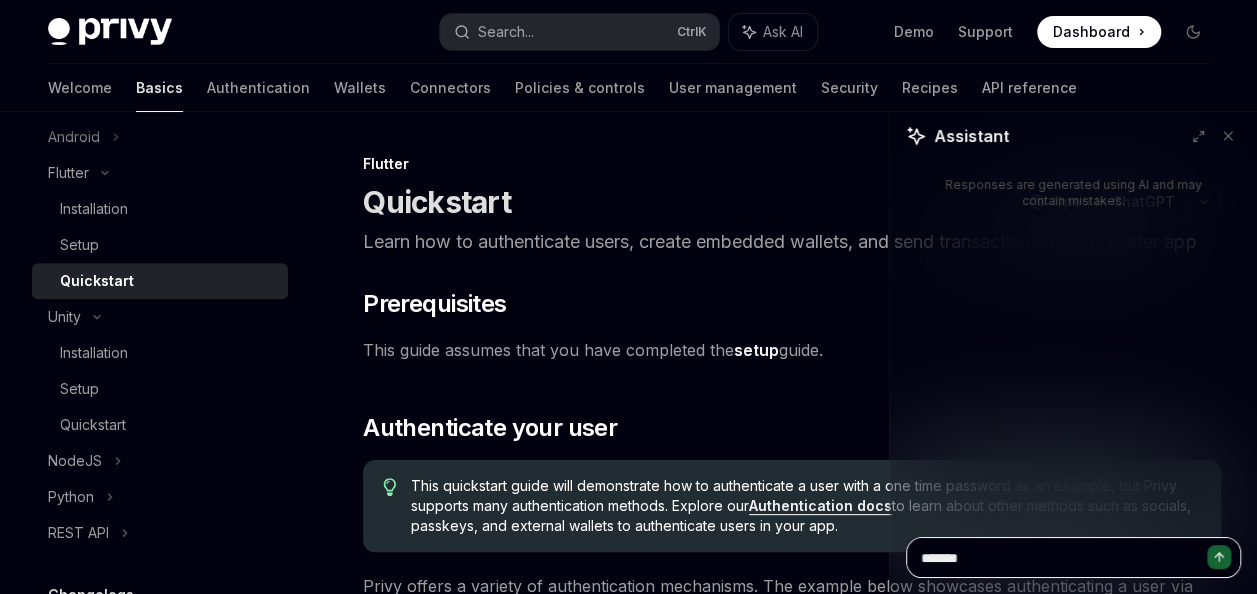 type on "********" 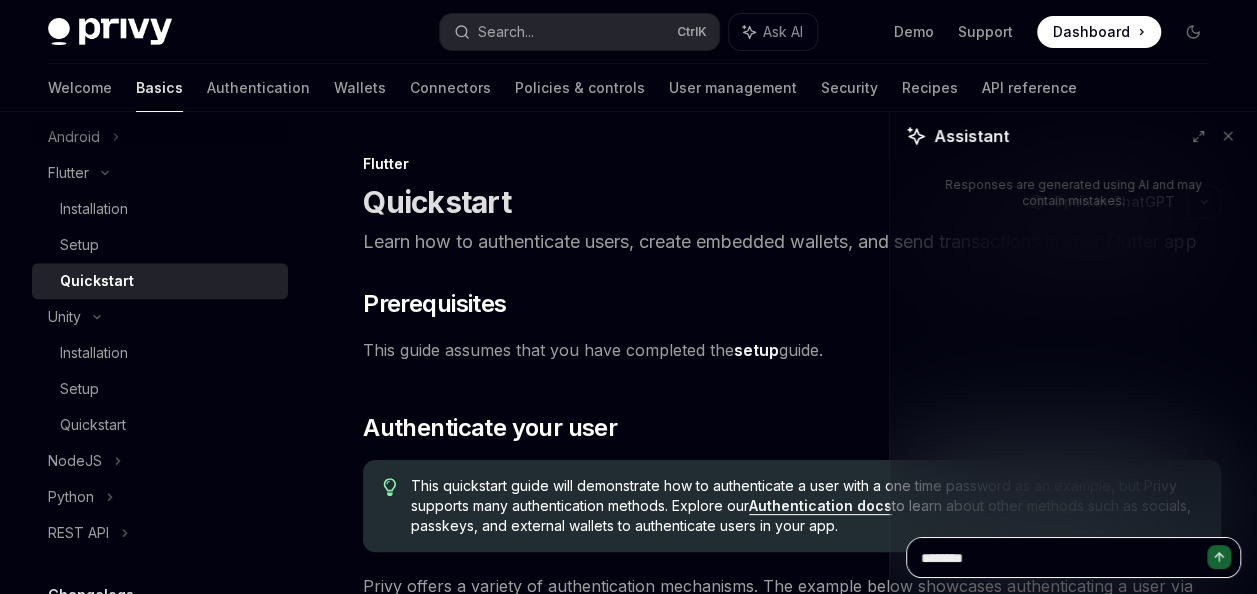 type on "*********" 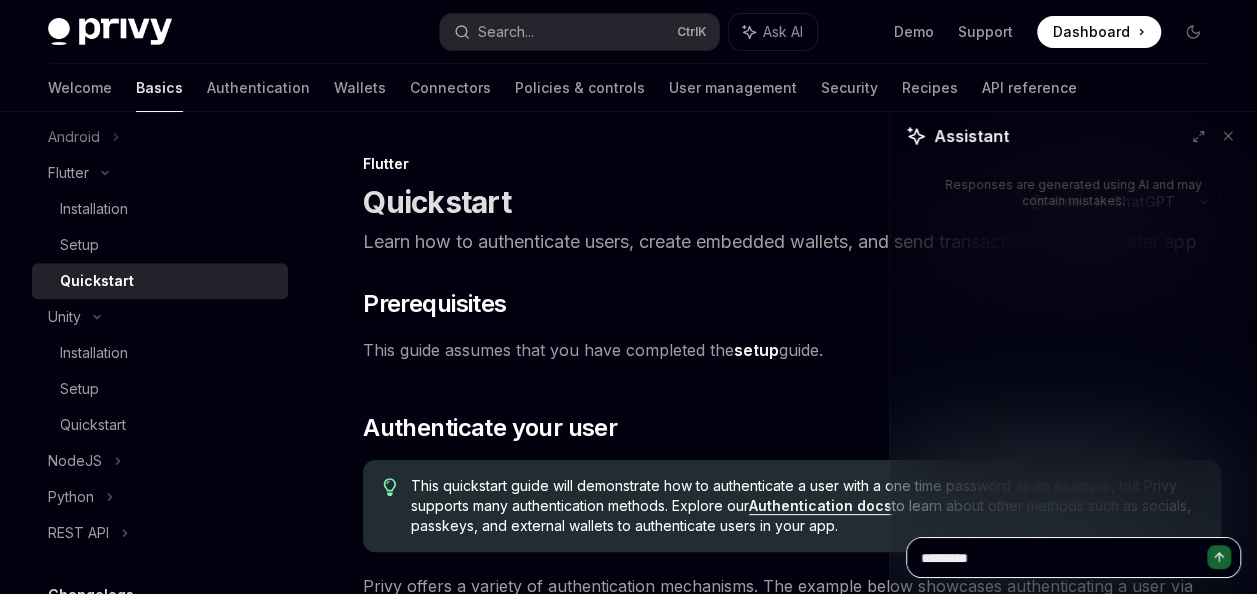 type on "*********" 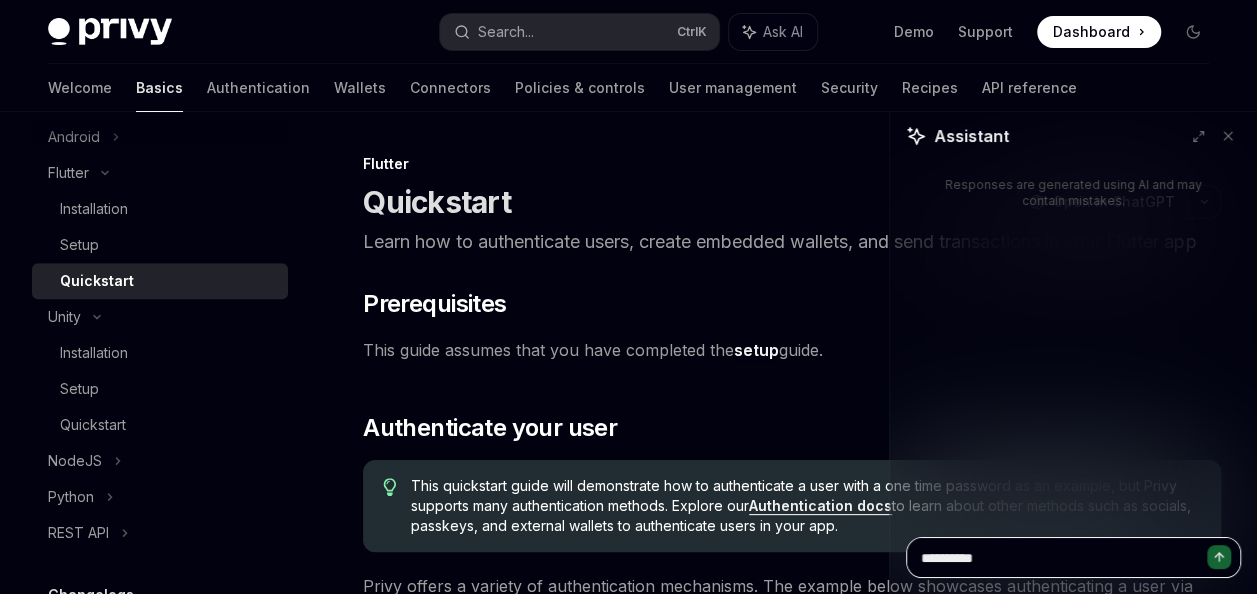 type on "**********" 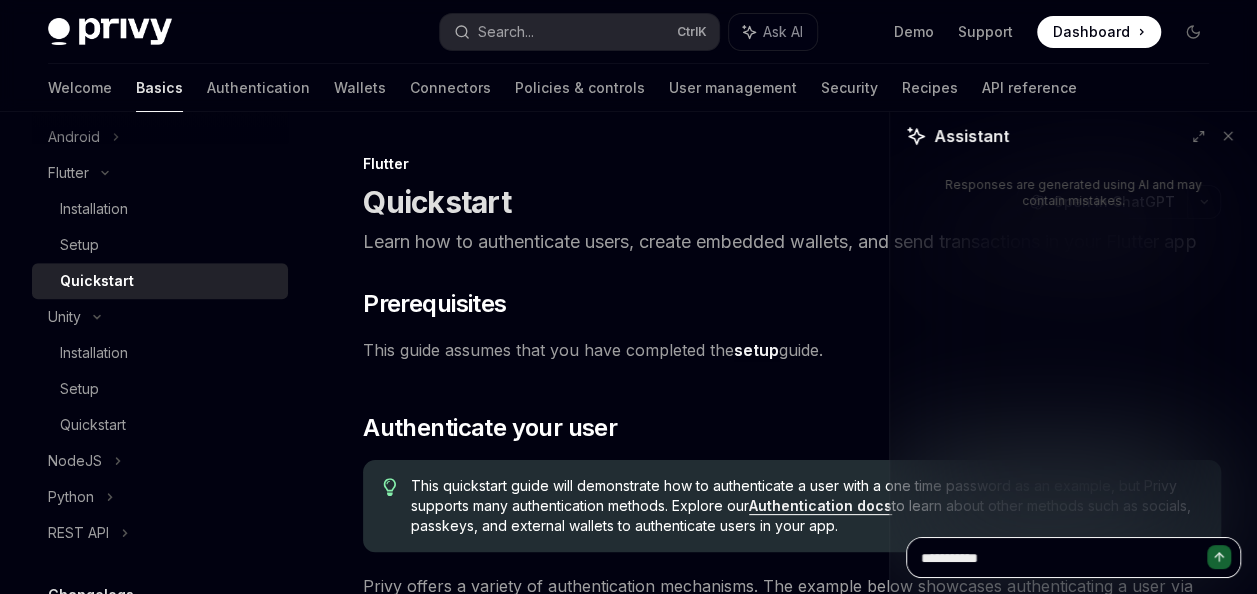 type on "**********" 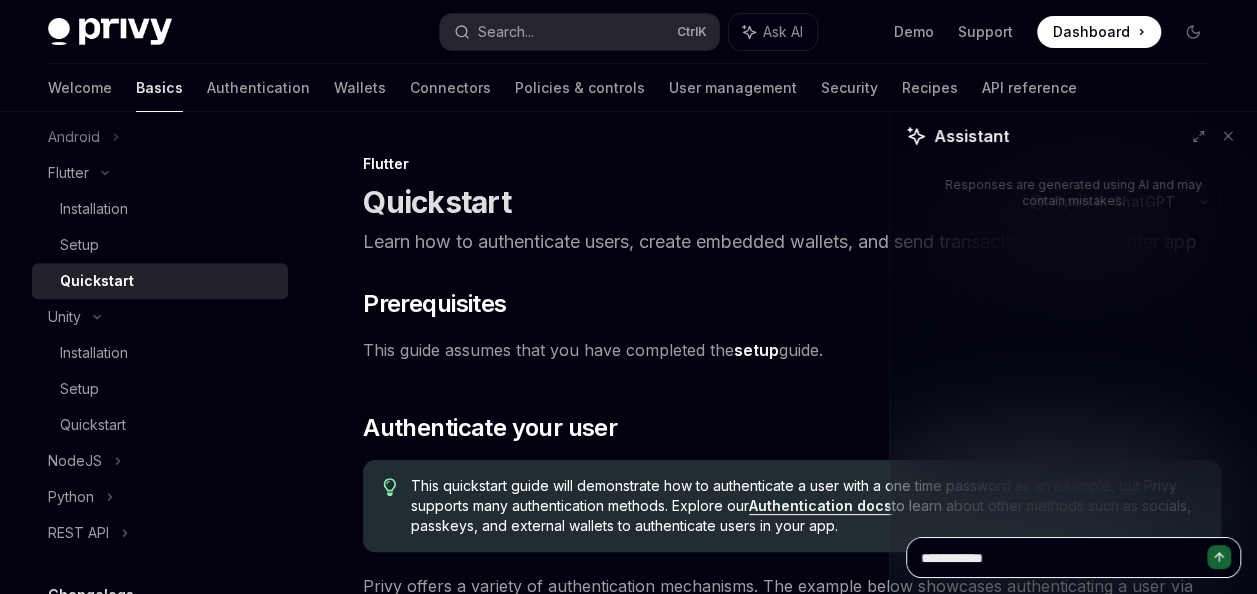 type on "**********" 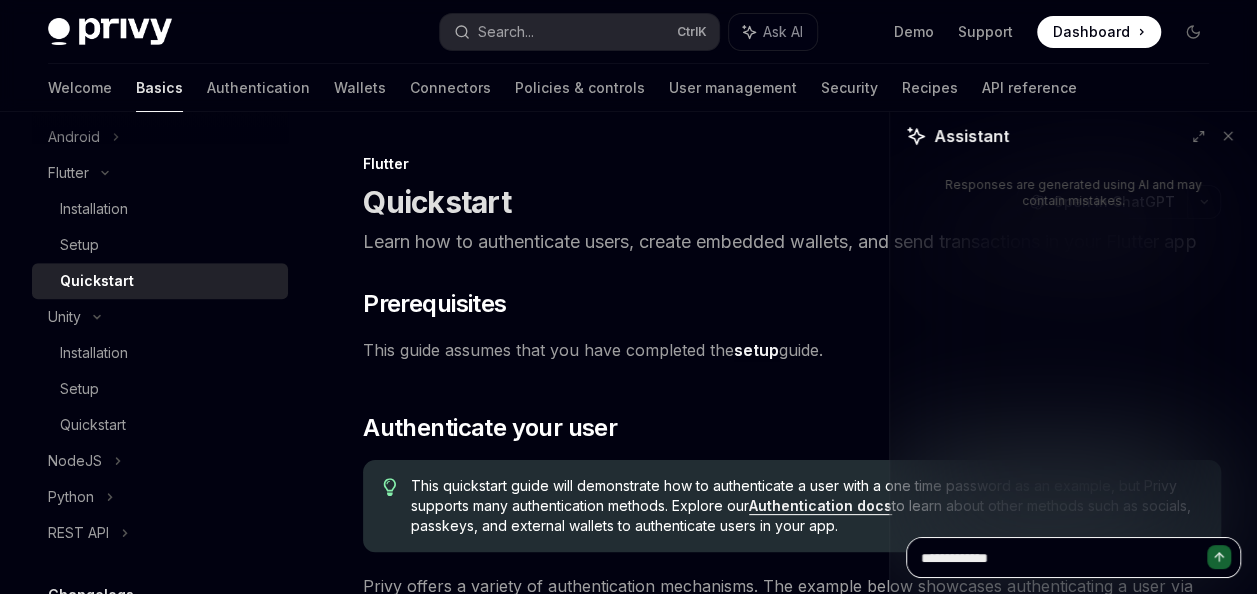 type on "**********" 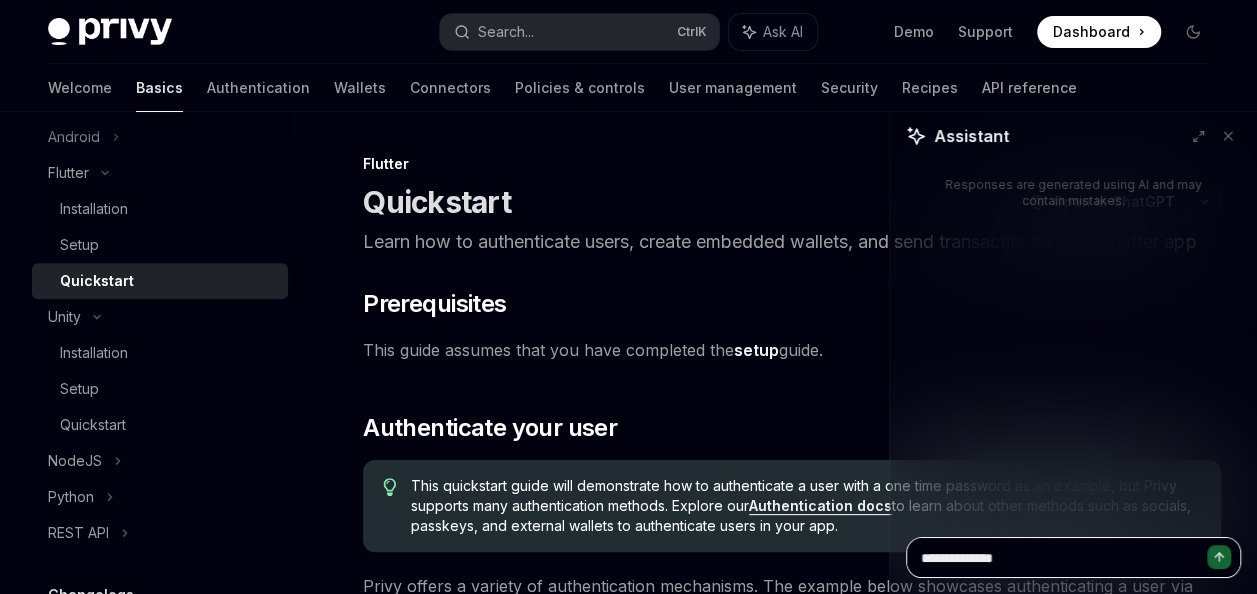 type on "**********" 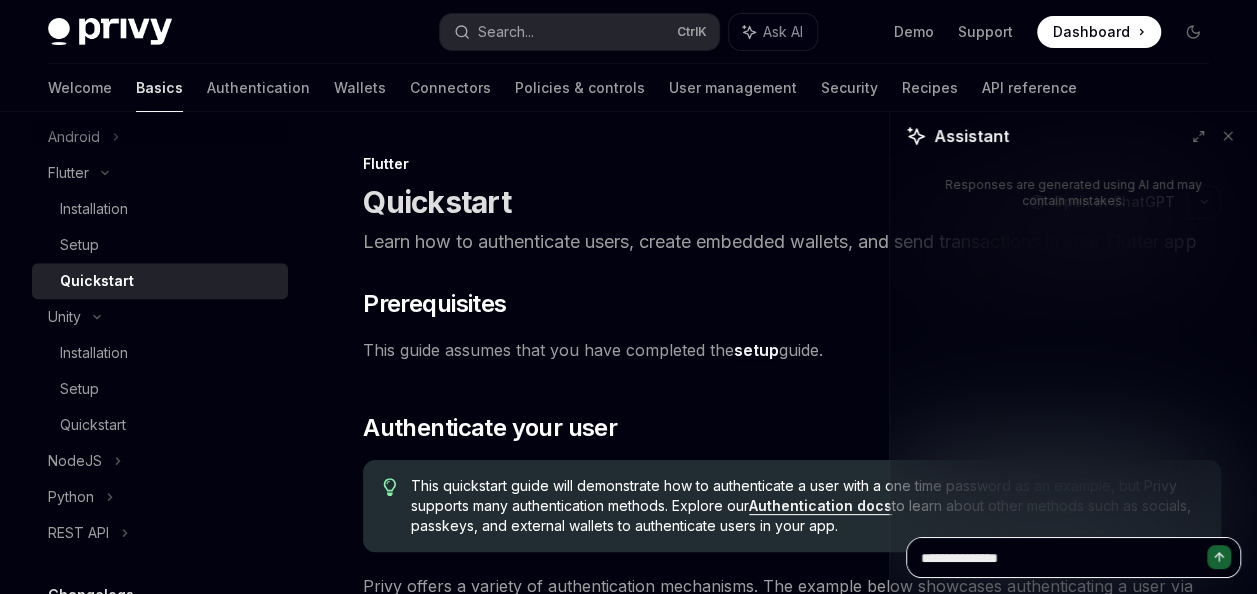 type on "**********" 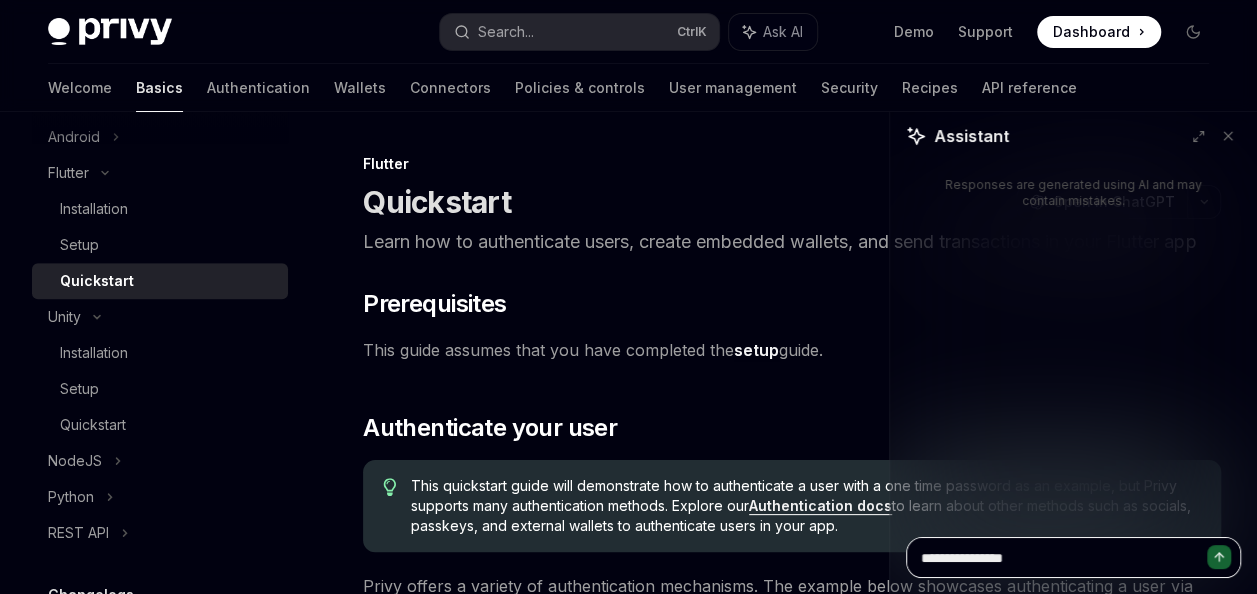 type on "**********" 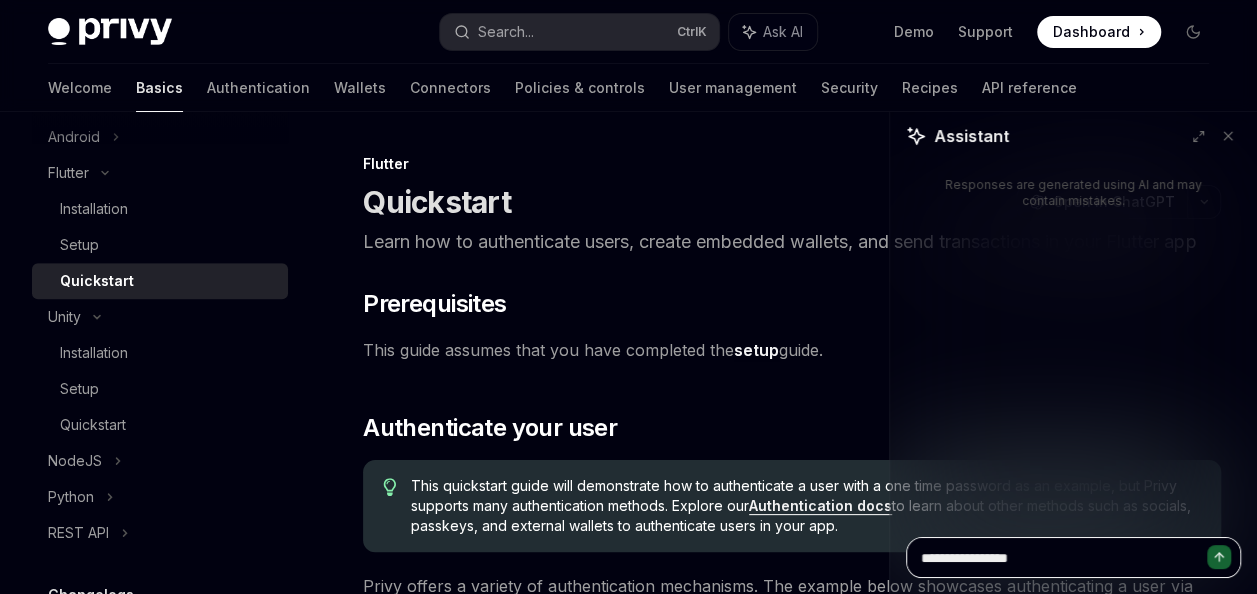 type on "**********" 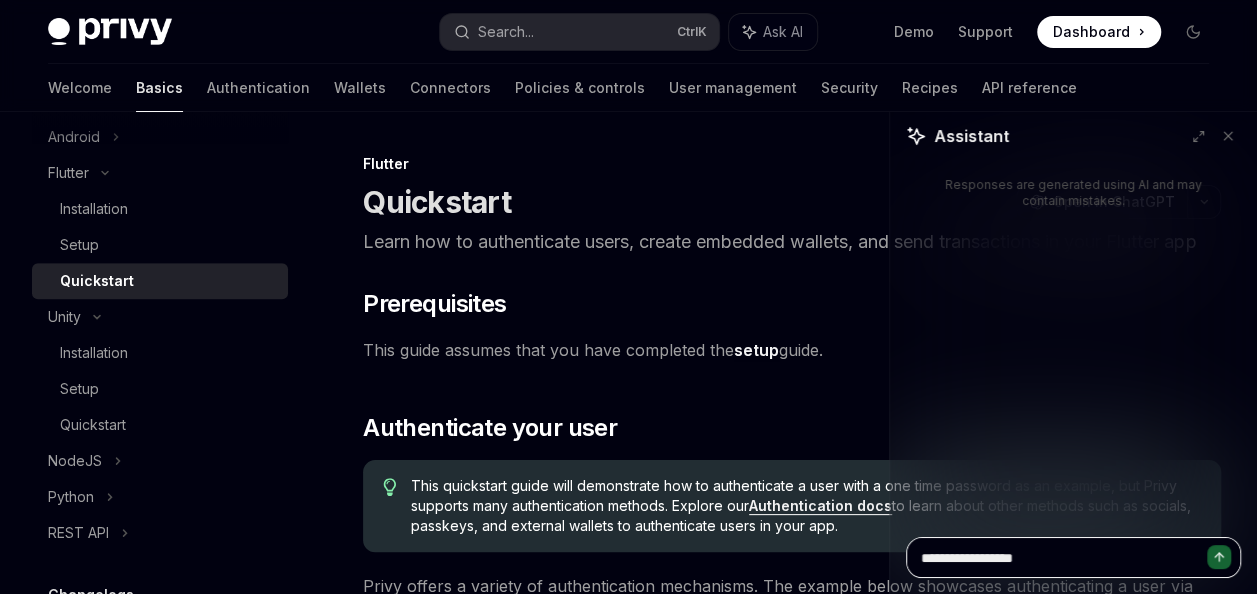 type on "**********" 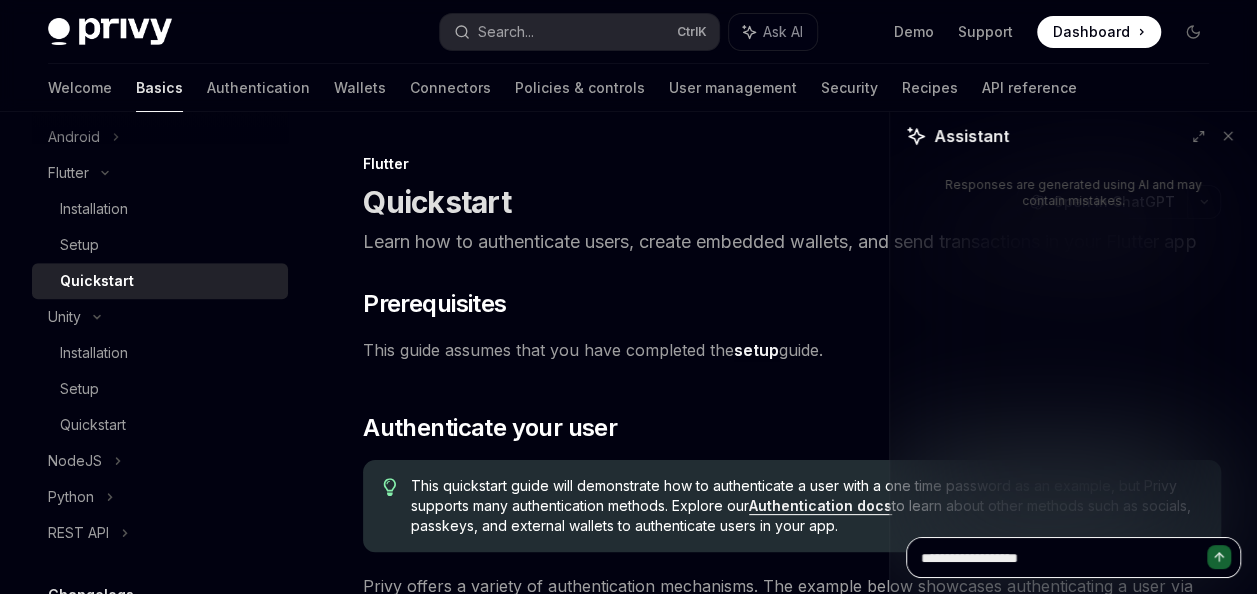 type on "**********" 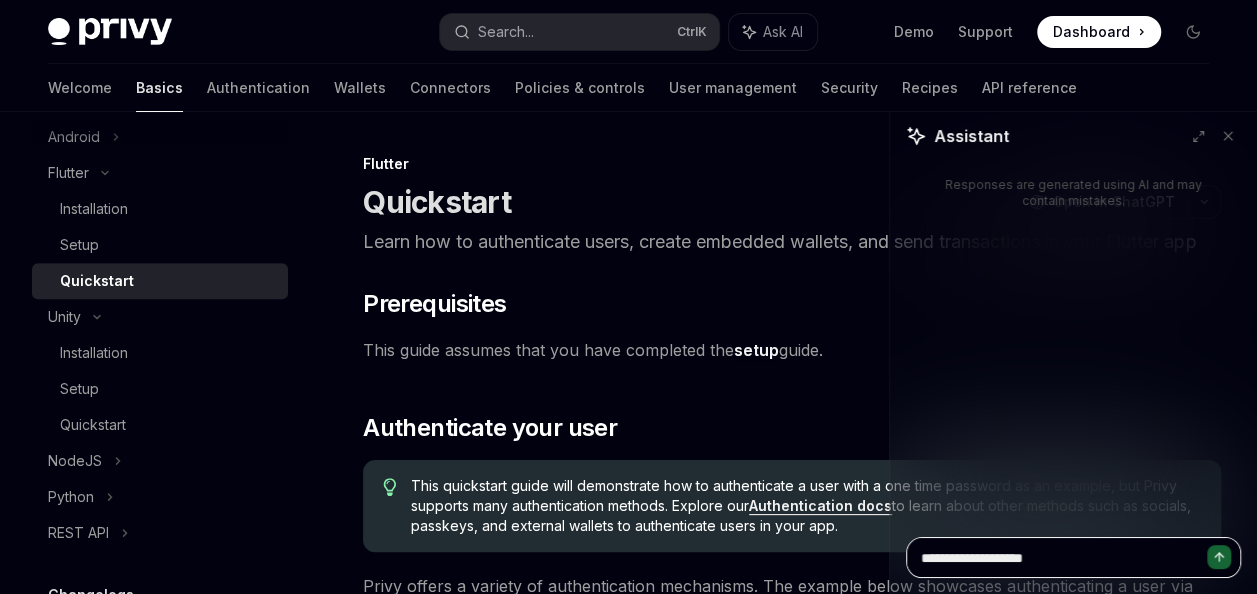 type on "**********" 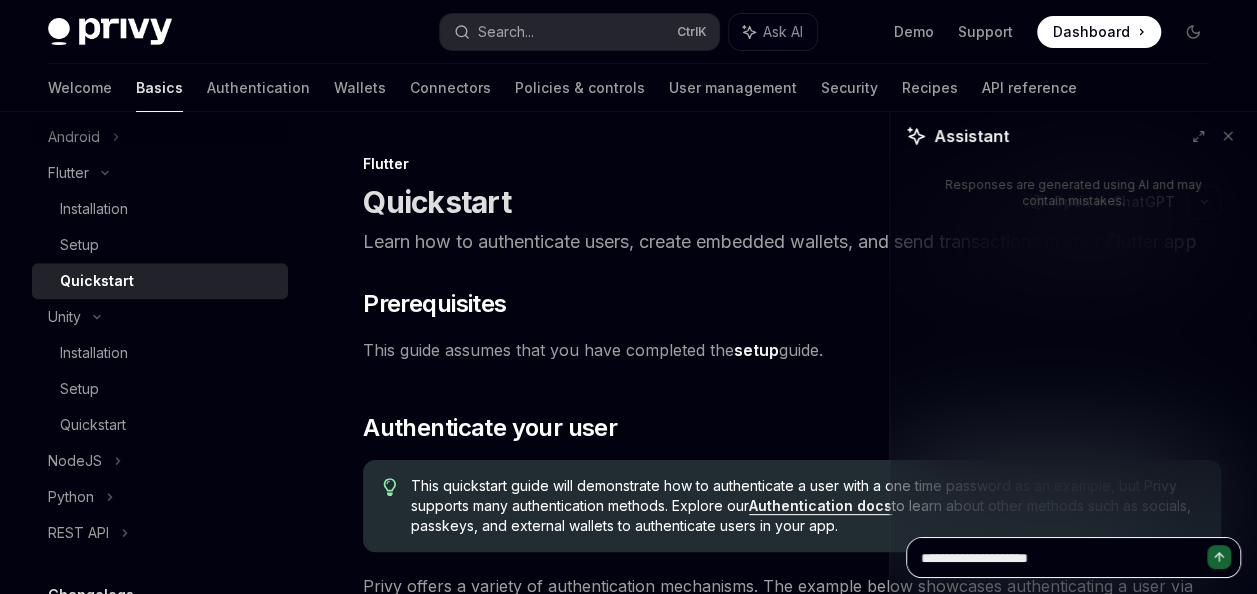type on "**********" 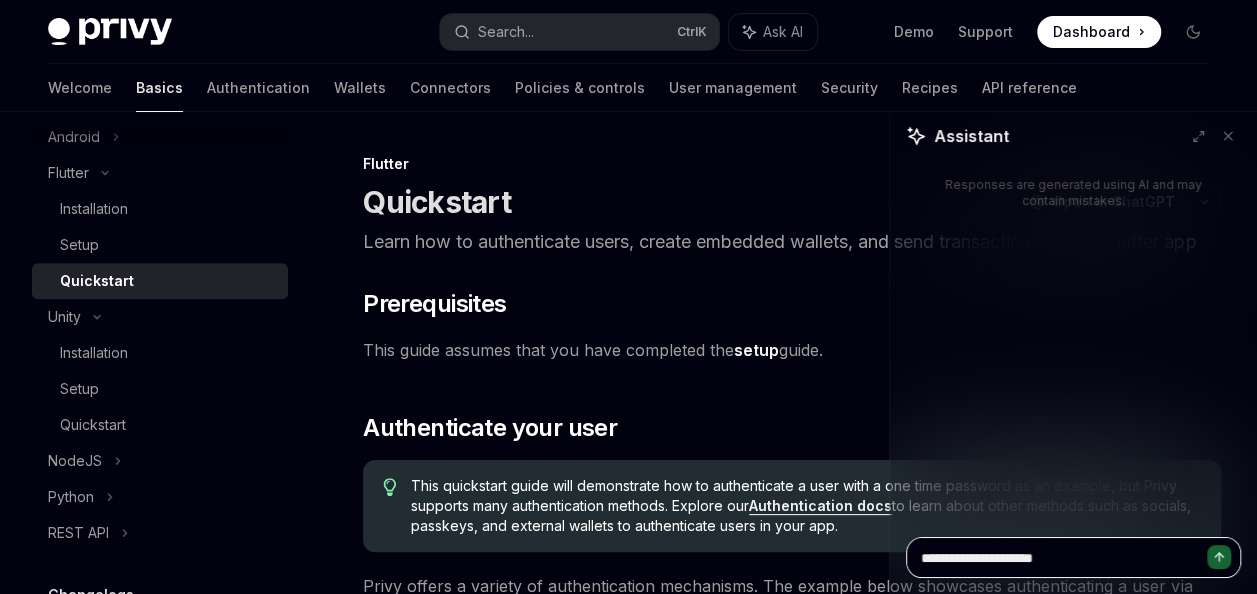 type on "**********" 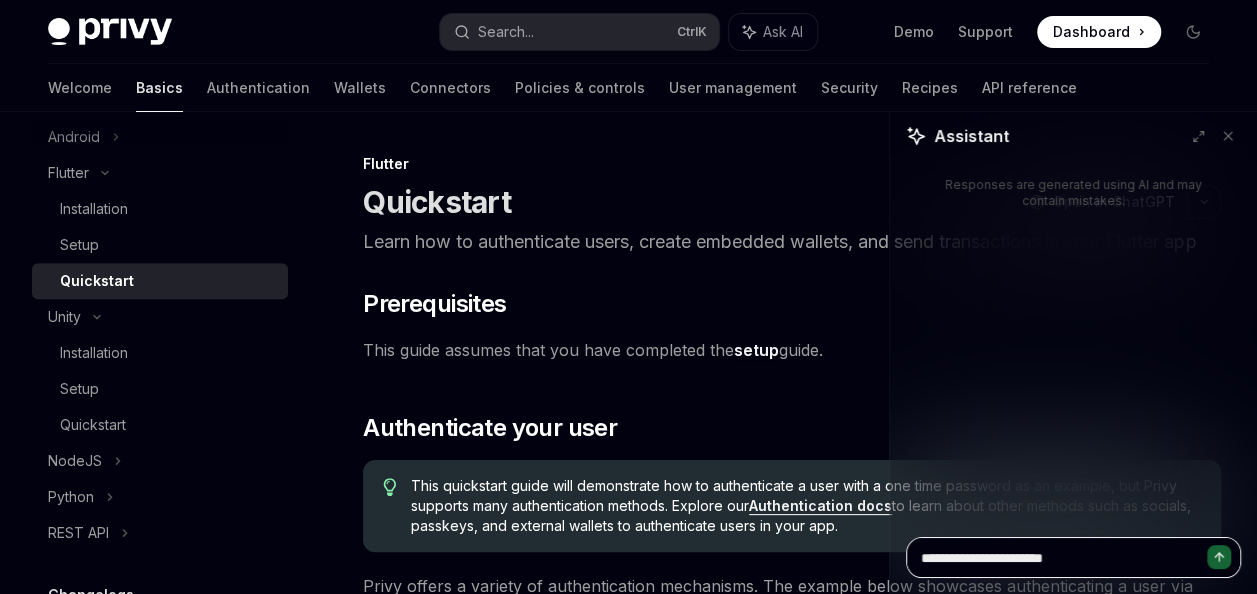 type on "**********" 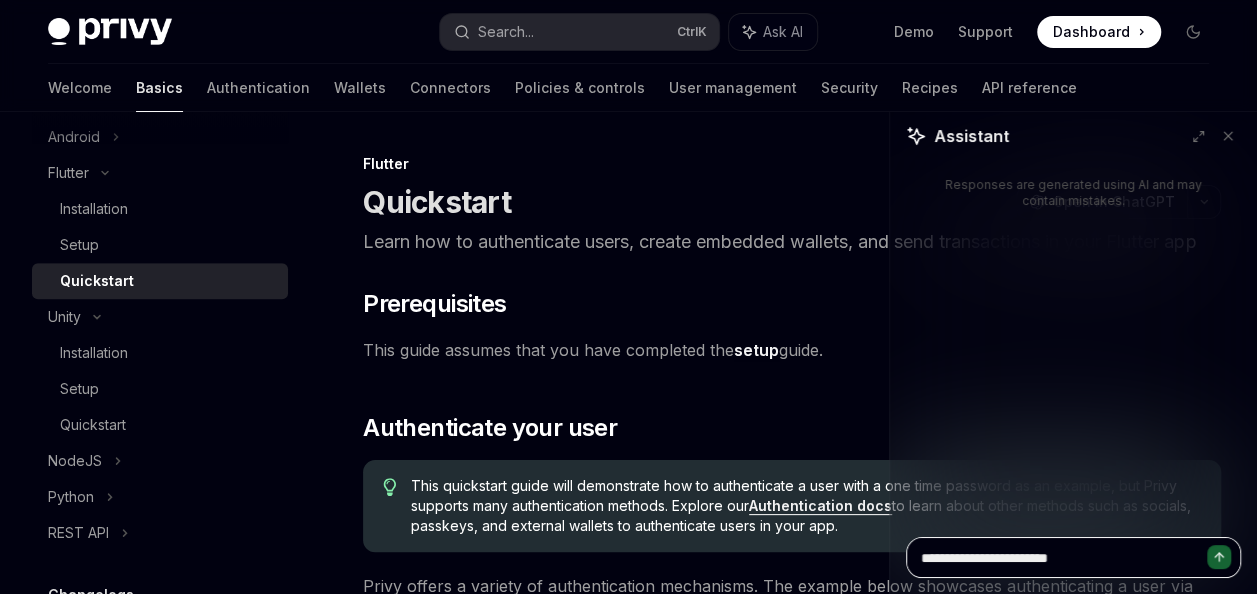 type on "*" 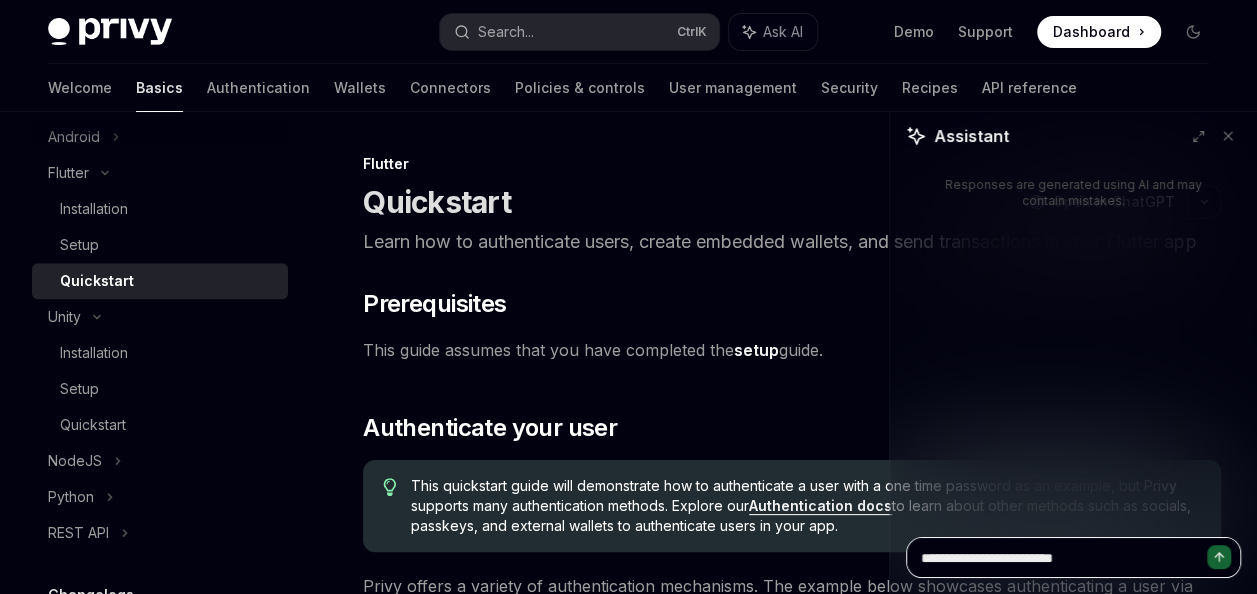 type on "**********" 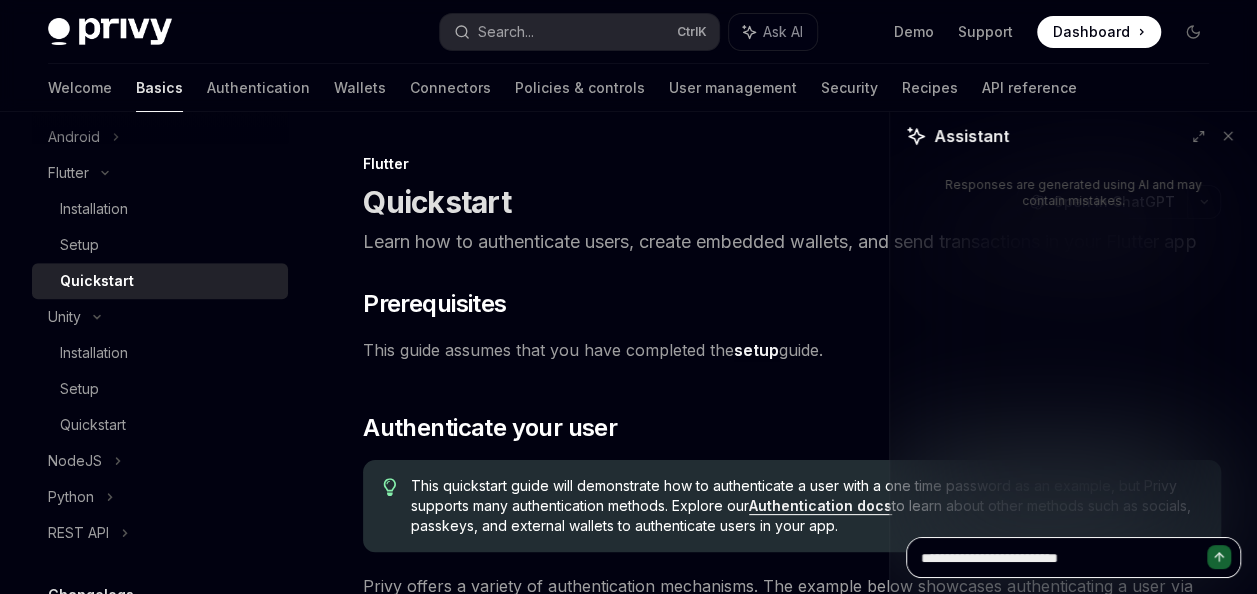 type on "**********" 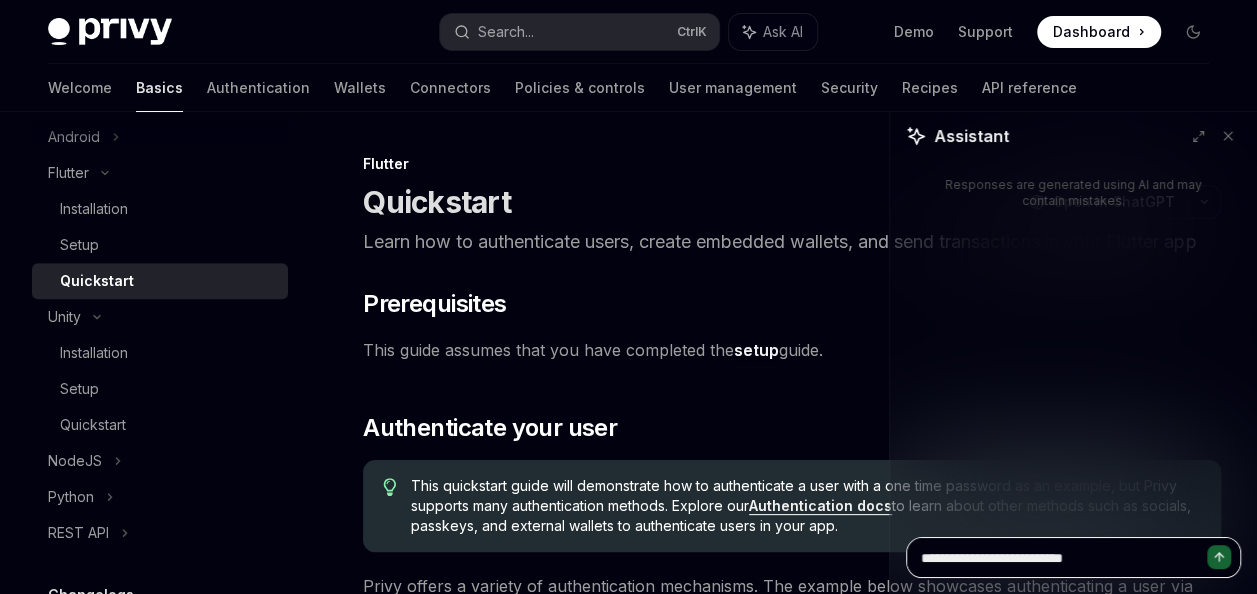 type on "**********" 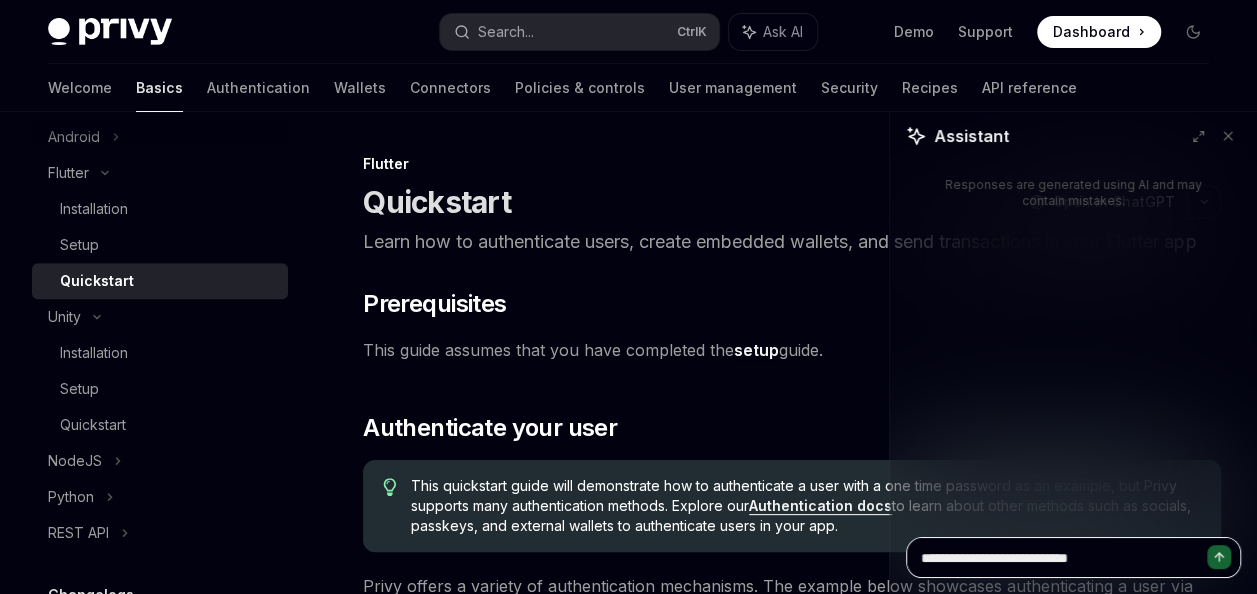 type on "**********" 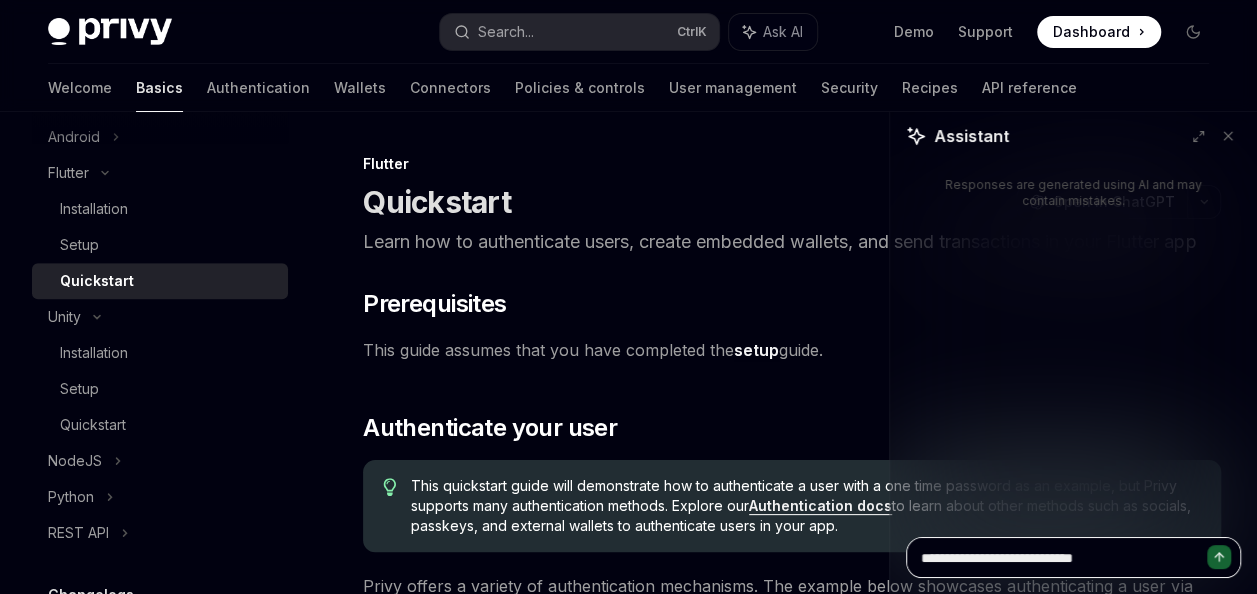 type on "**********" 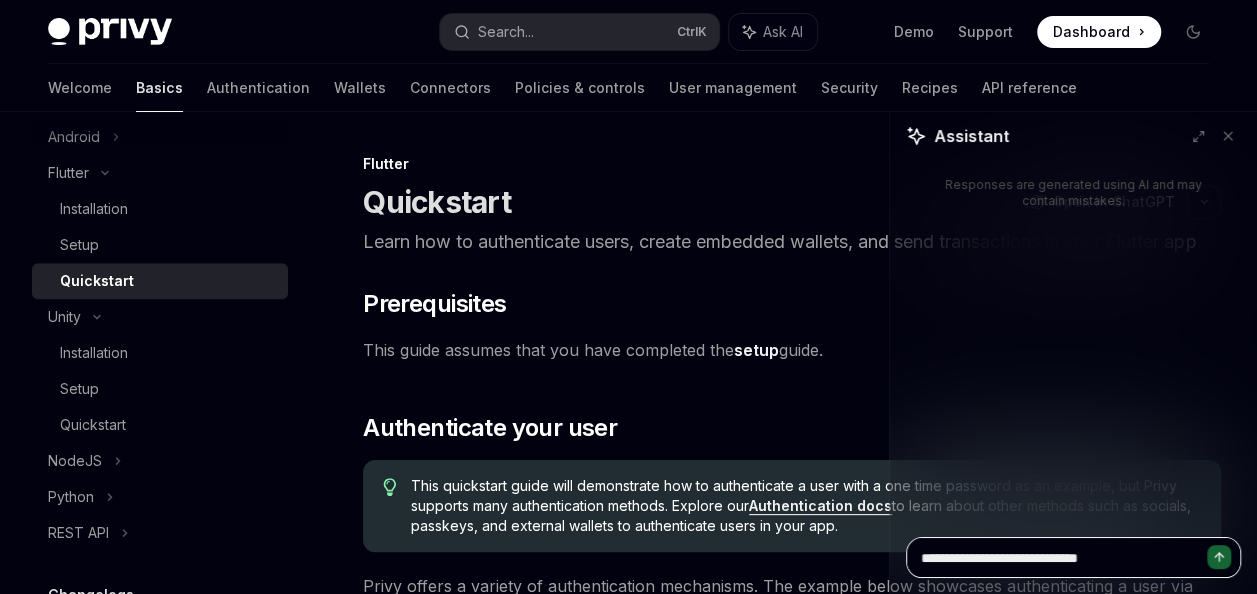 type on "**********" 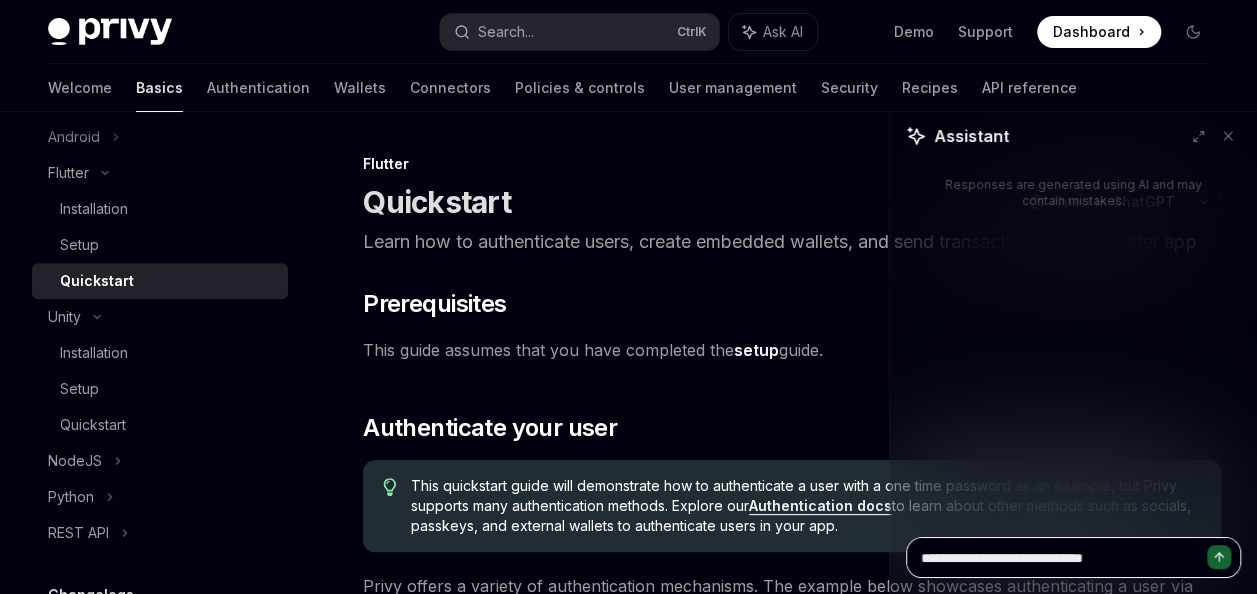 type on "*" 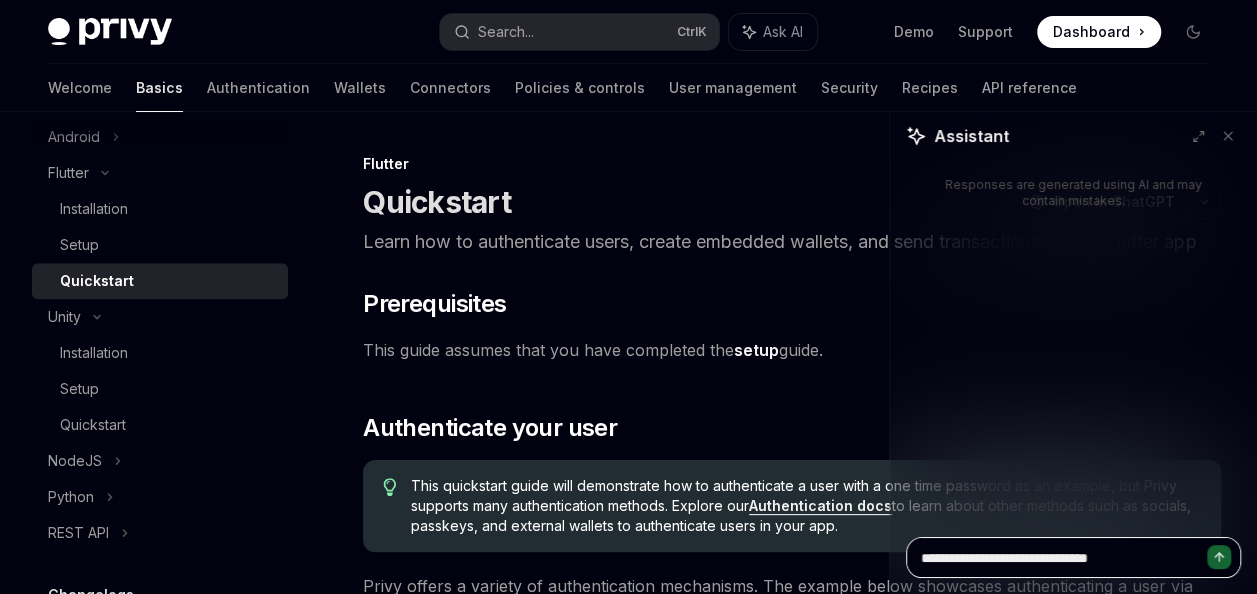 type on "**********" 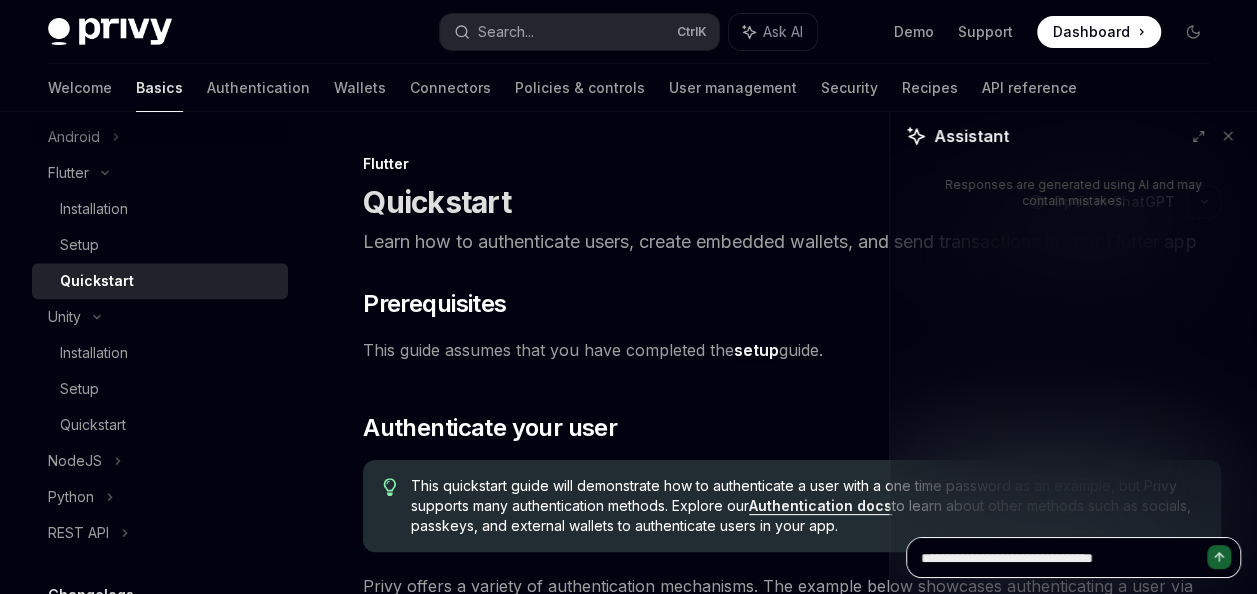 type on "**********" 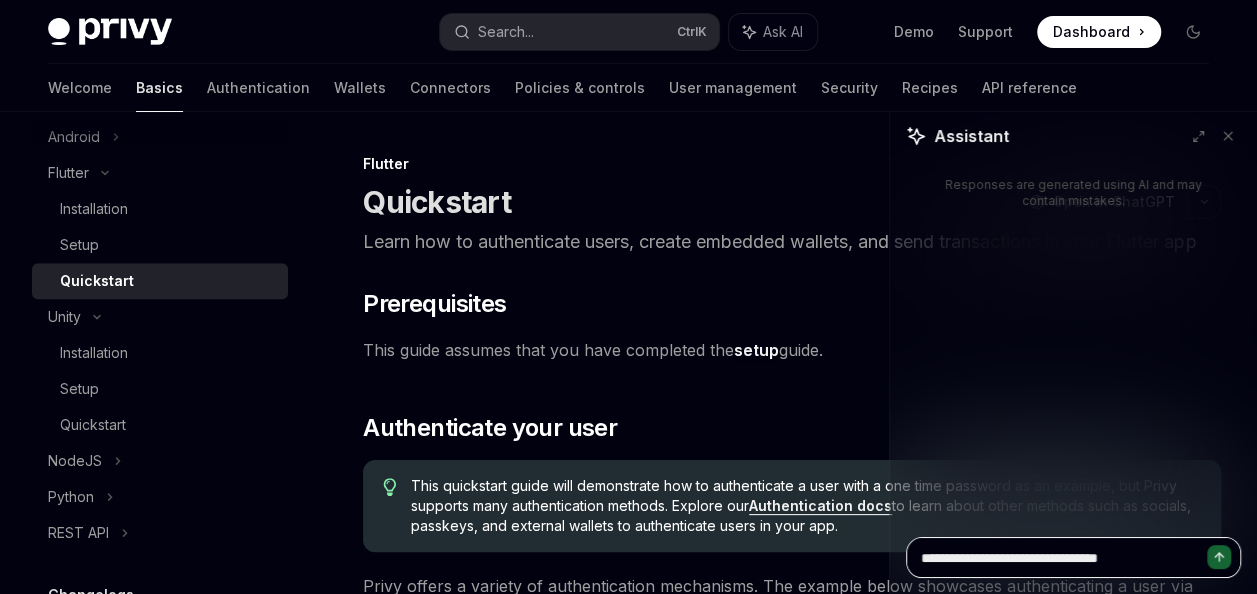 type on "**********" 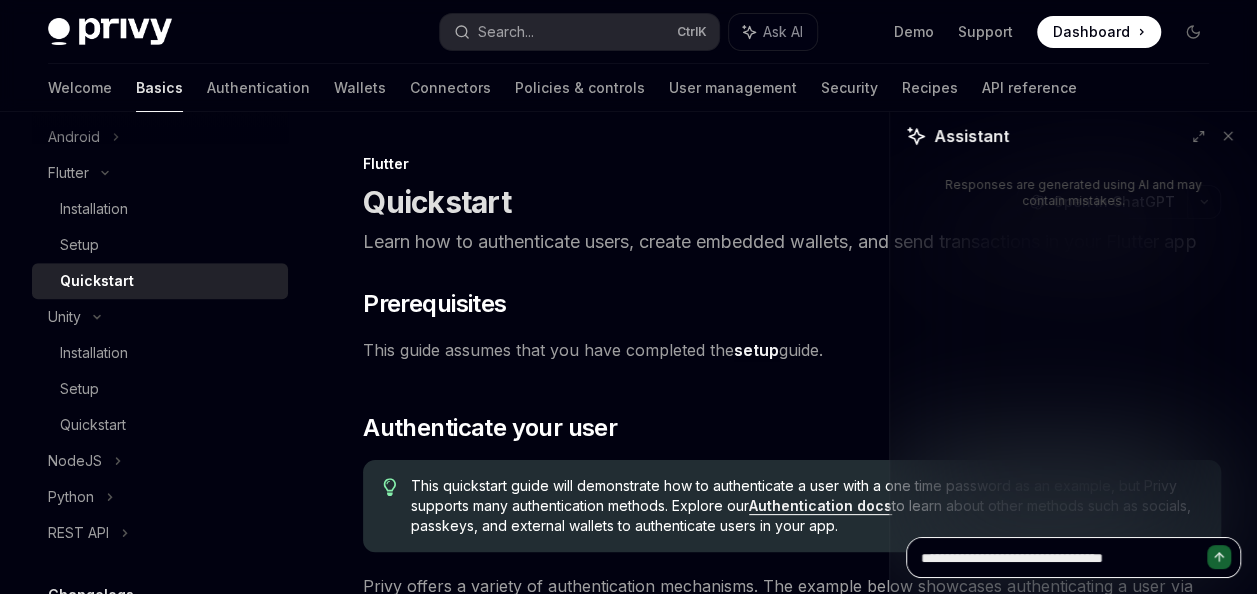 type on "**********" 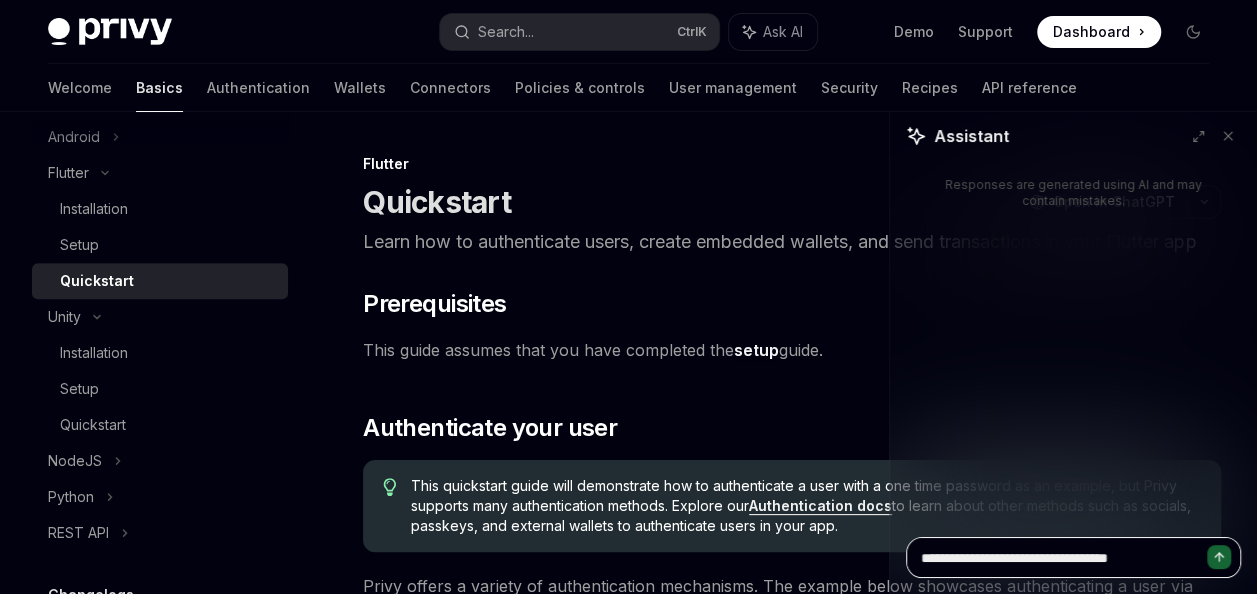 type on "**********" 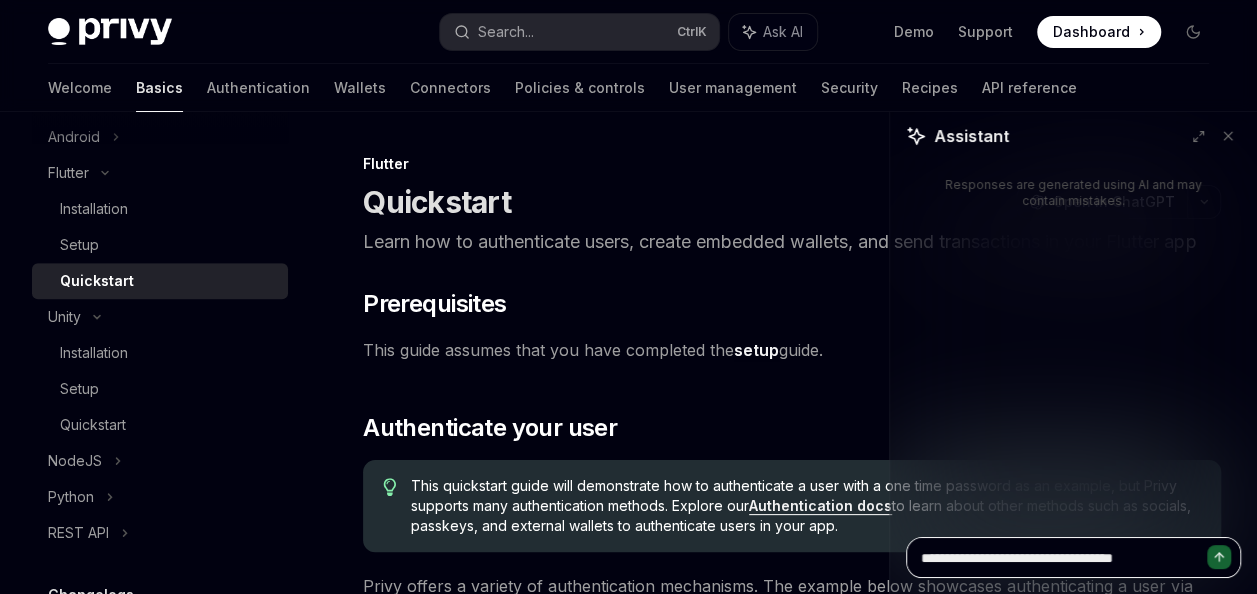type on "**********" 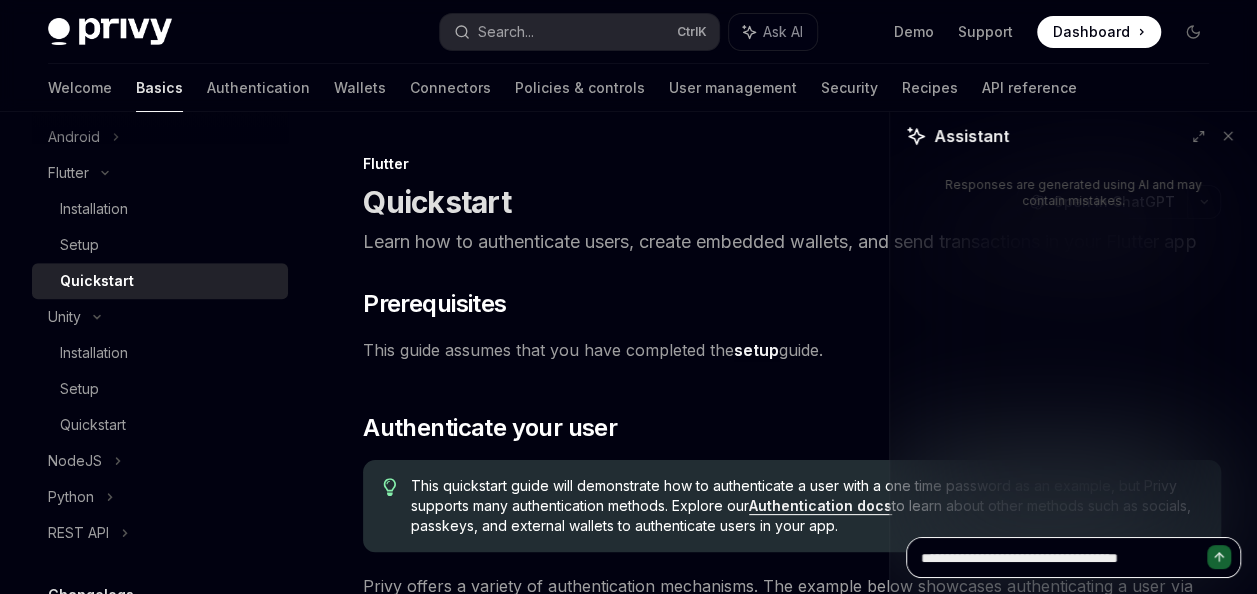 type on "**********" 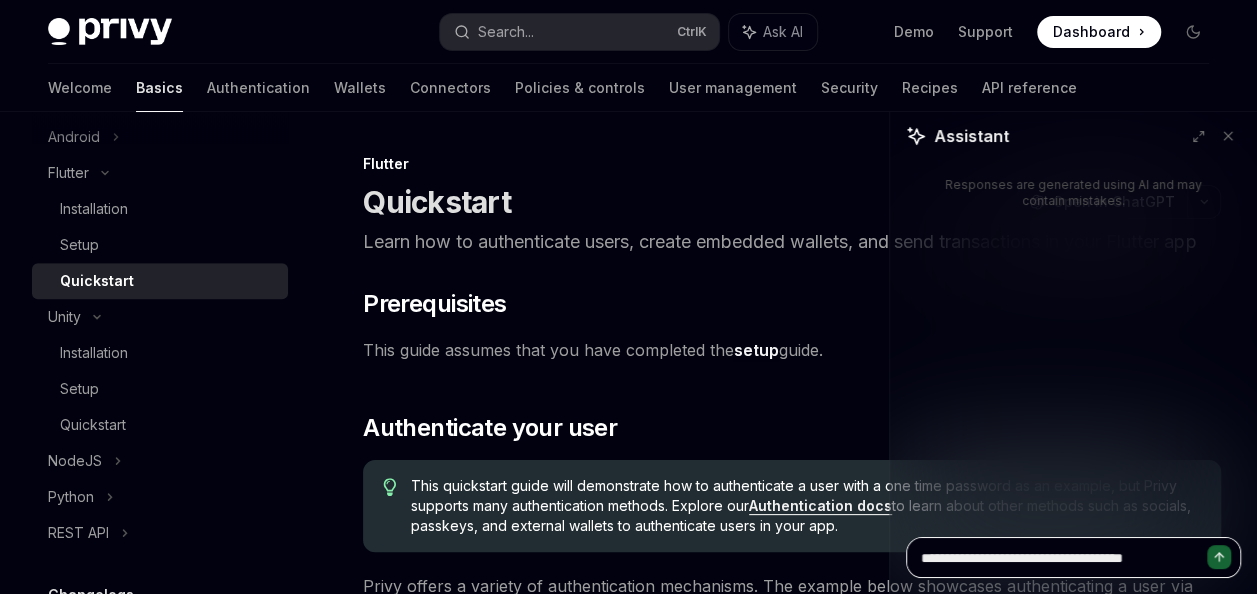 type on "**********" 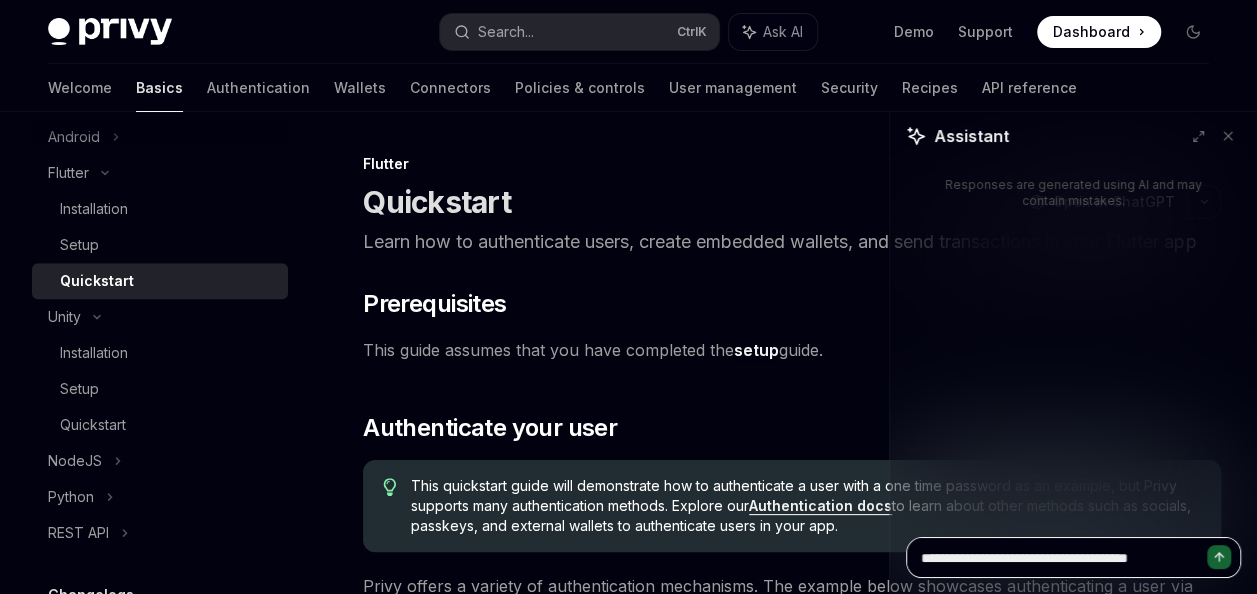 type on "**********" 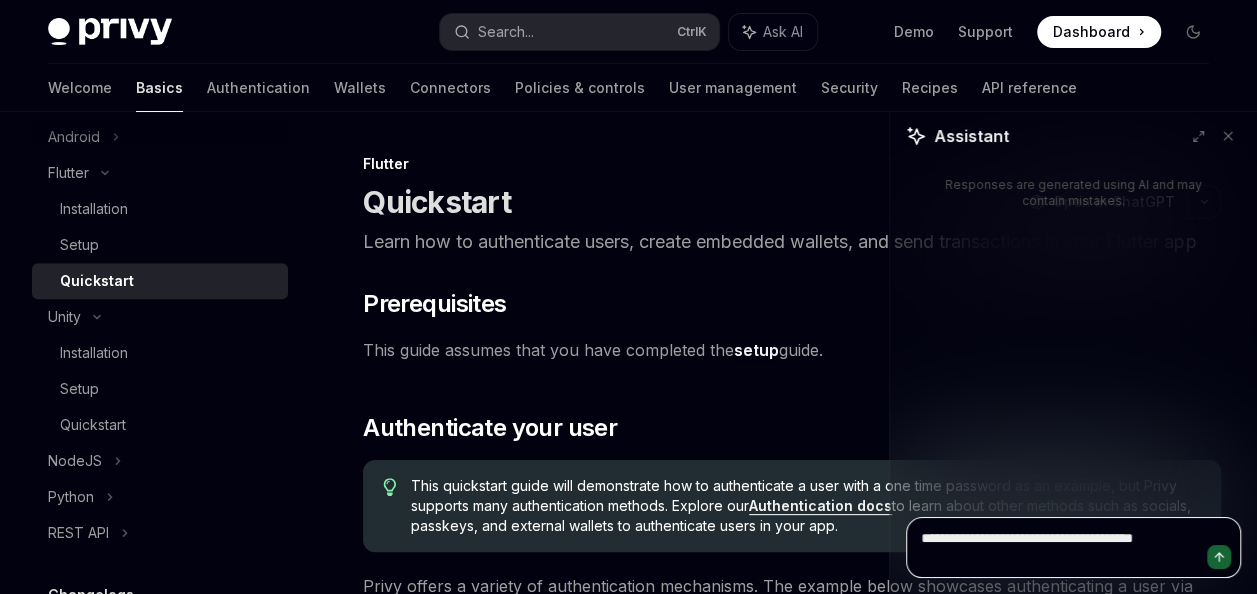 type on "**********" 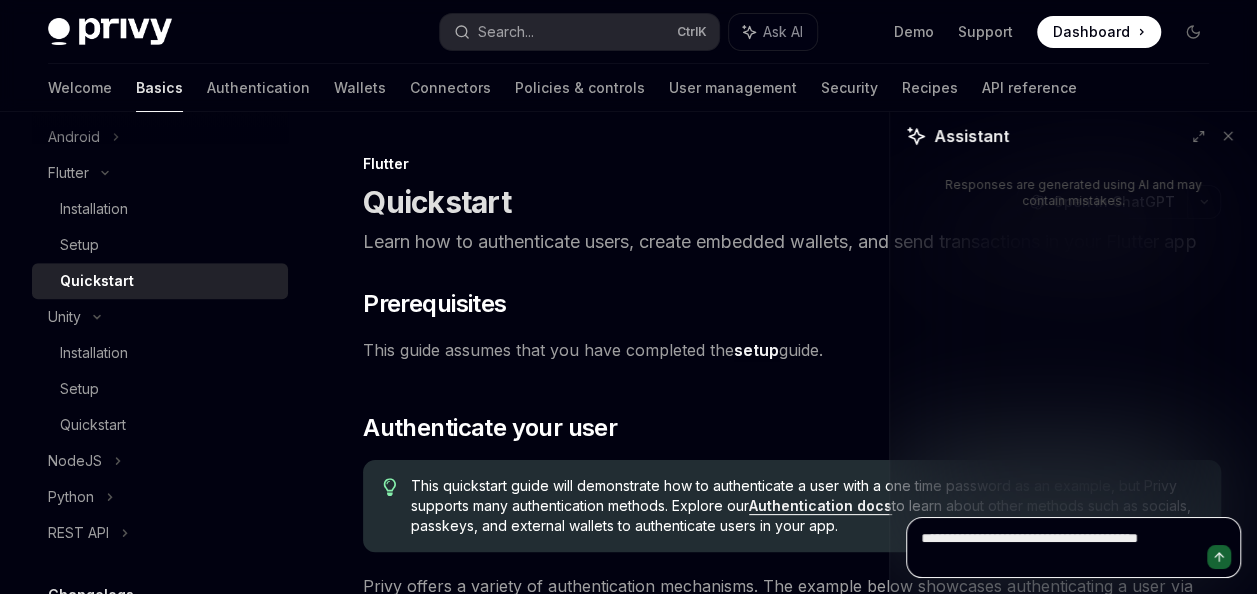 type on "**********" 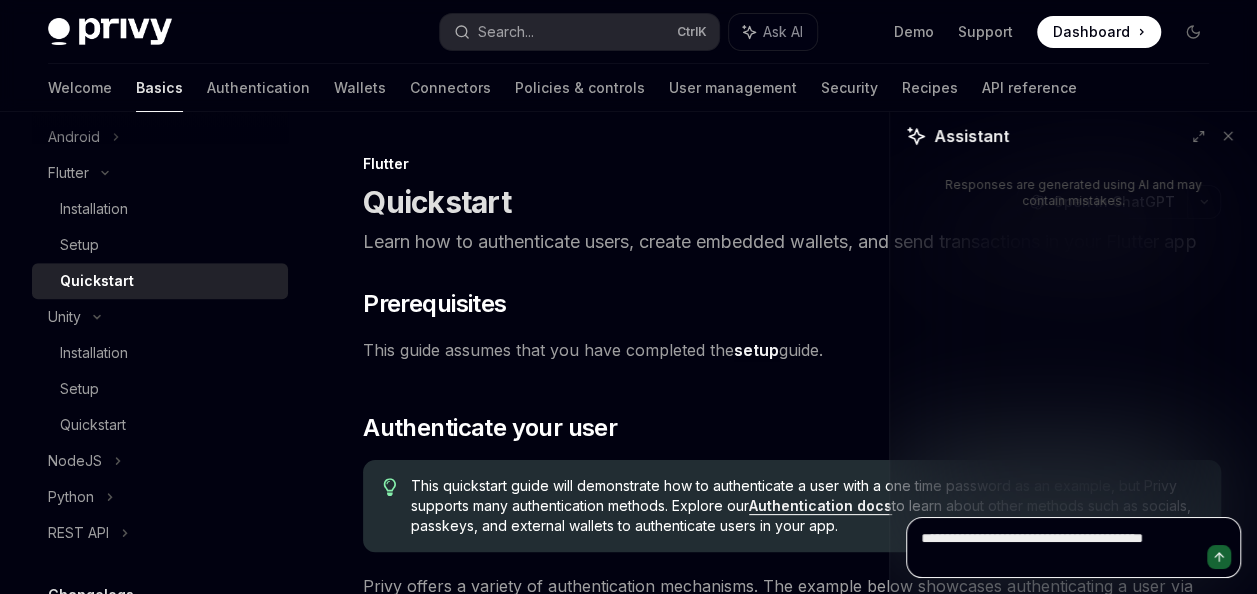type on "**********" 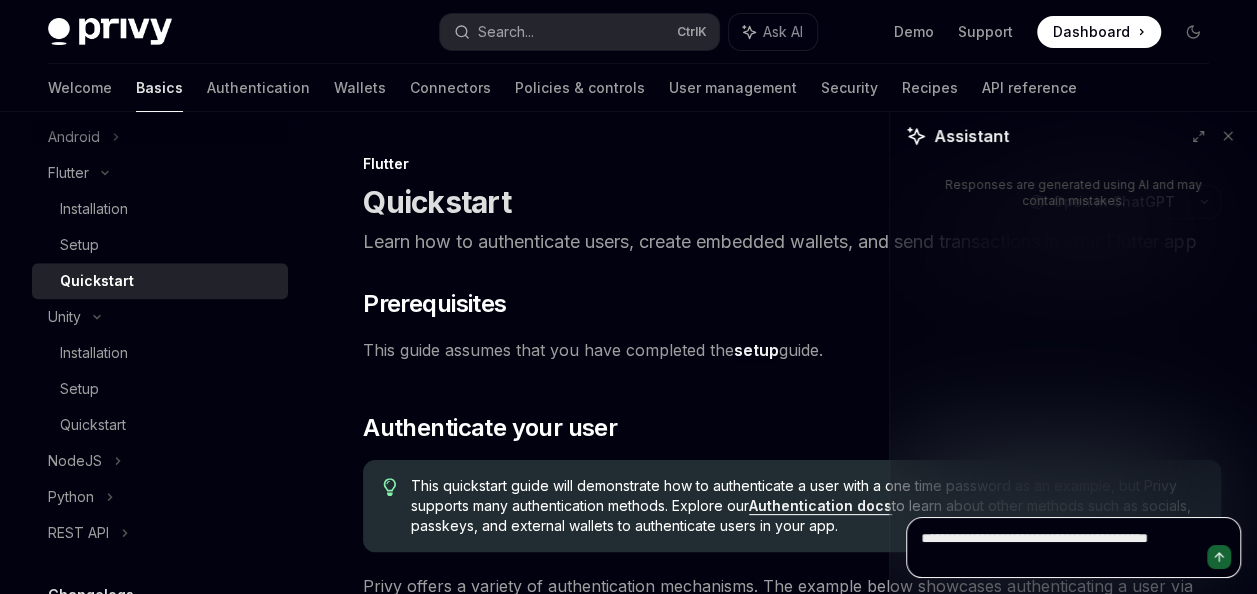 type on "**********" 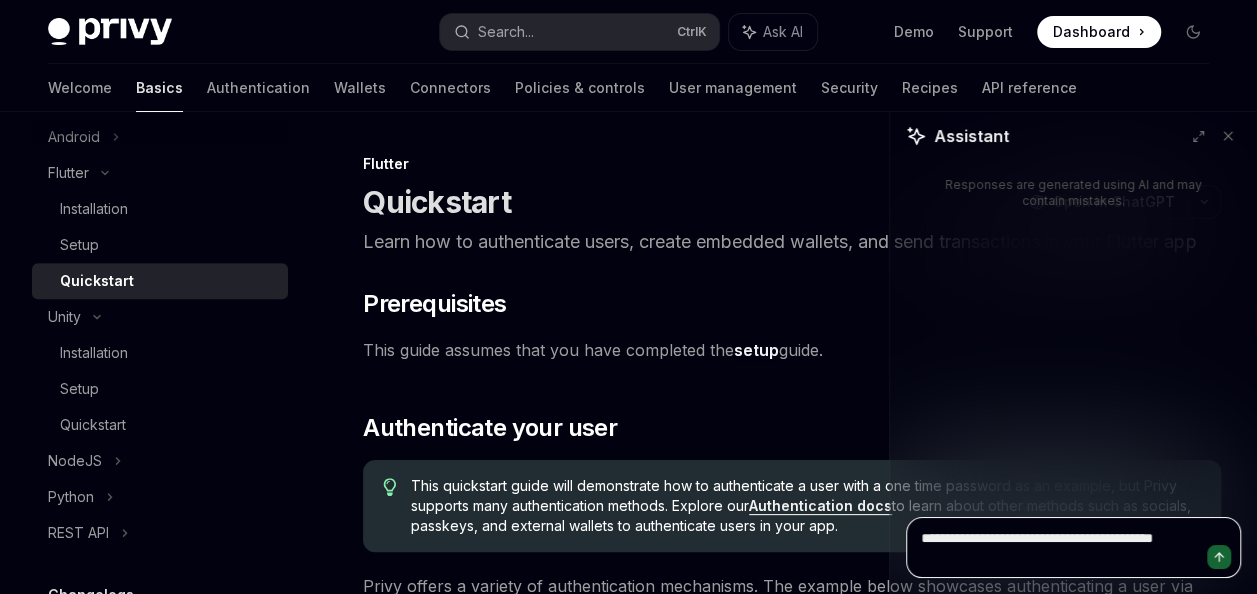 type on "**********" 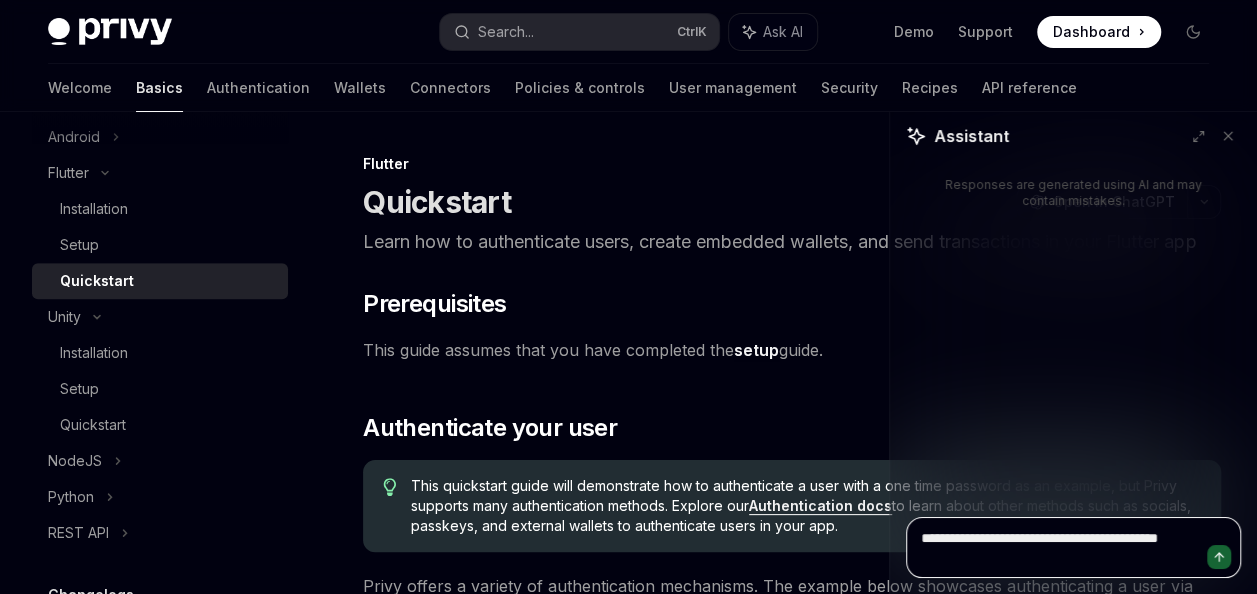 type on "*" 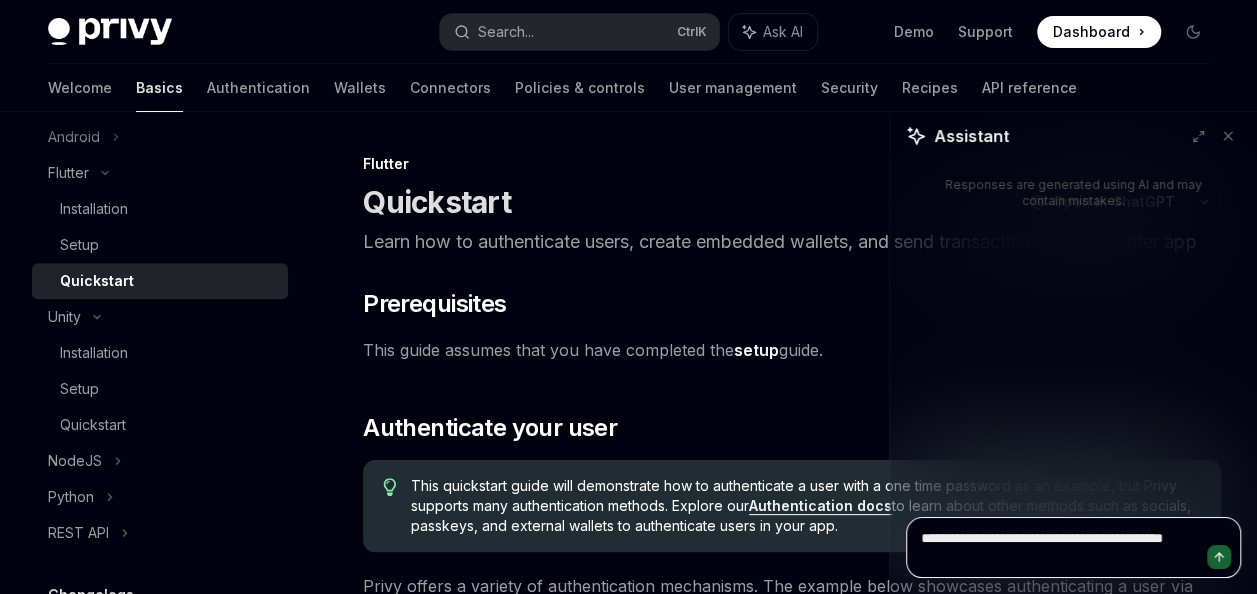 type on "**********" 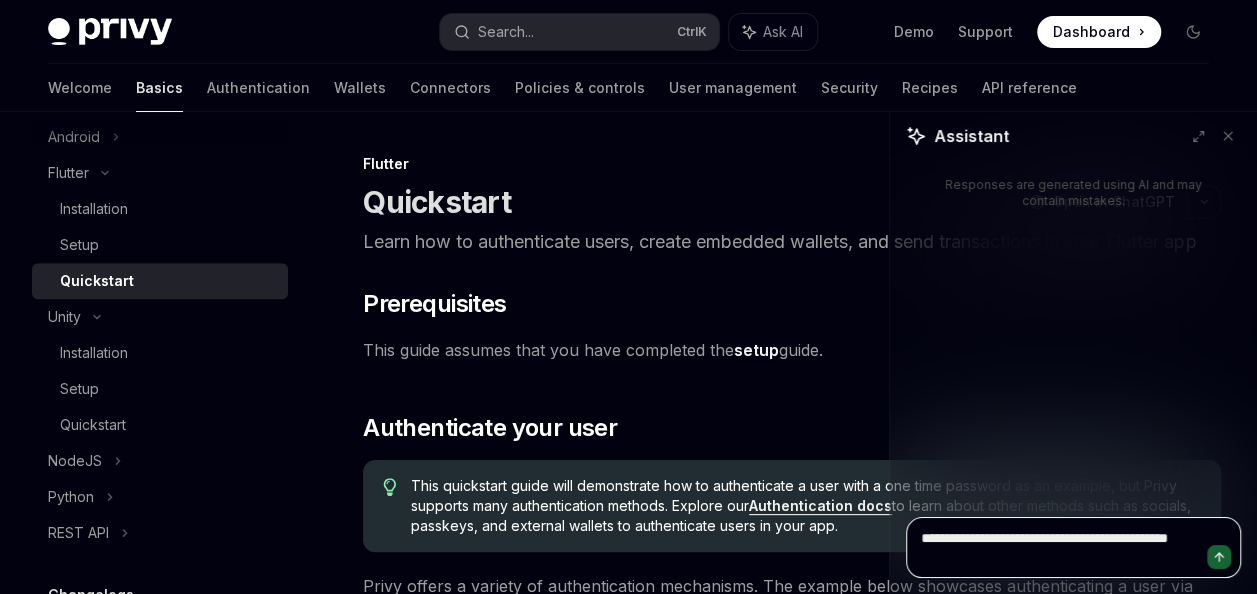 type on "*" 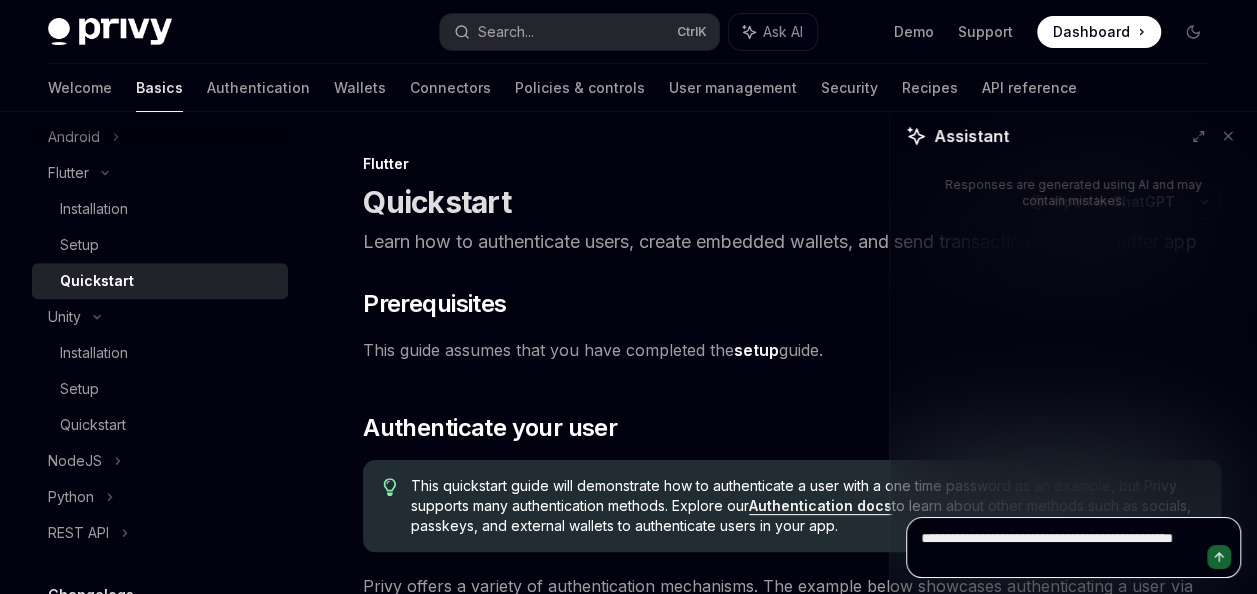 type on "**********" 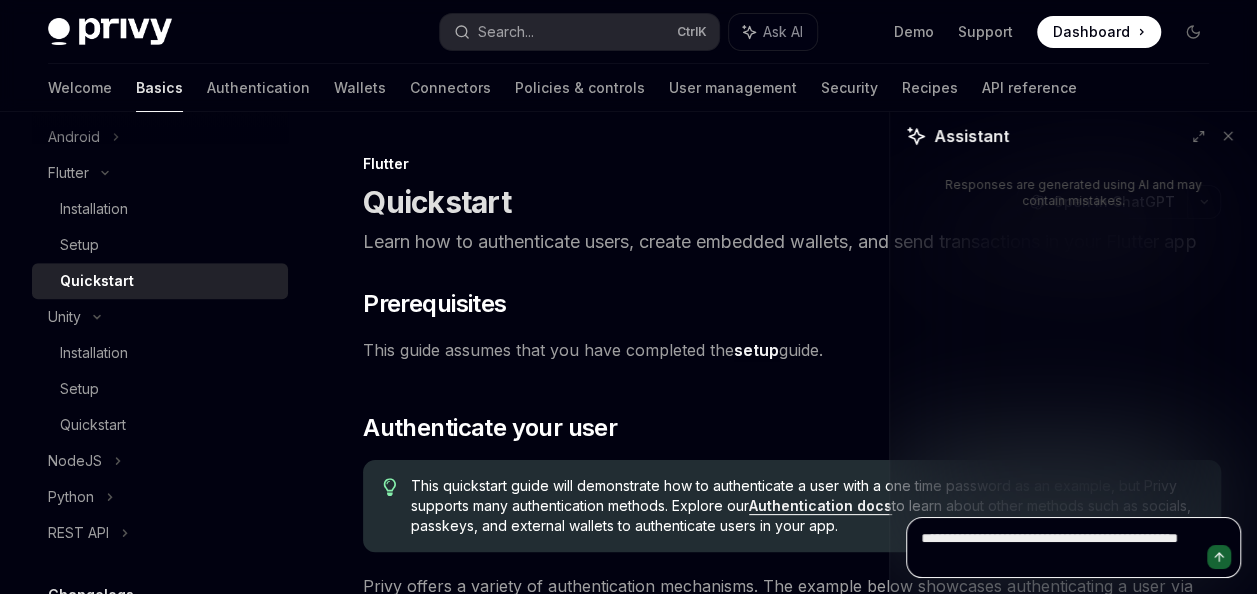 type on "**********" 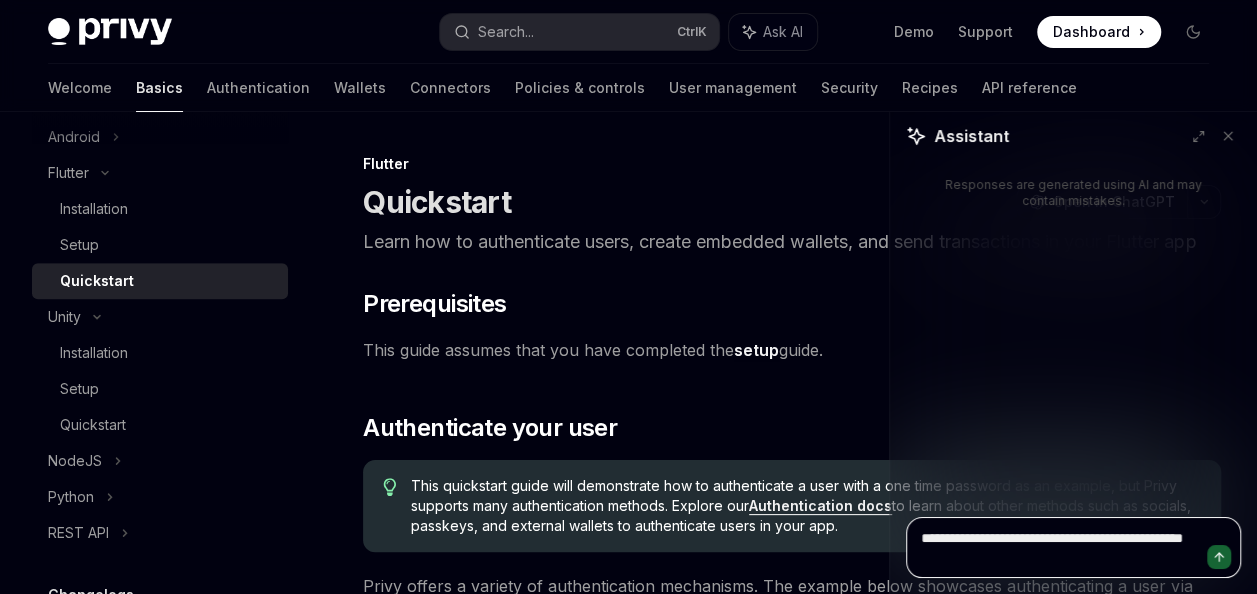 type on "**********" 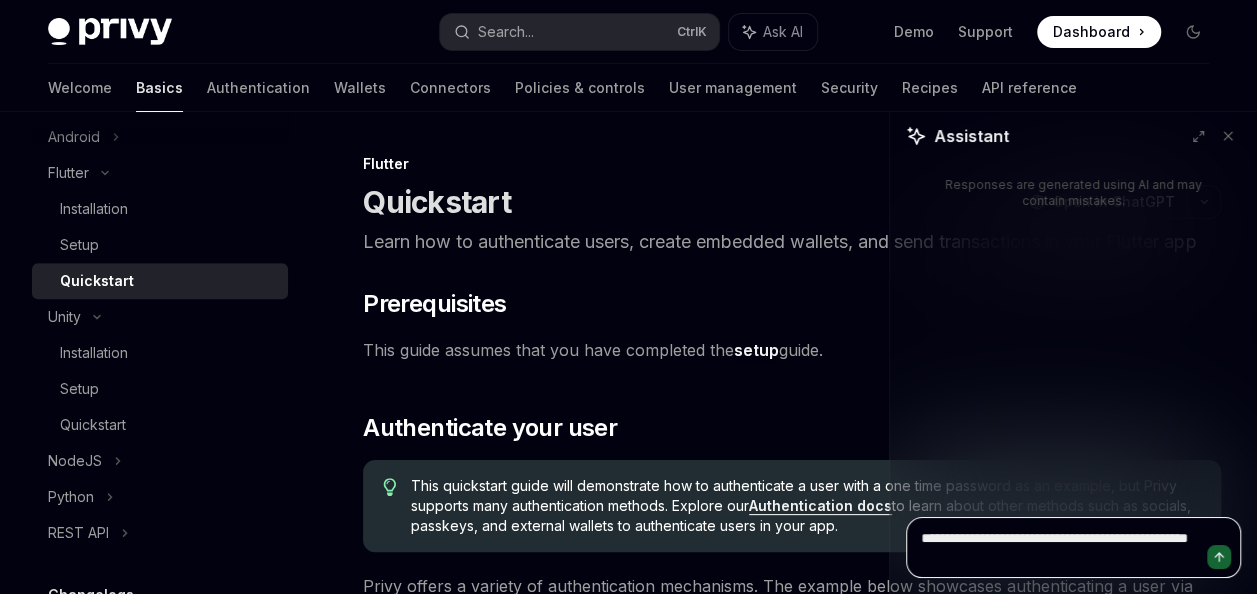 type on "*" 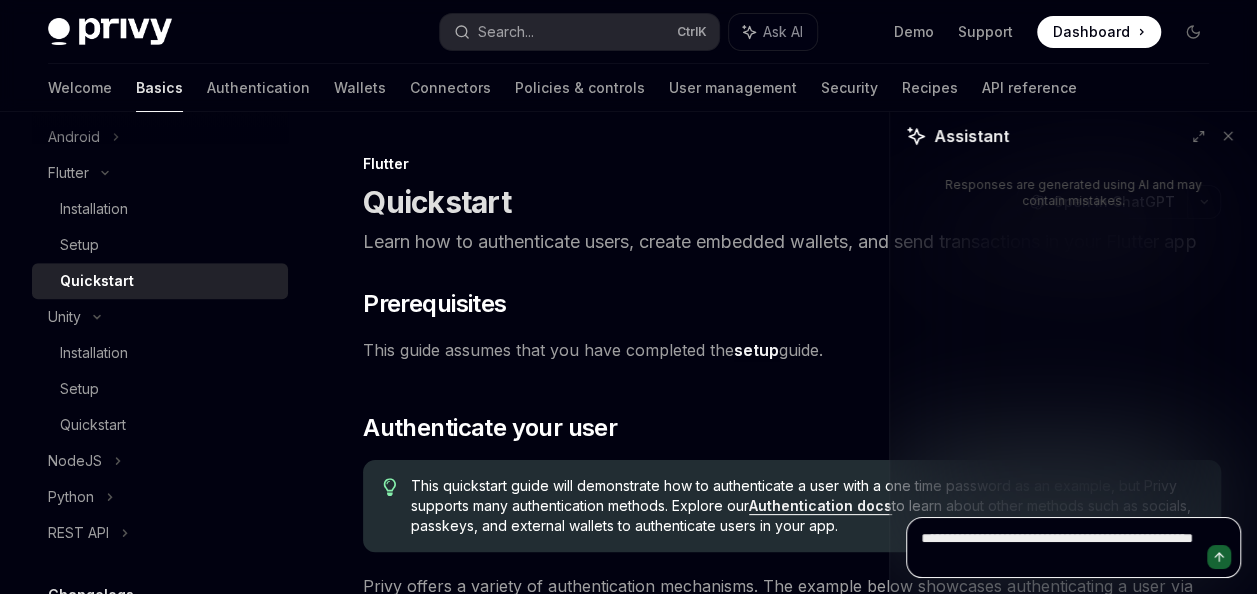 type on "**********" 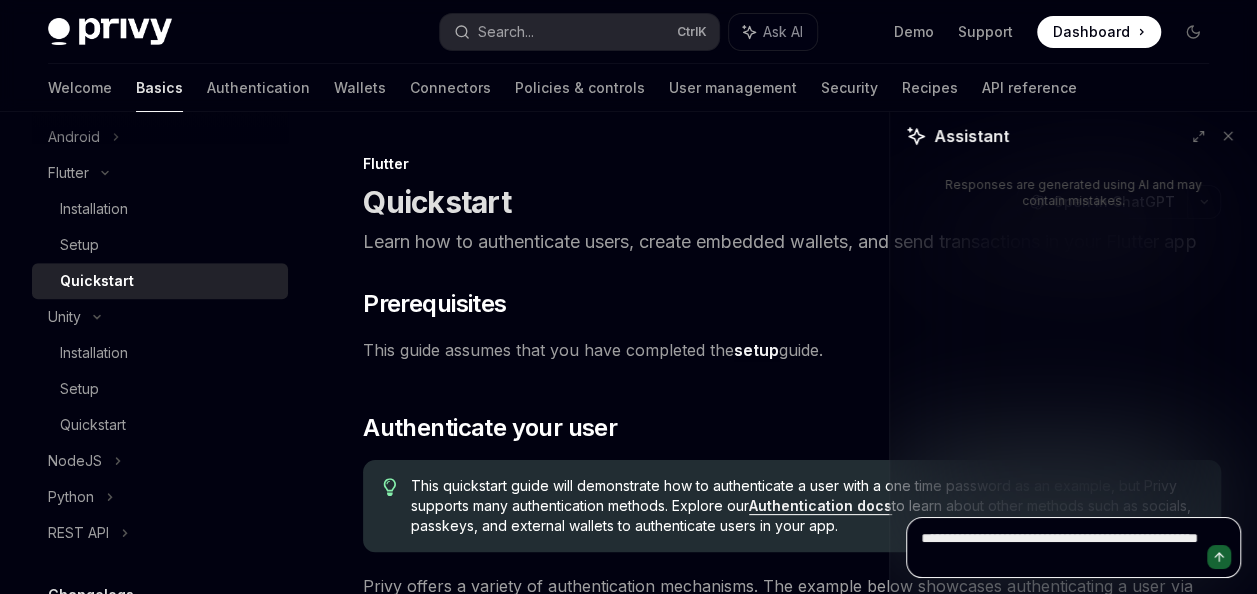 type on "**********" 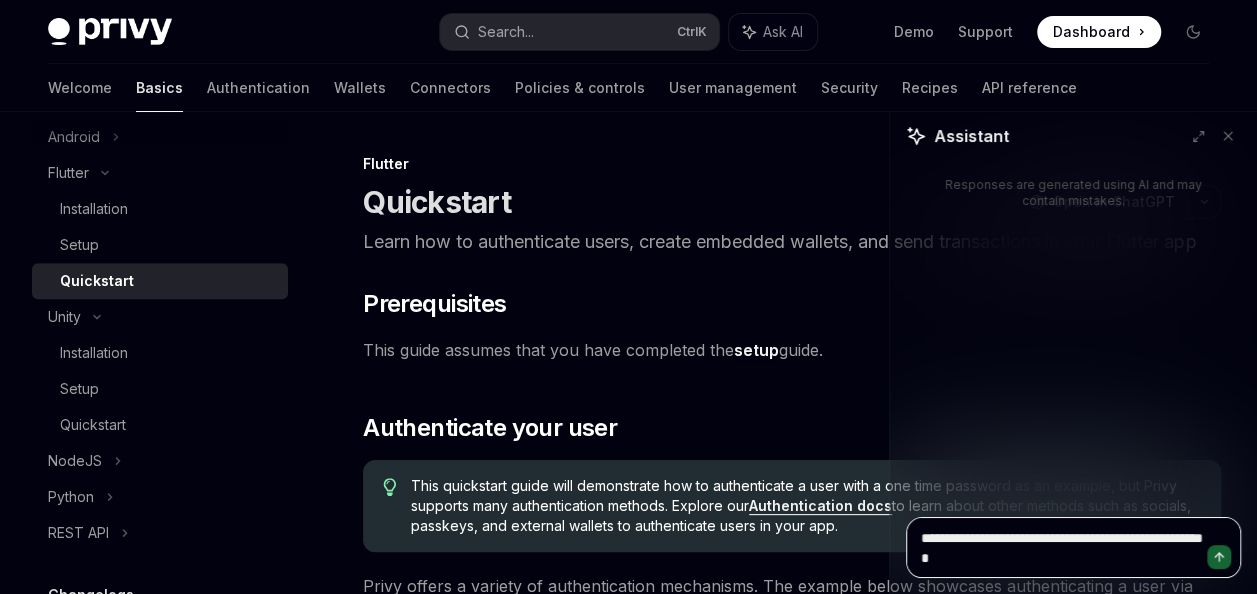 type on "**********" 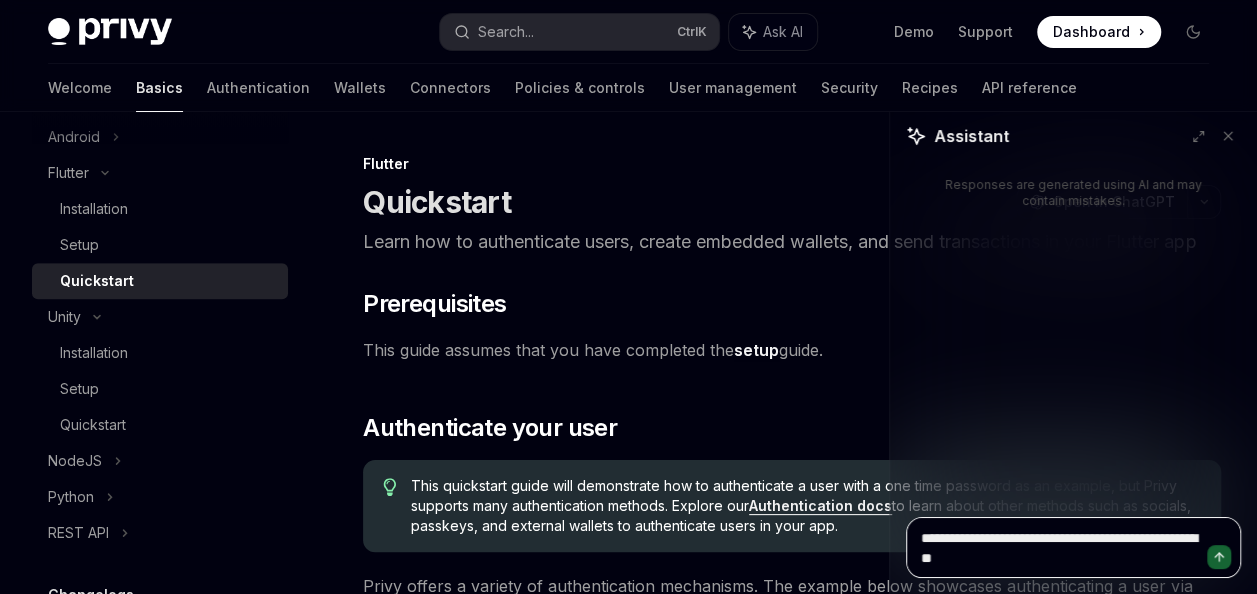 type on "**********" 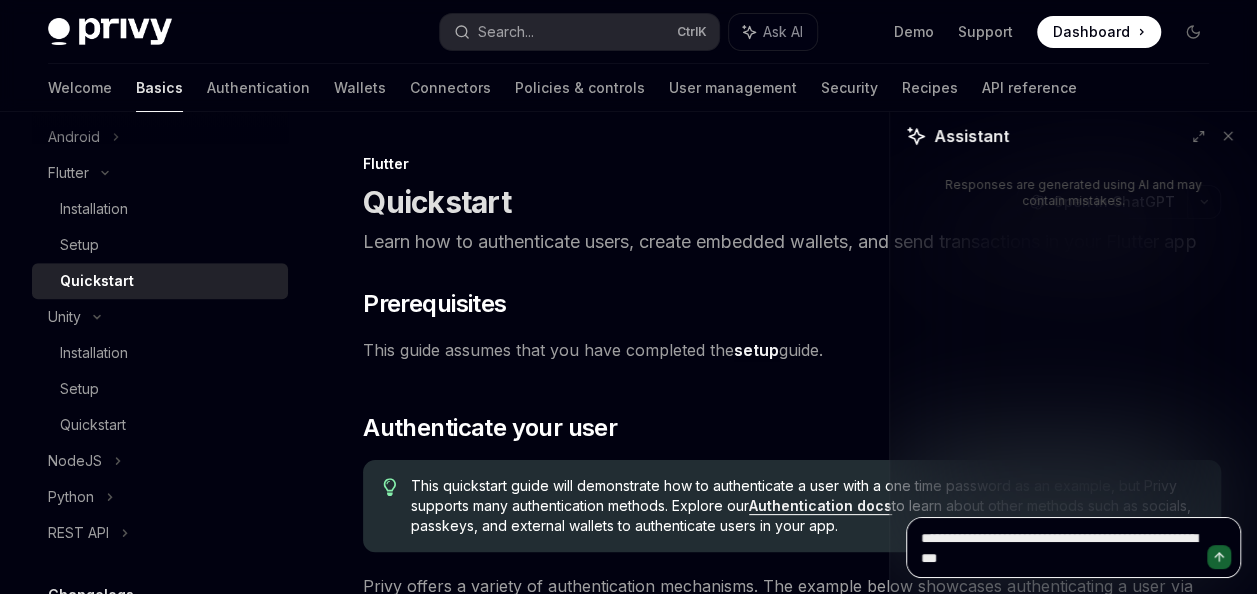 type on "**********" 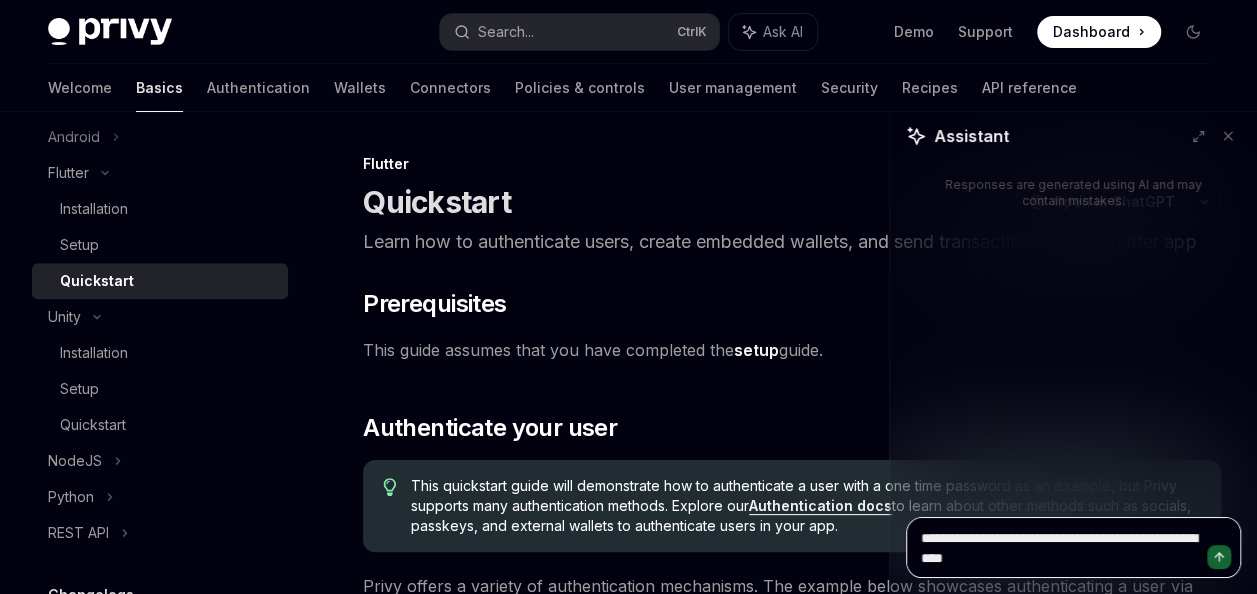 type on "**********" 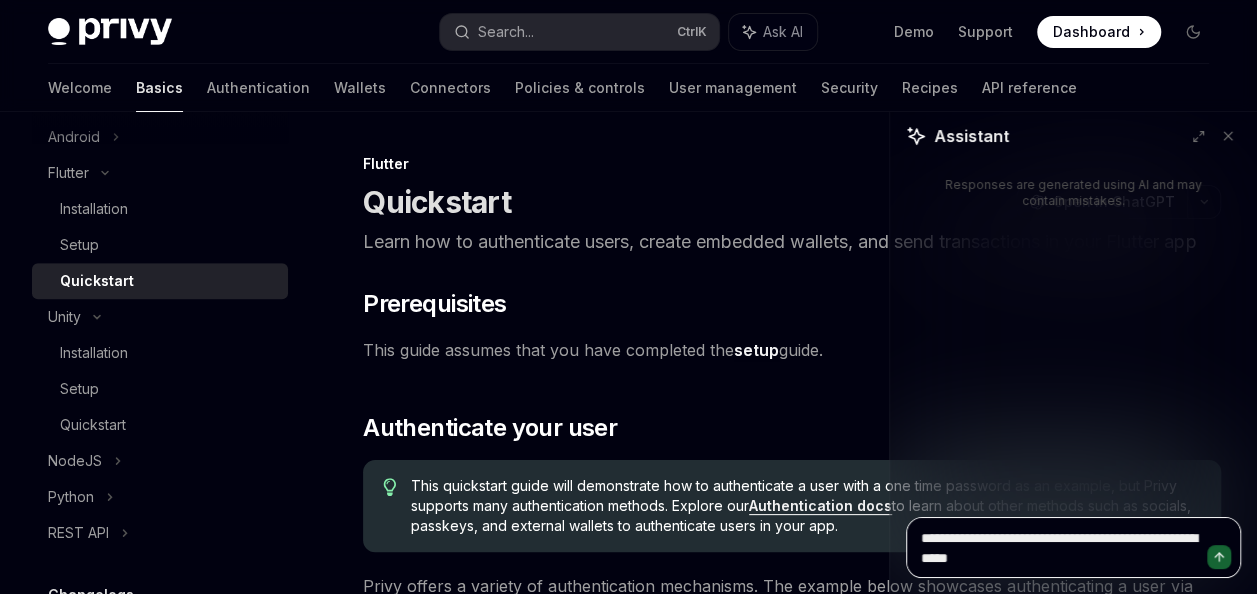 type on "**********" 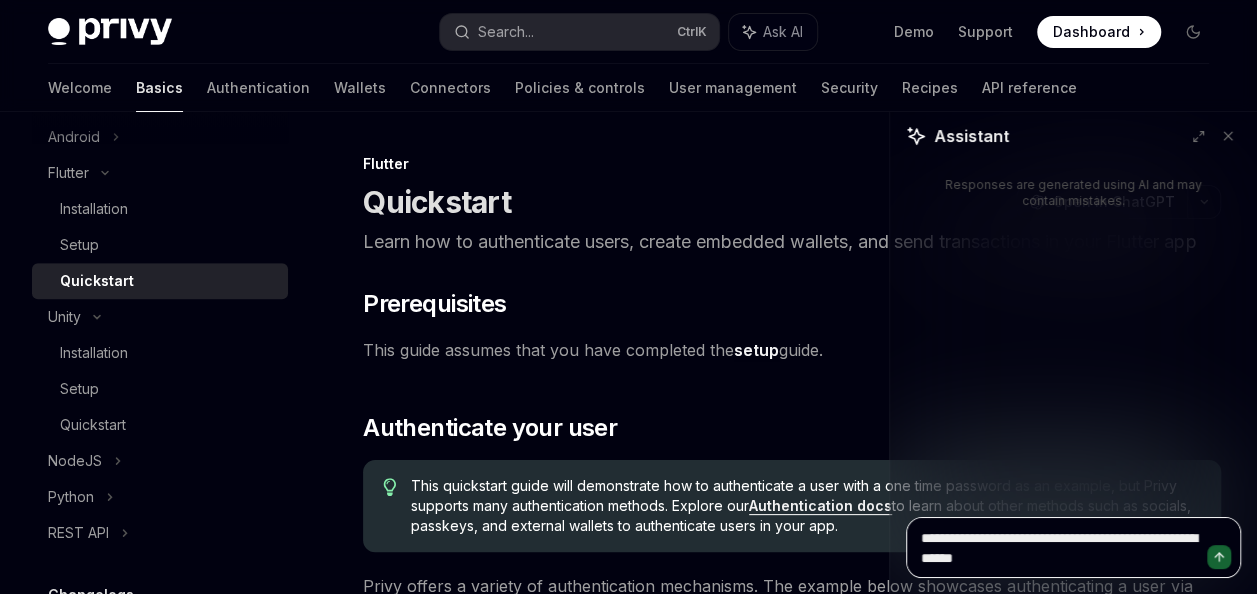type on "**********" 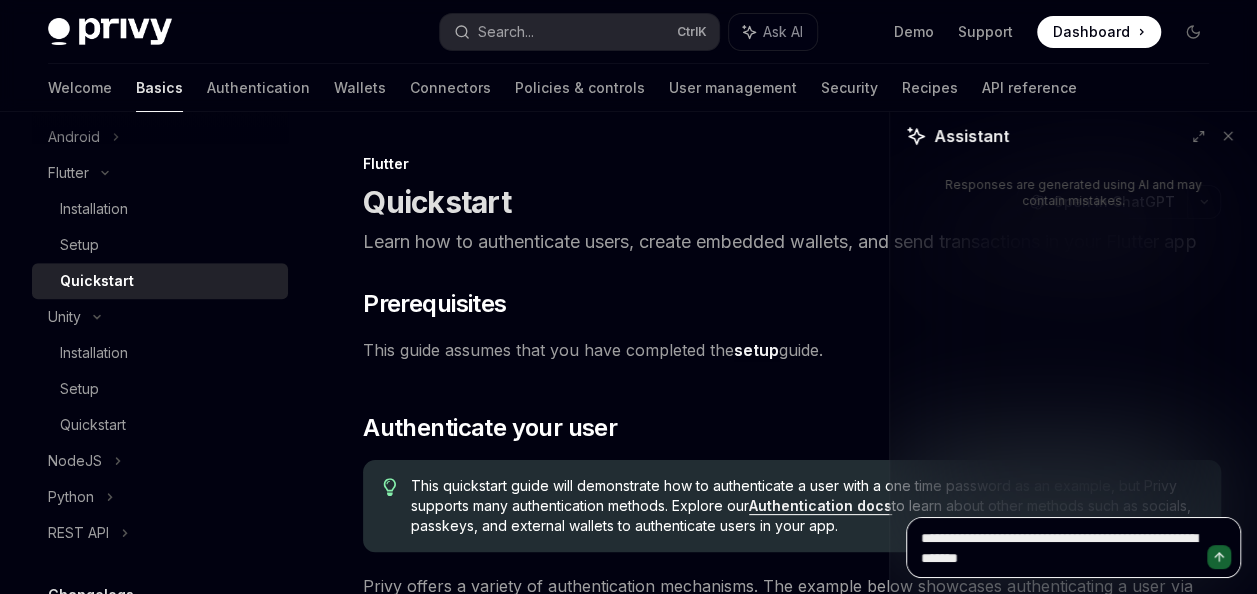 type on "*" 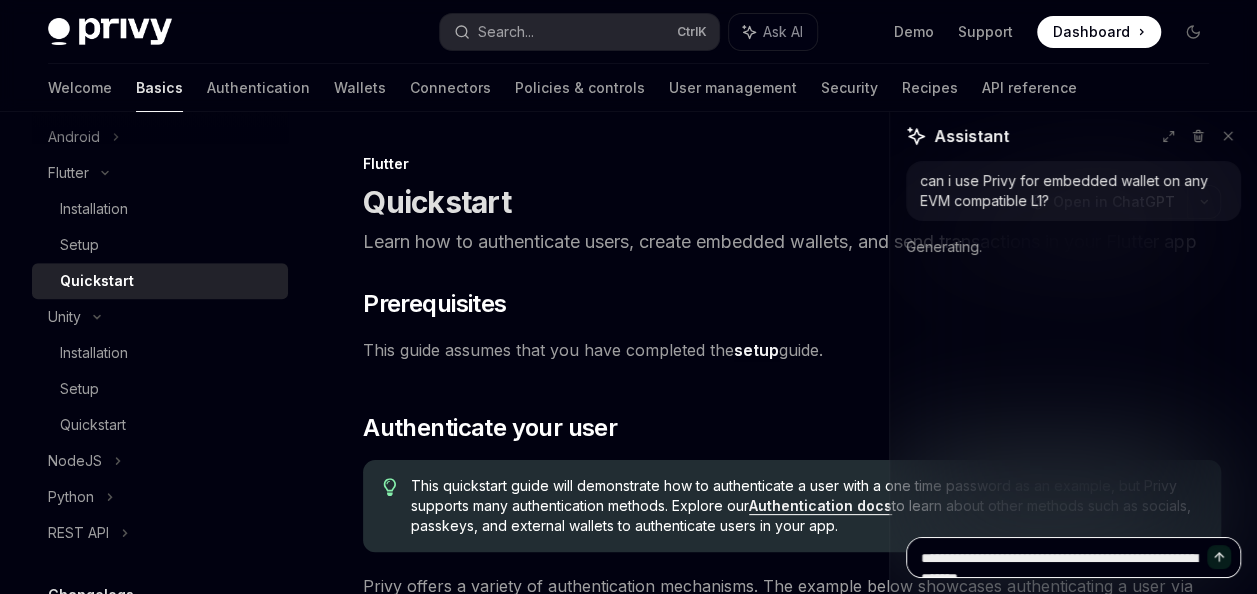 type 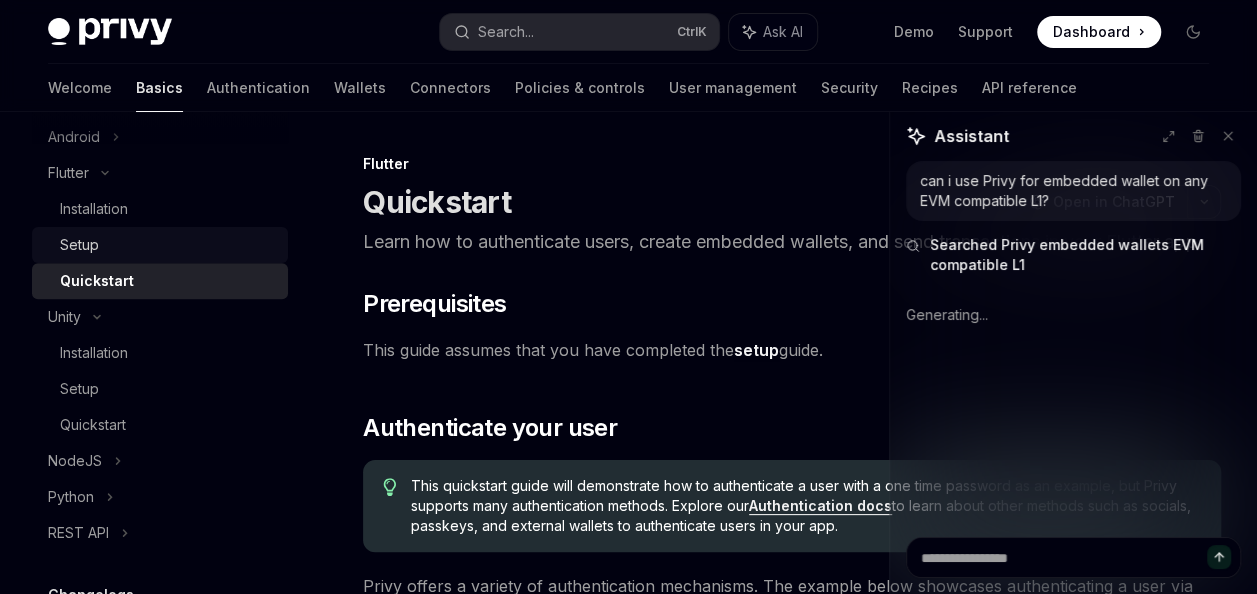 click on "Setup" at bounding box center [168, 245] 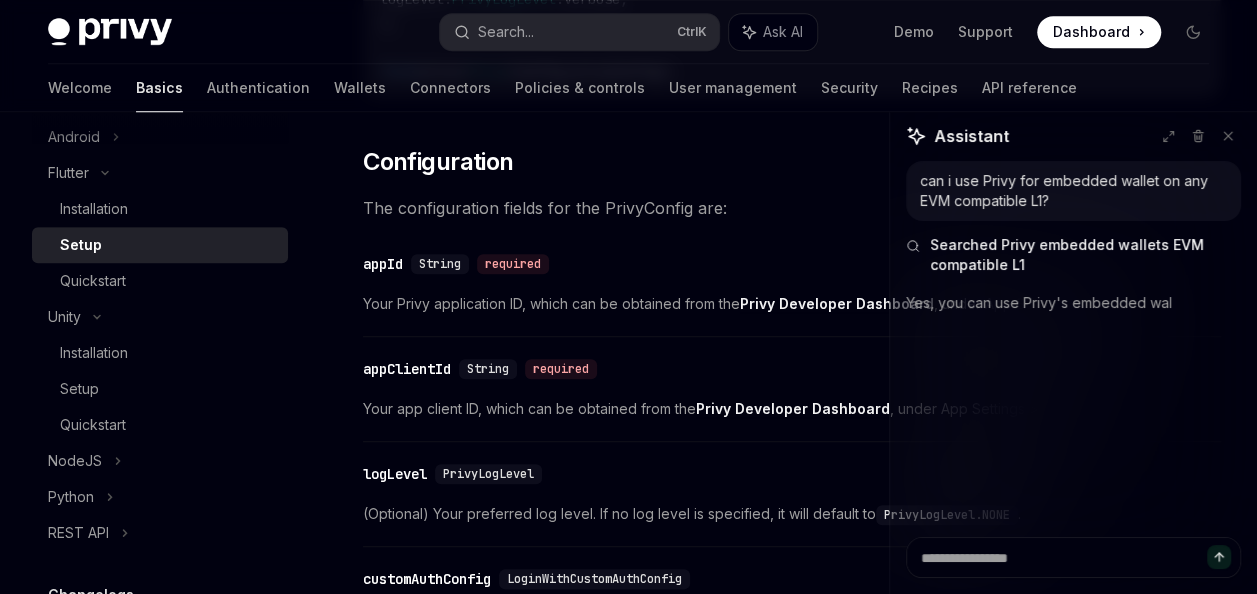 scroll, scrollTop: 827, scrollLeft: 0, axis: vertical 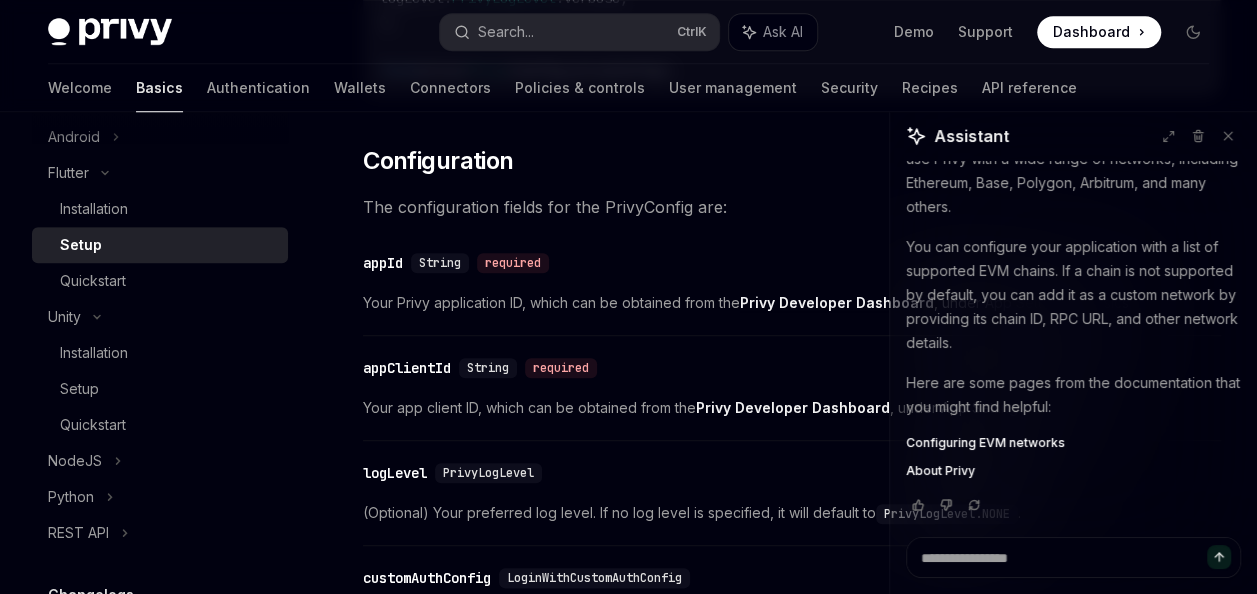 click on "Configuring EVM networks" at bounding box center [985, 443] 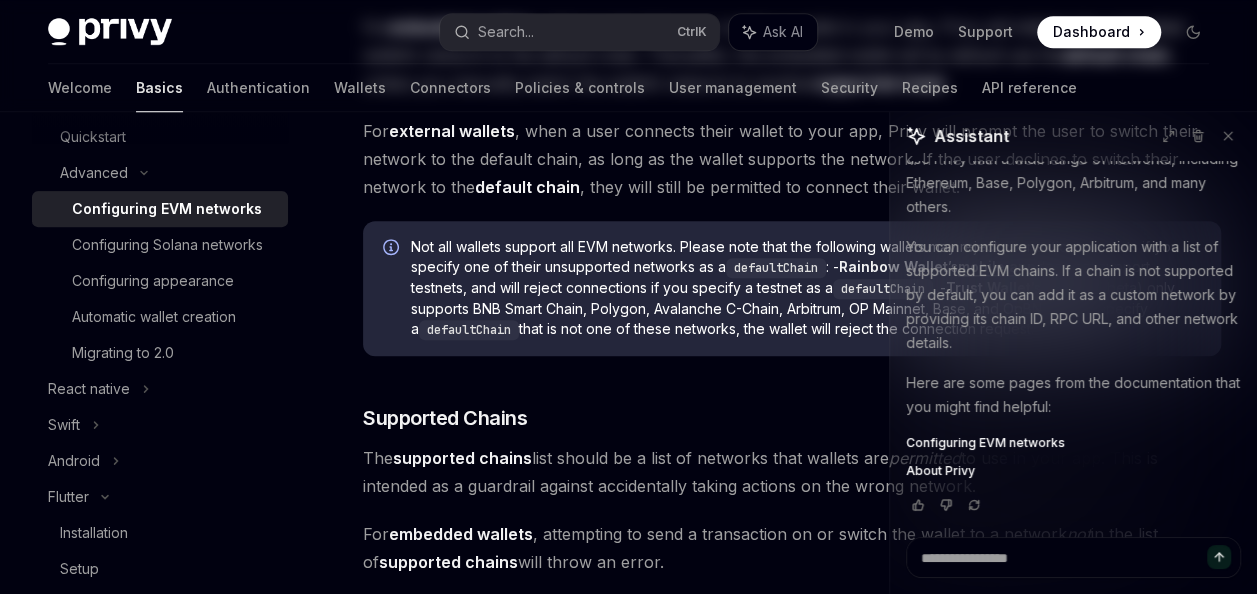 scroll, scrollTop: 0, scrollLeft: 0, axis: both 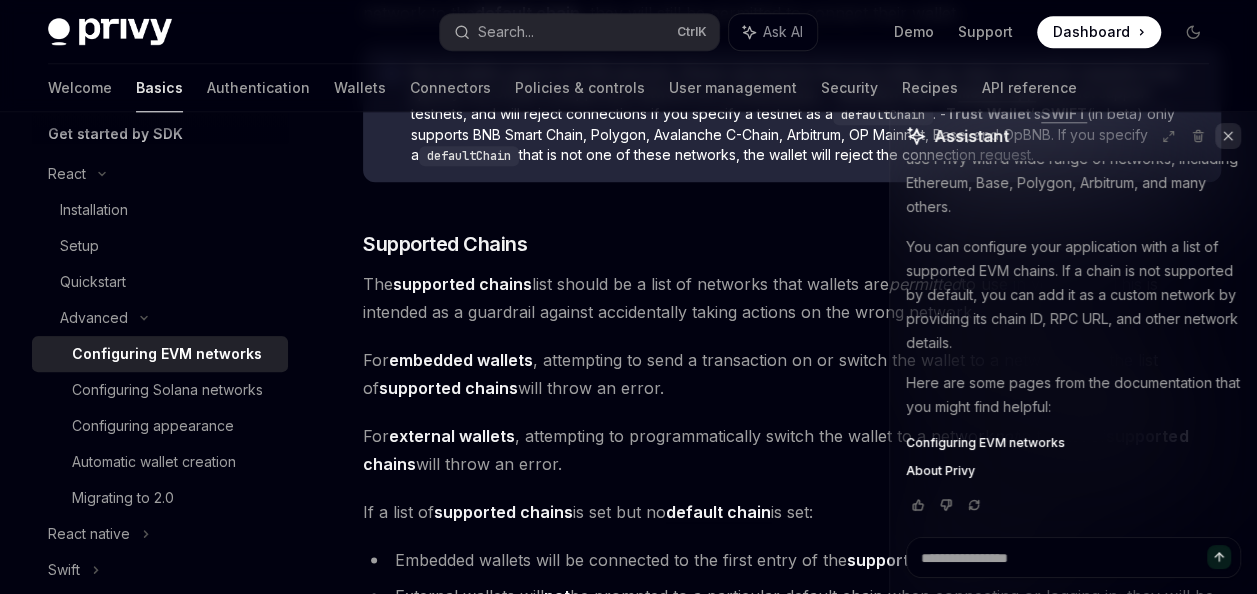 click 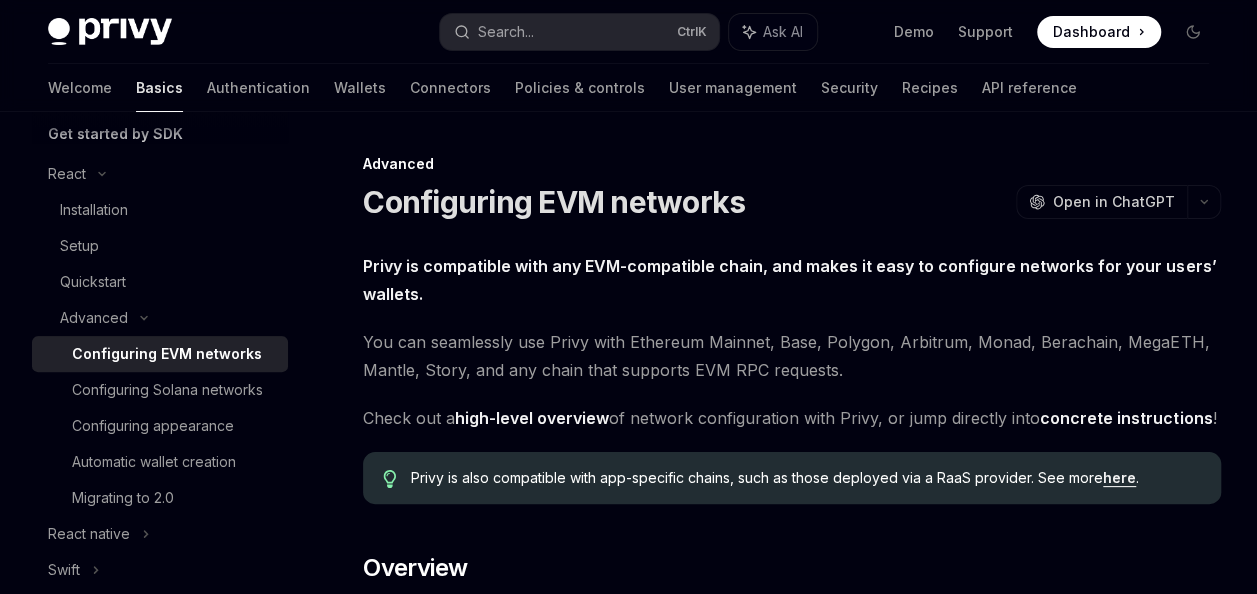scroll, scrollTop: 69, scrollLeft: 0, axis: vertical 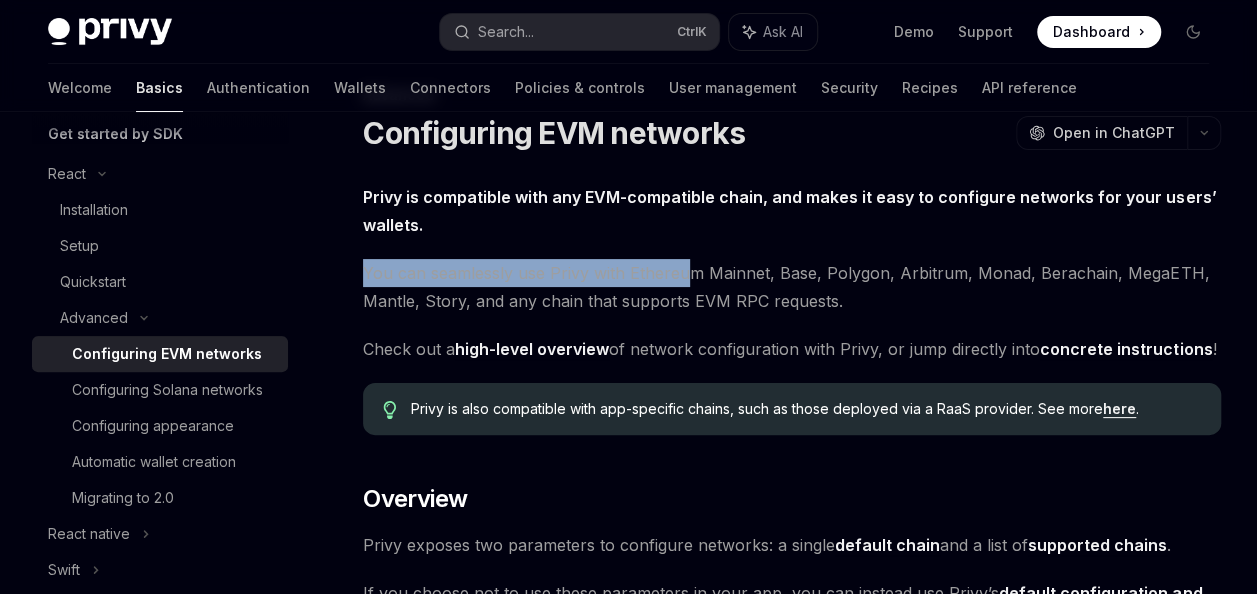 drag, startPoint x: 368, startPoint y: 276, endPoint x: 684, endPoint y: 283, distance: 316.0775 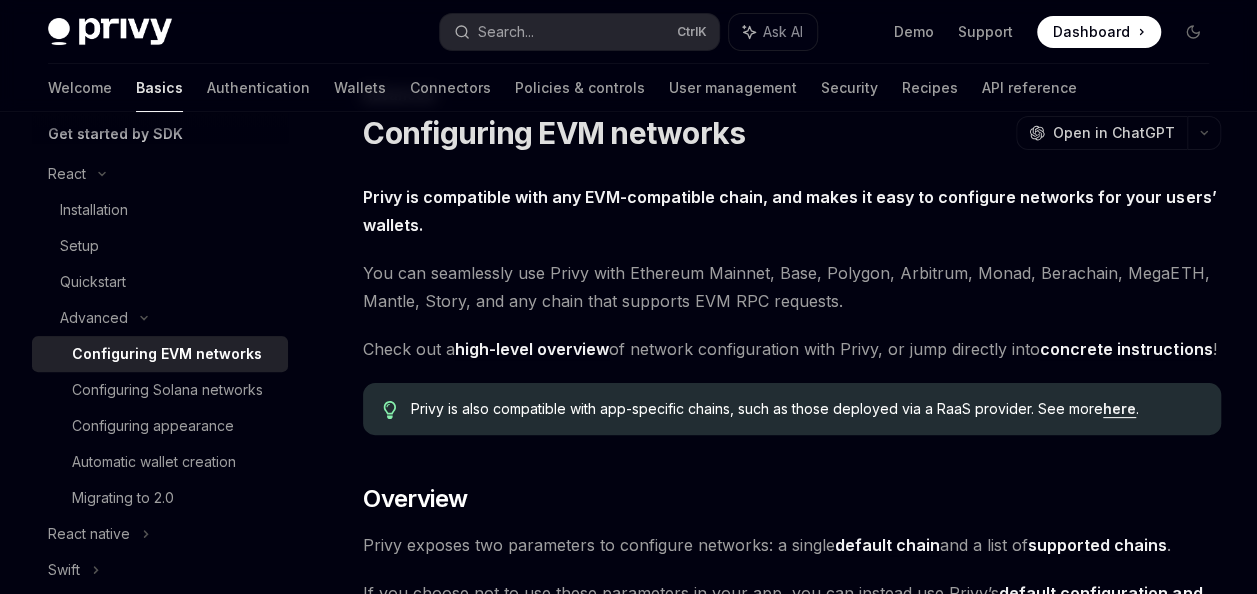 drag, startPoint x: 684, startPoint y: 283, endPoint x: 705, endPoint y: 306, distance: 31.144823 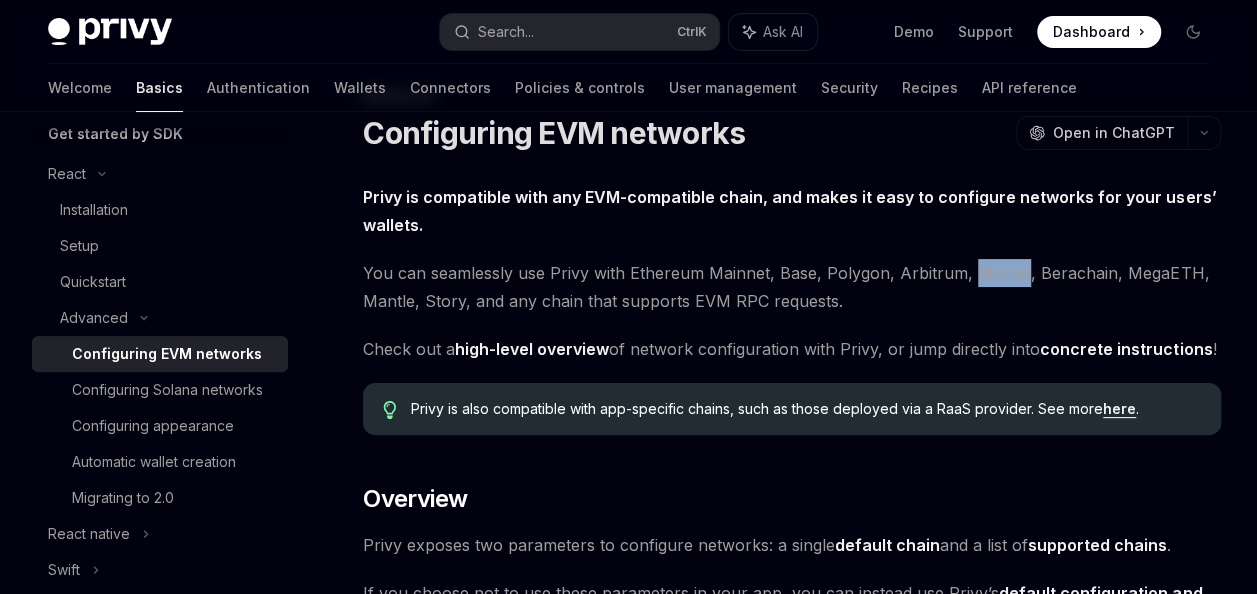 click on "You can seamlessly use Privy with Ethereum Mainnet, Base, Polygon, Arbitrum, Monad, Berachain, MegaETH, Mantle, Story, and any chain that supports EVM RPC requests." at bounding box center (792, 287) 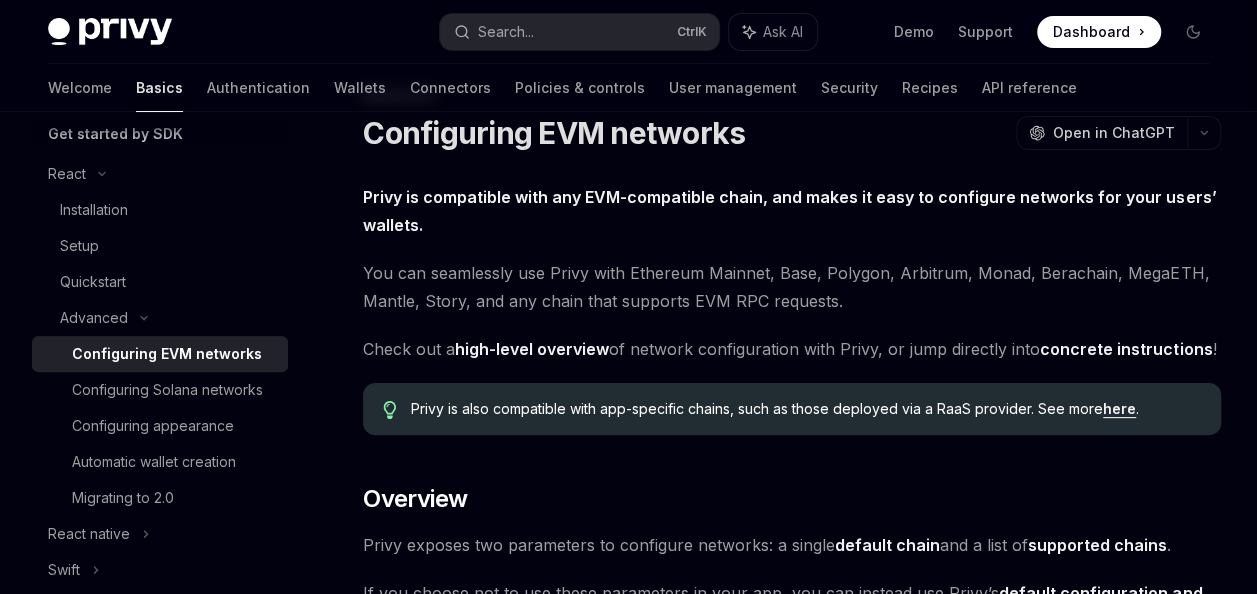 drag, startPoint x: 992, startPoint y: 281, endPoint x: 990, endPoint y: 334, distance: 53.037724 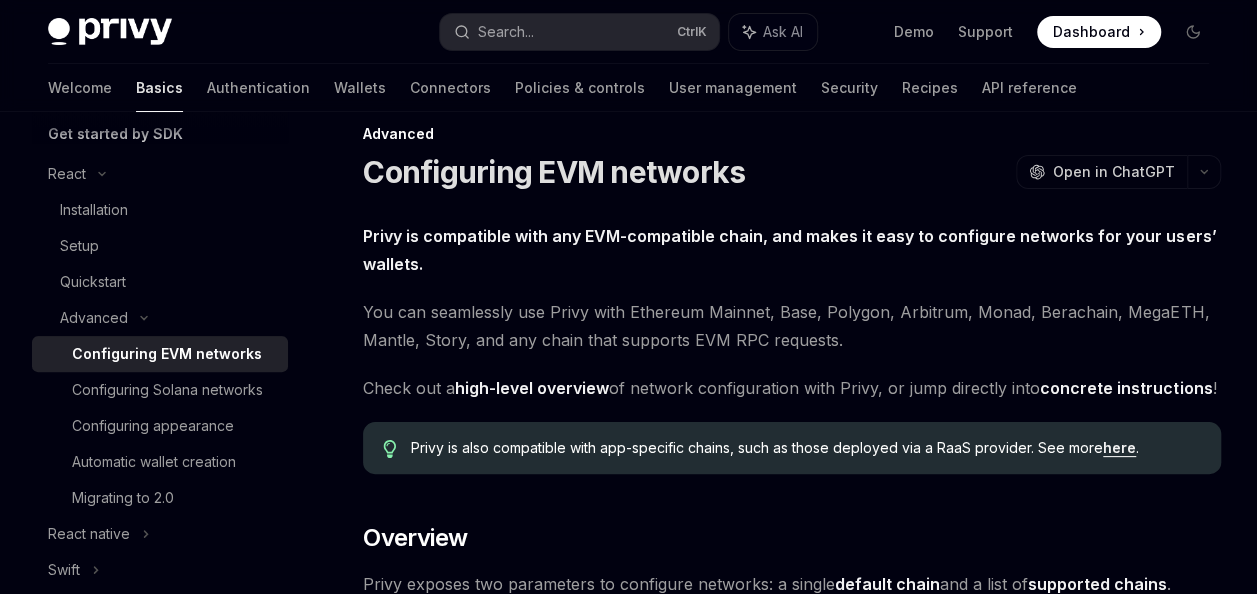 scroll, scrollTop: 0, scrollLeft: 0, axis: both 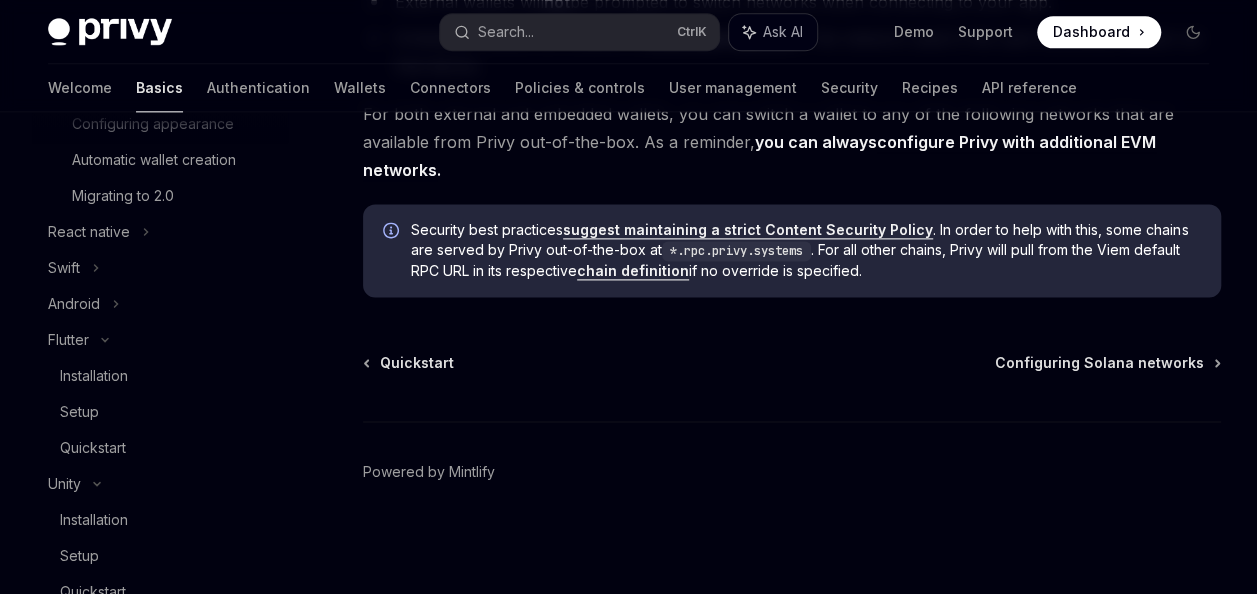 click on "Ask AI" at bounding box center (783, 32) 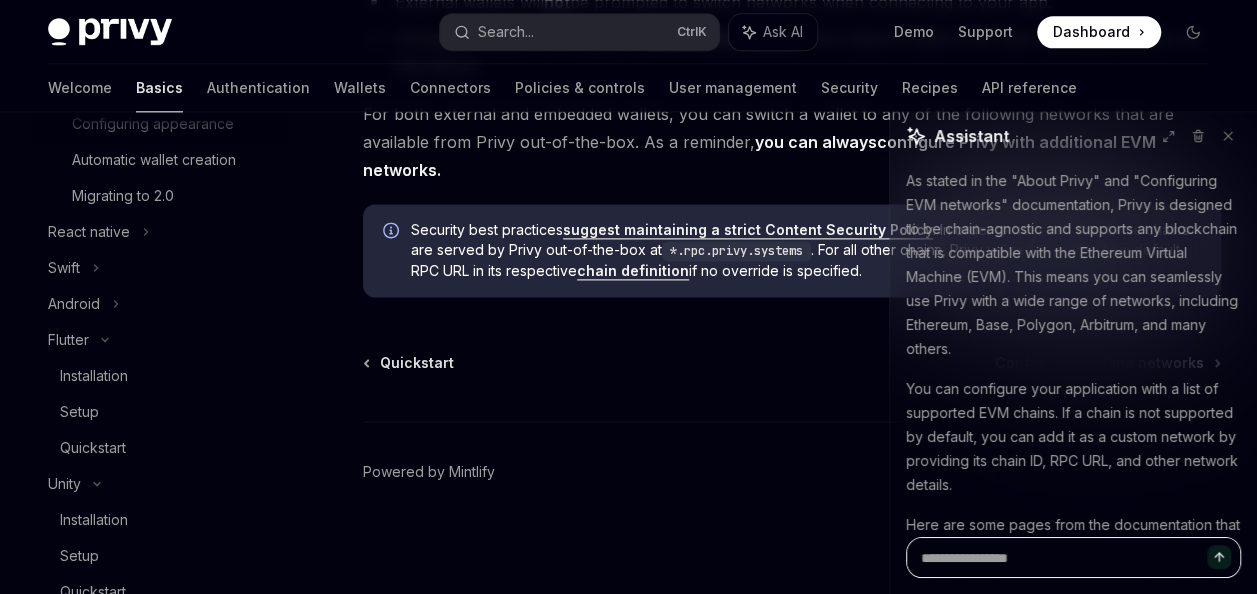 scroll, scrollTop: 328, scrollLeft: 0, axis: vertical 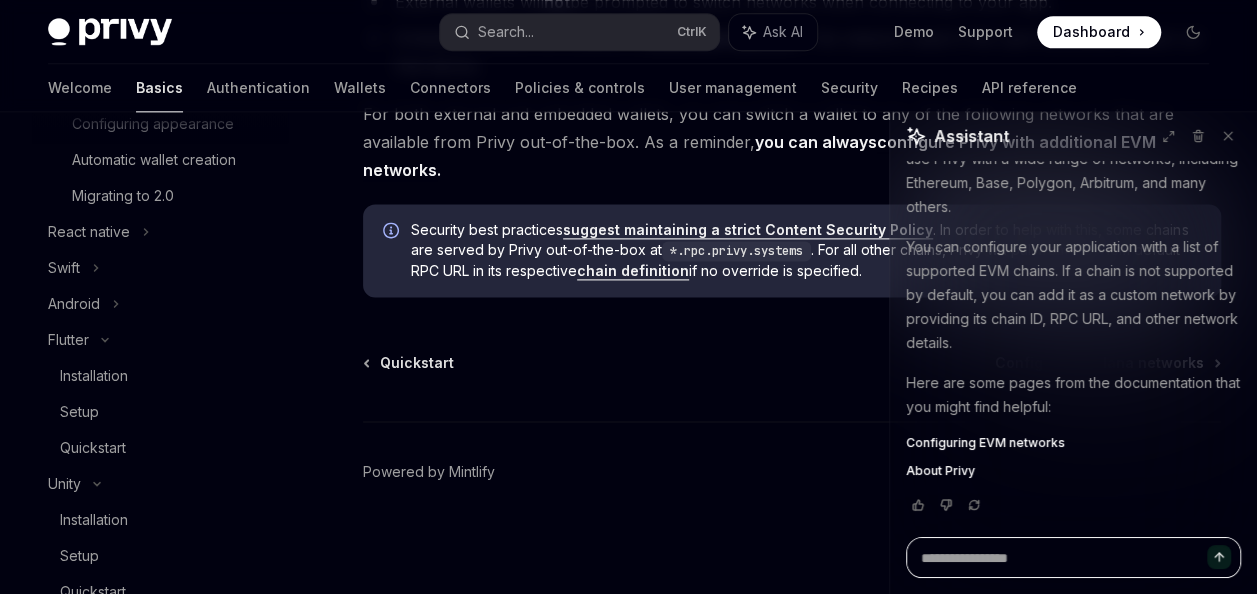 type on "*" 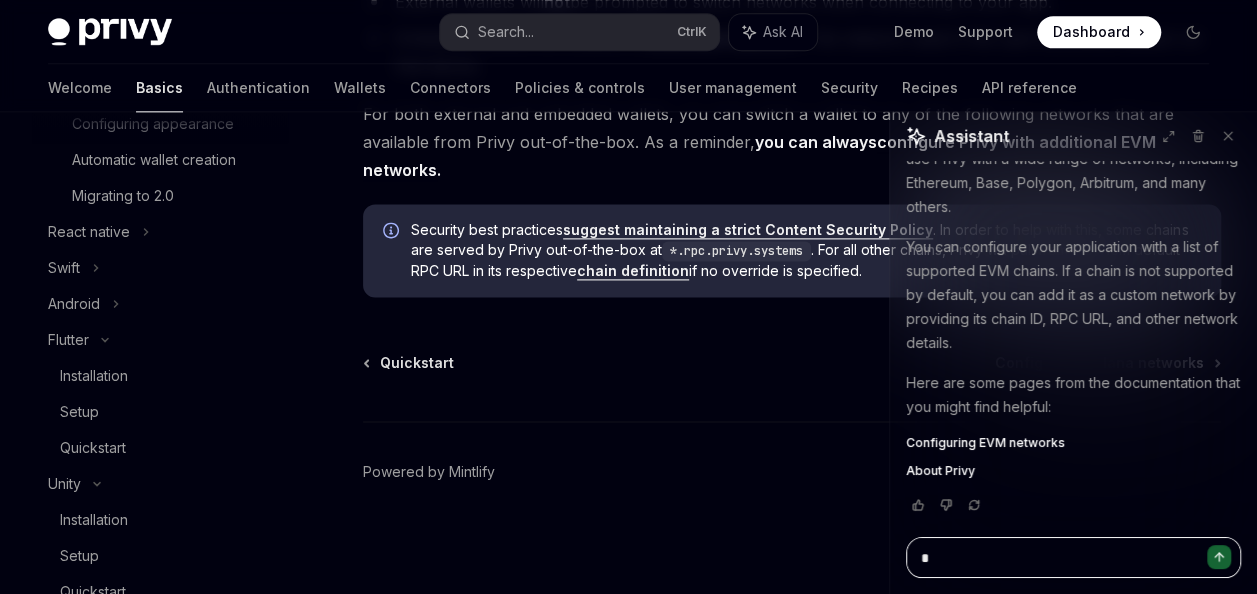 type on "**" 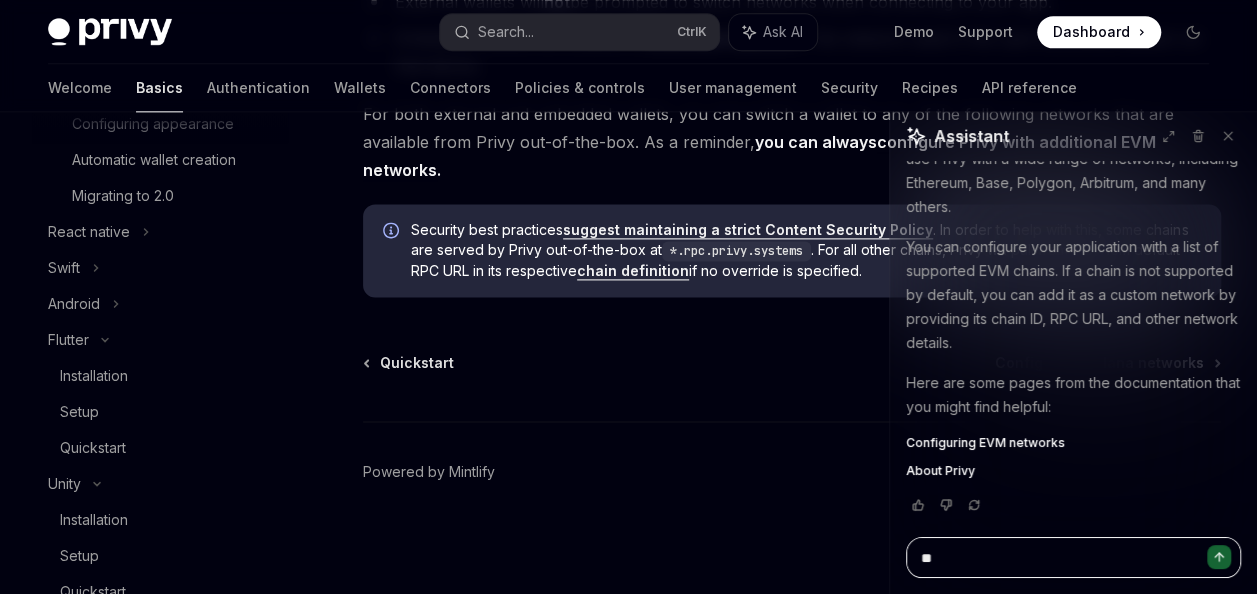 type on "***" 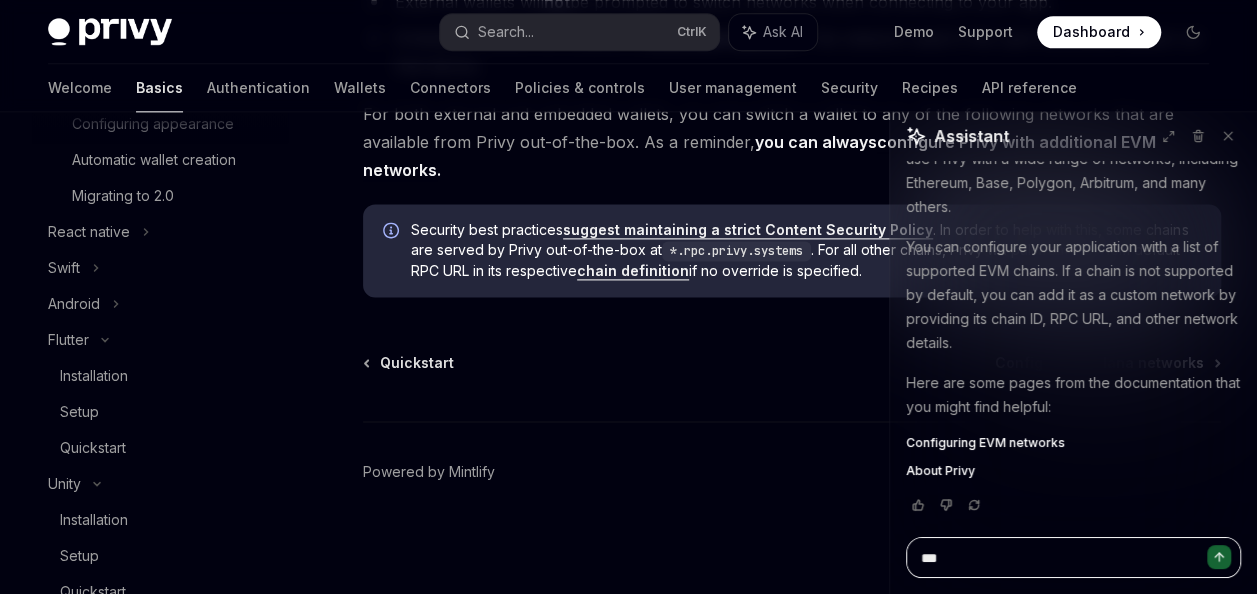 type on "***" 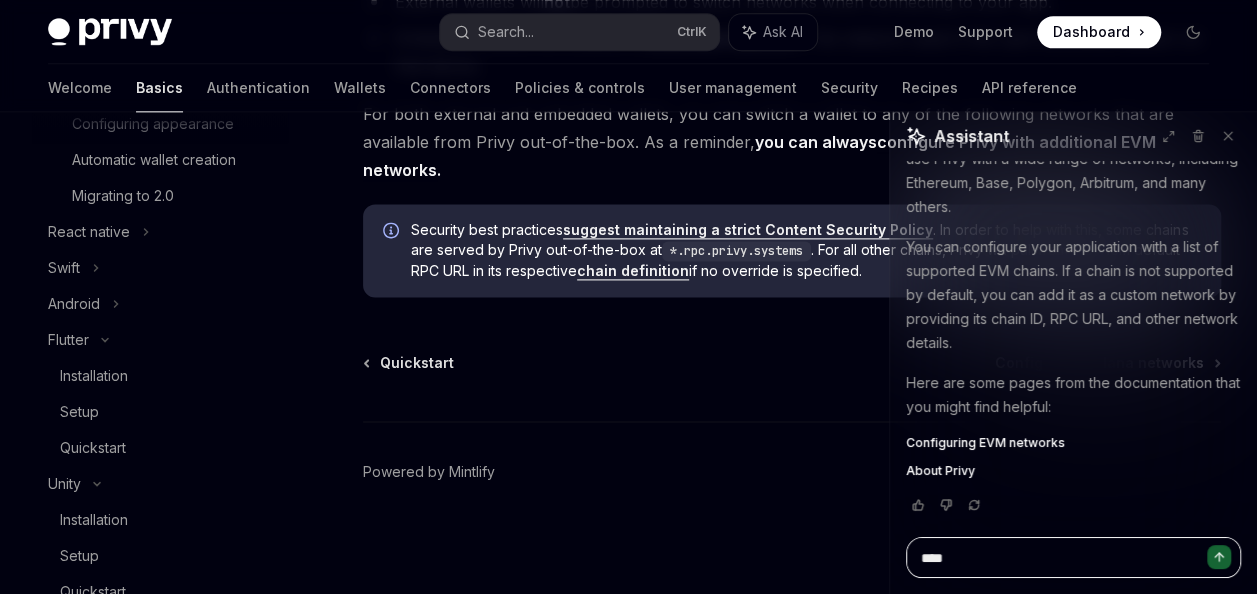 type on "*" 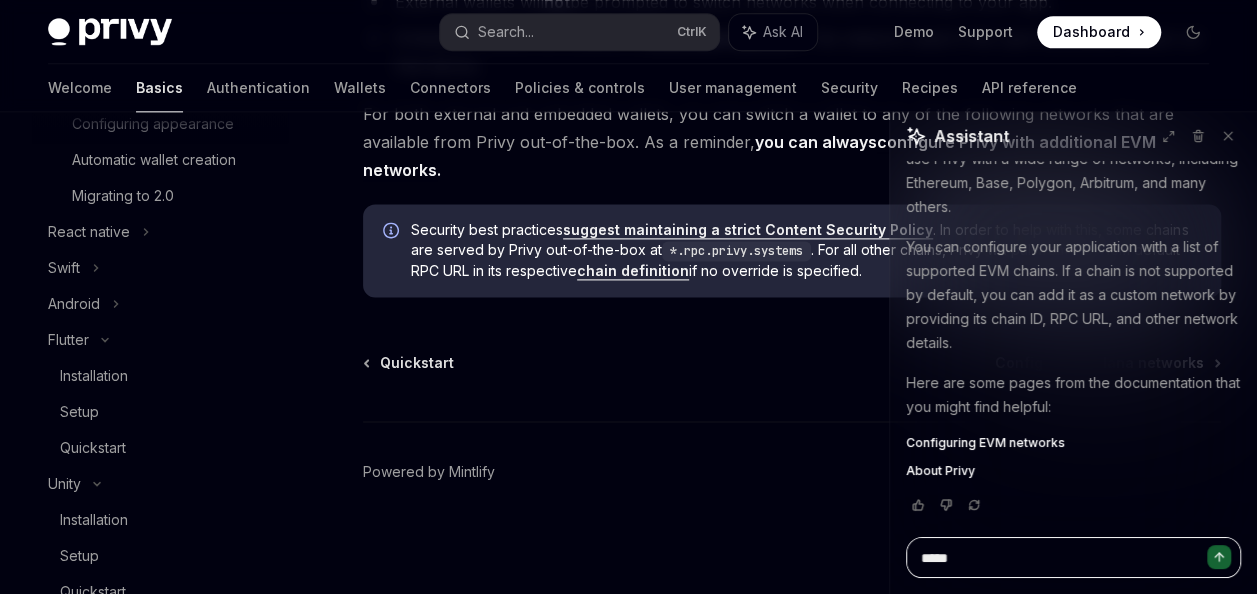 type on "***" 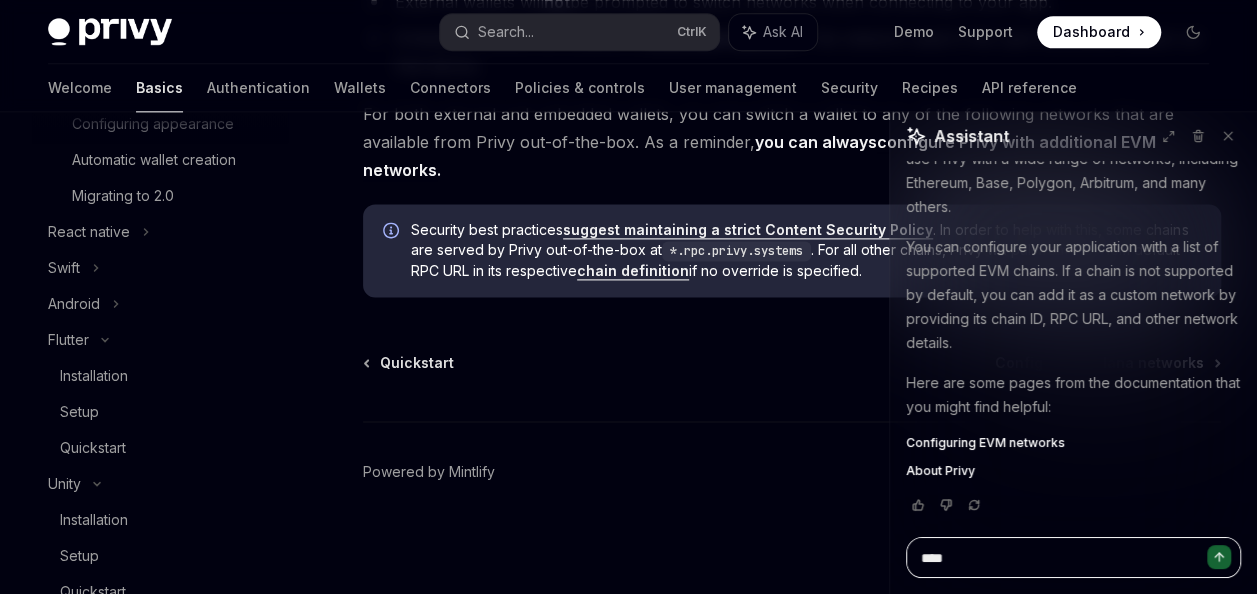 type on "*****" 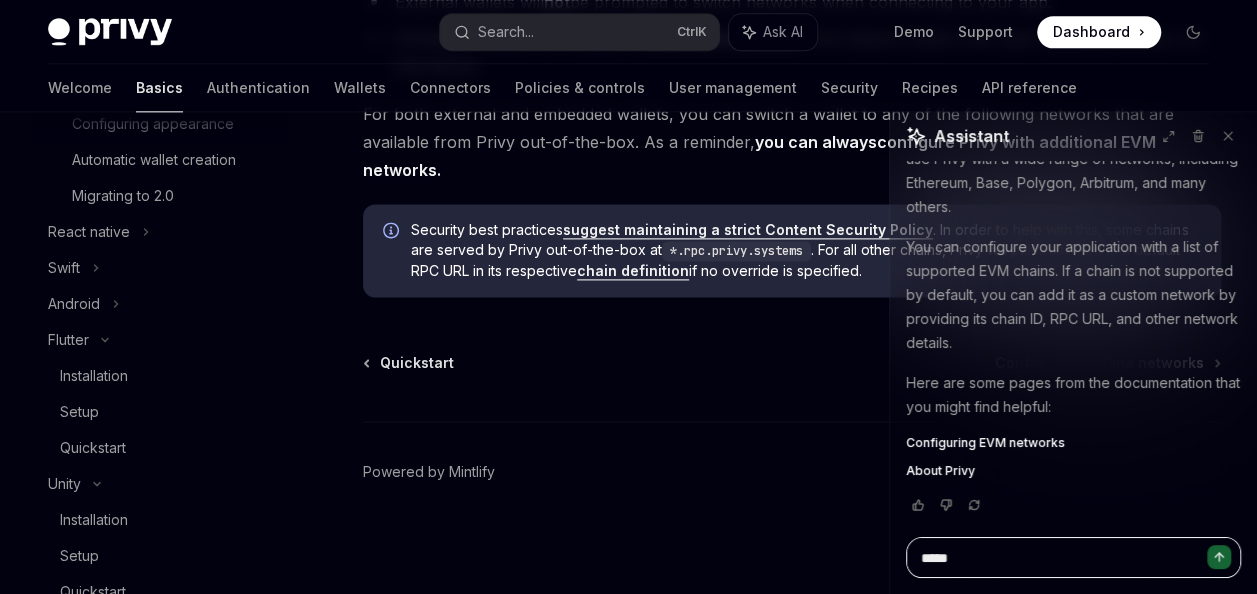 type on "*" 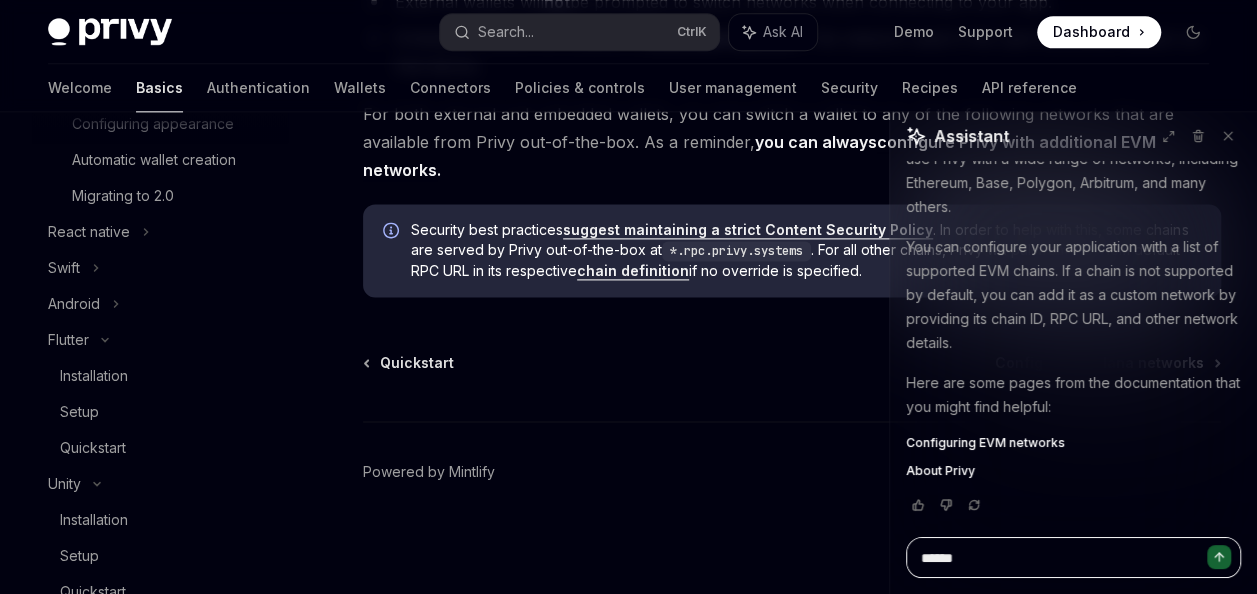 type on "******" 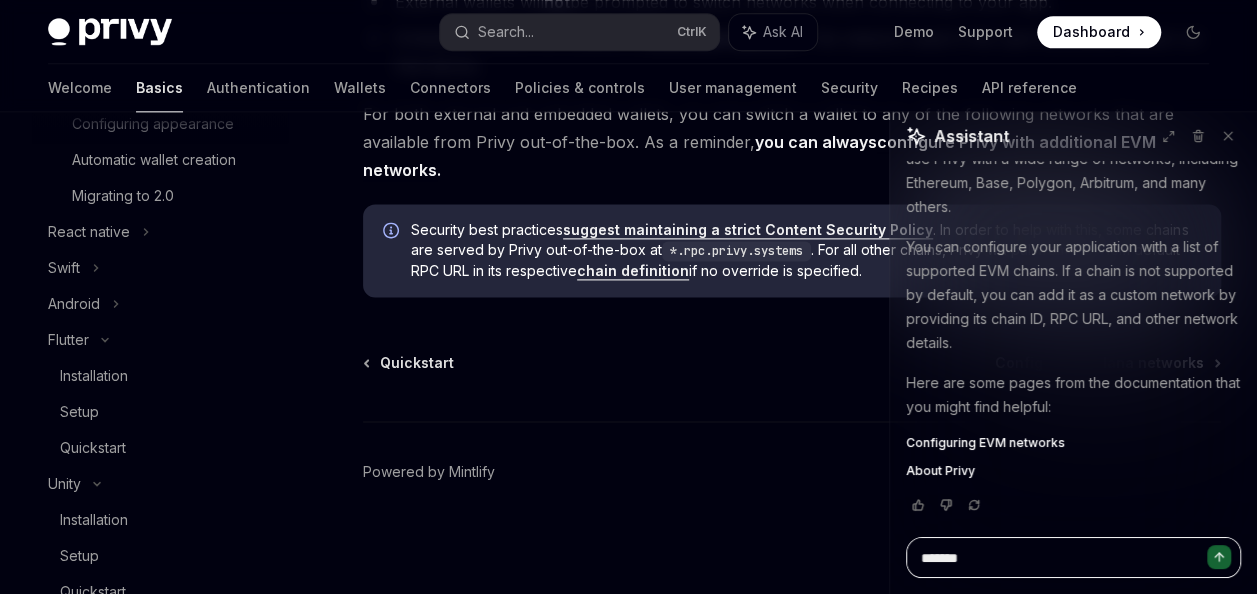 type on "********" 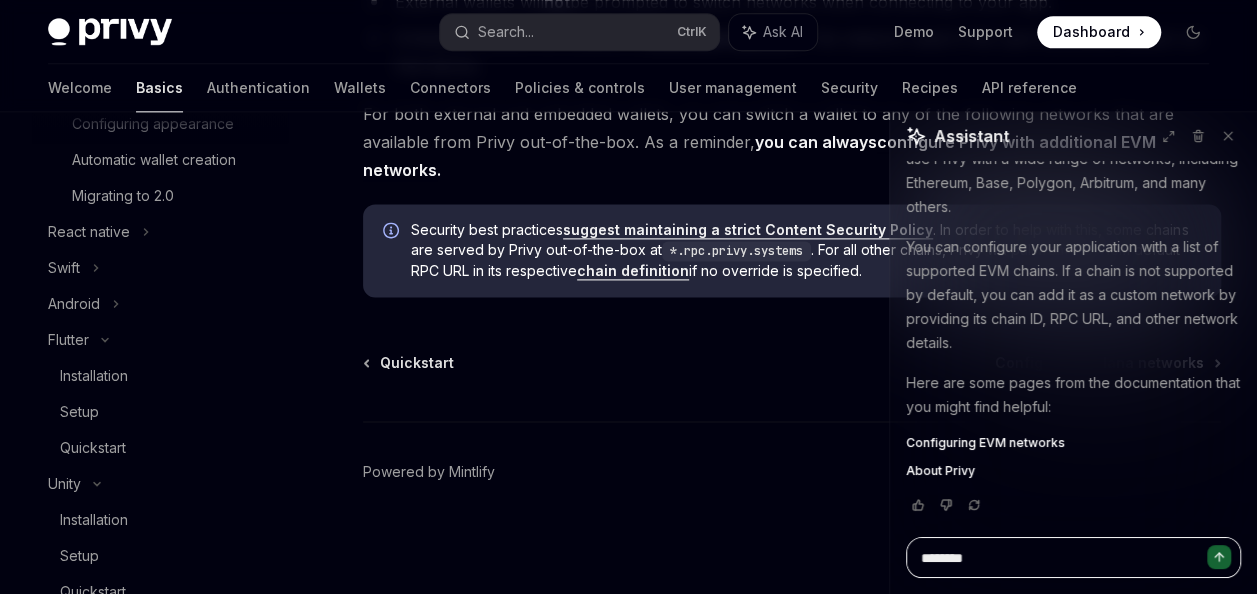 type on "*********" 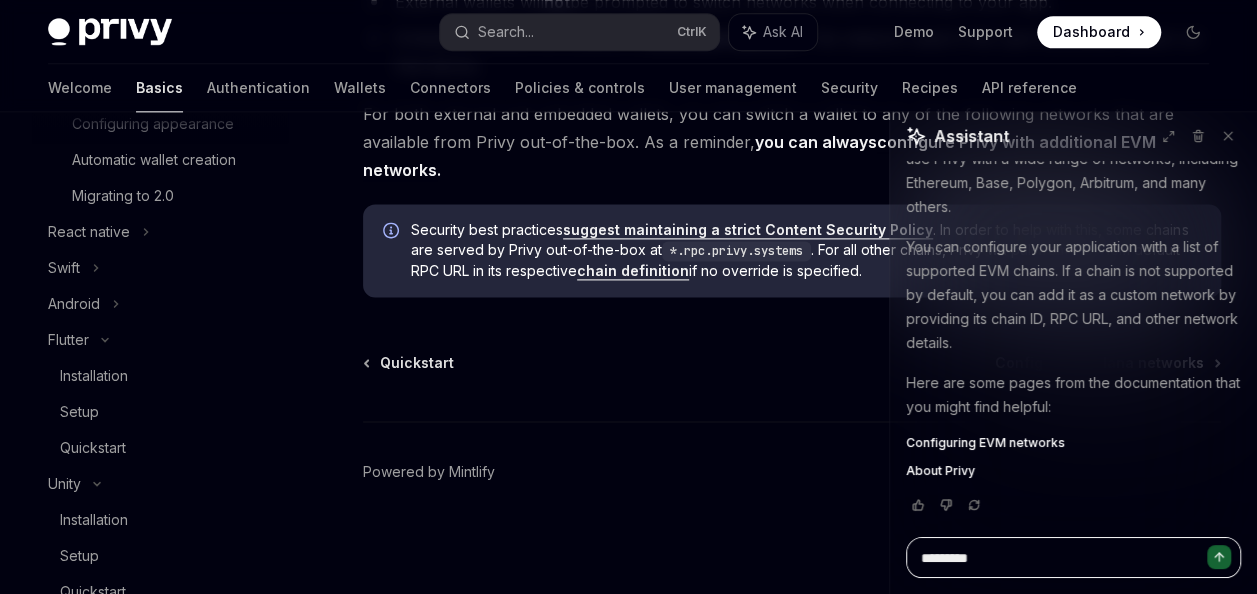 type on "**********" 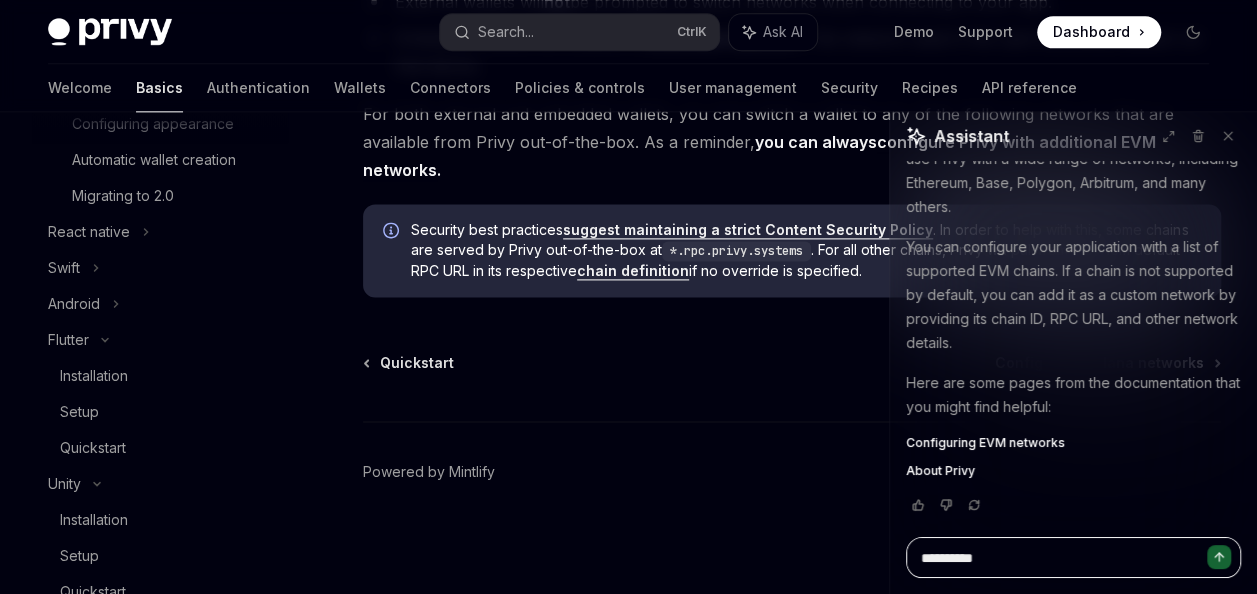 type on "**********" 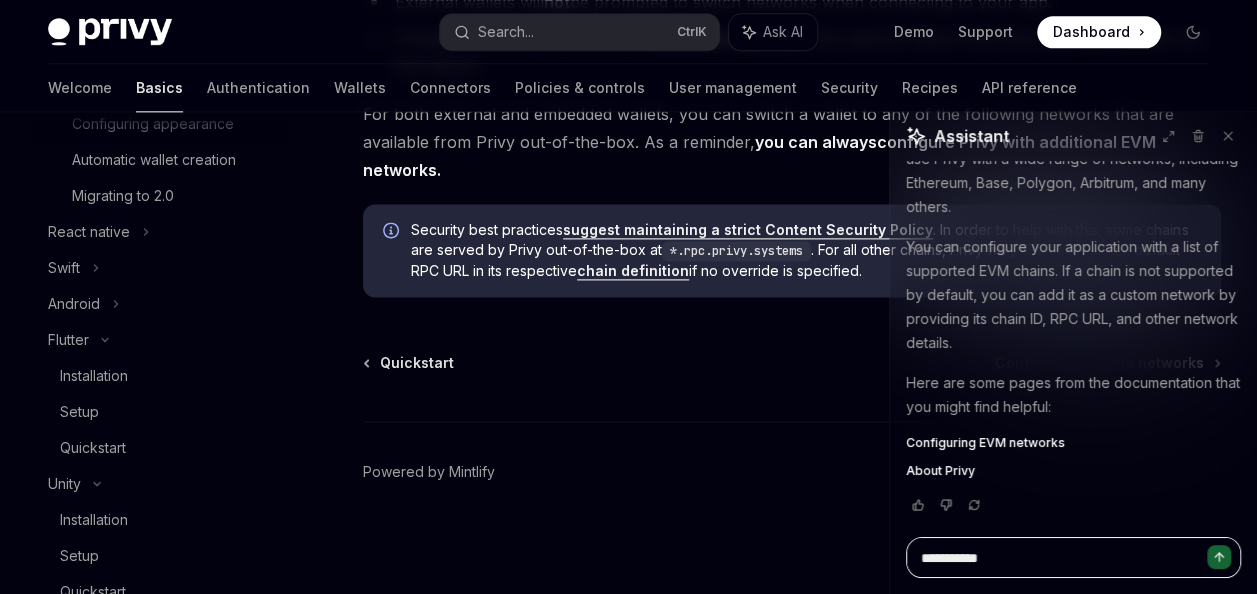type on "**********" 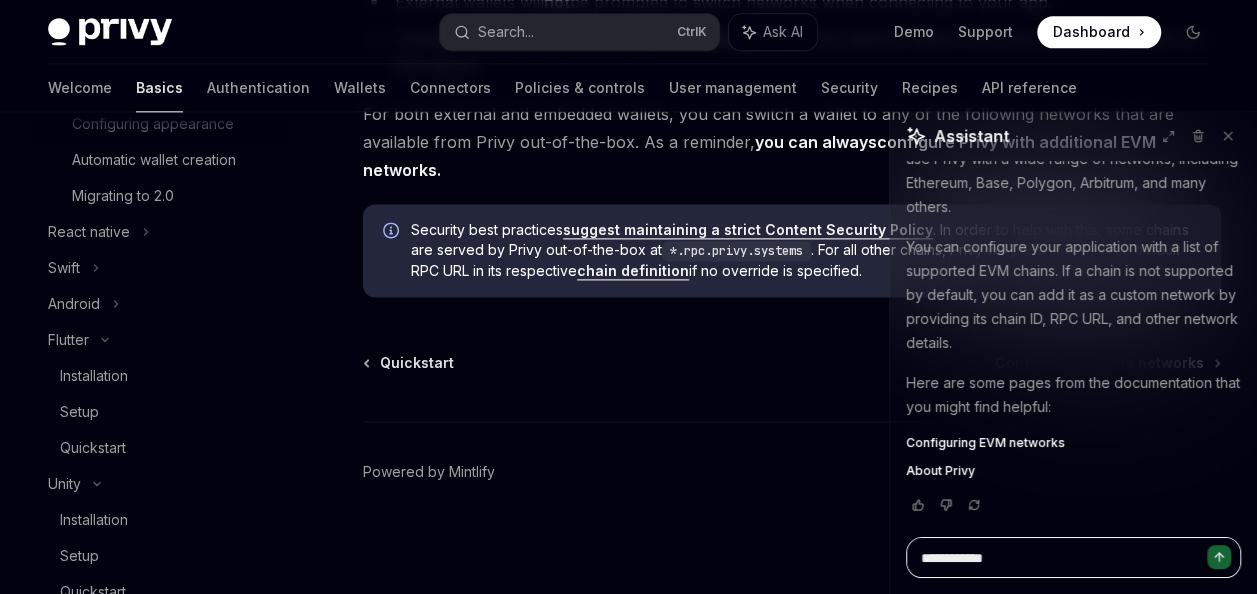 type on "**********" 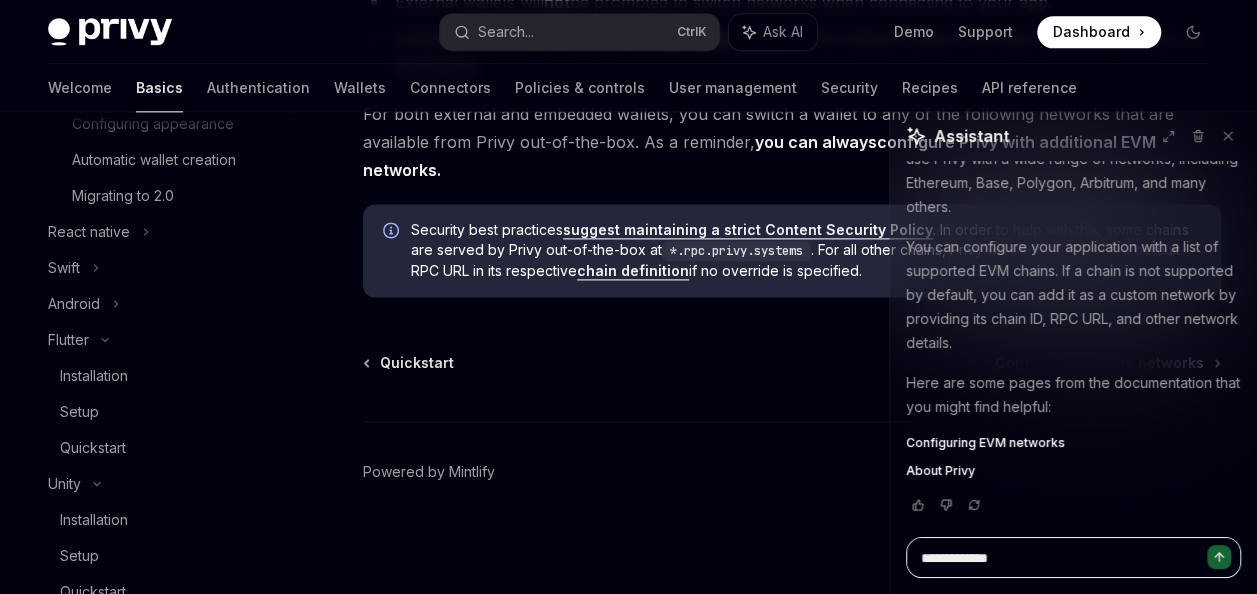 type on "**********" 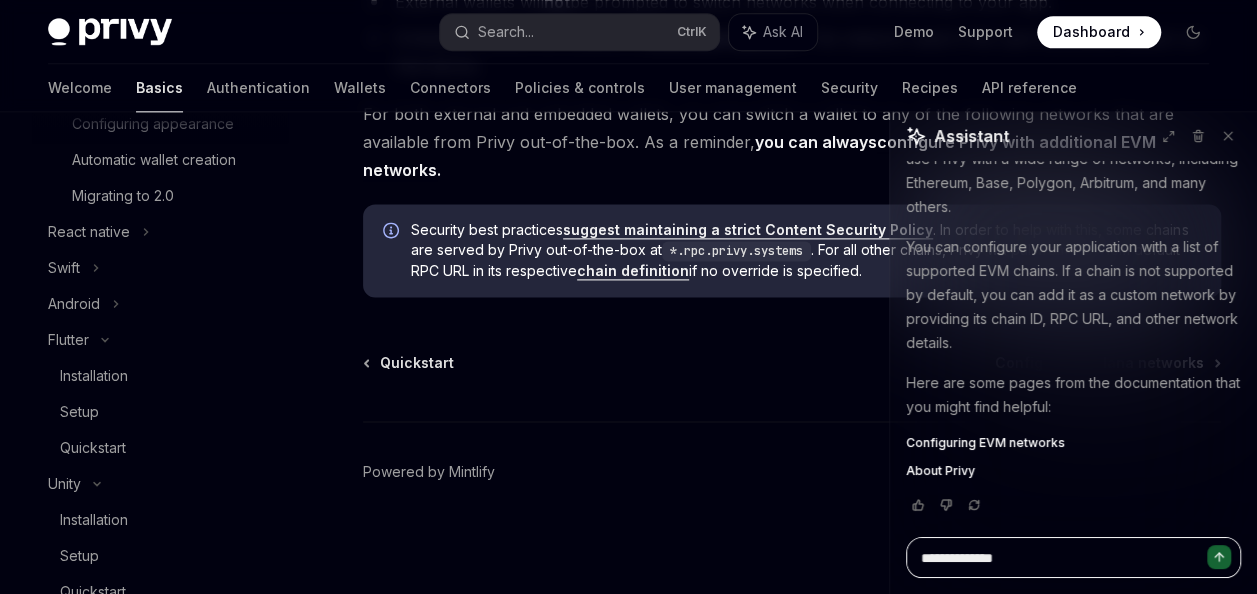 type on "**********" 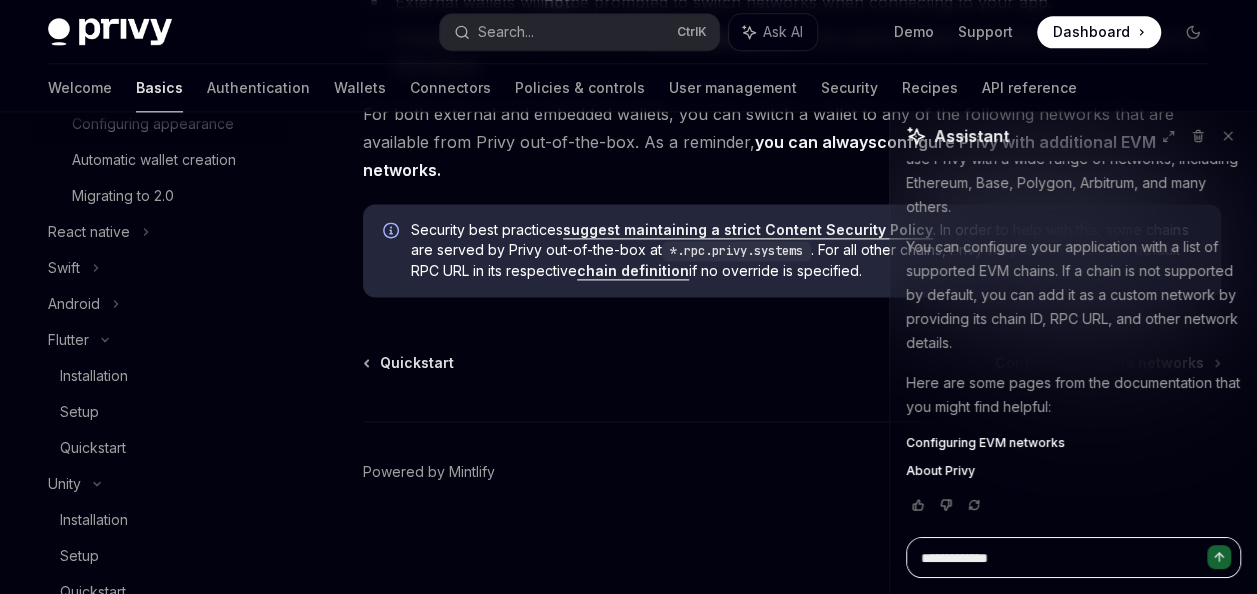 type on "*" 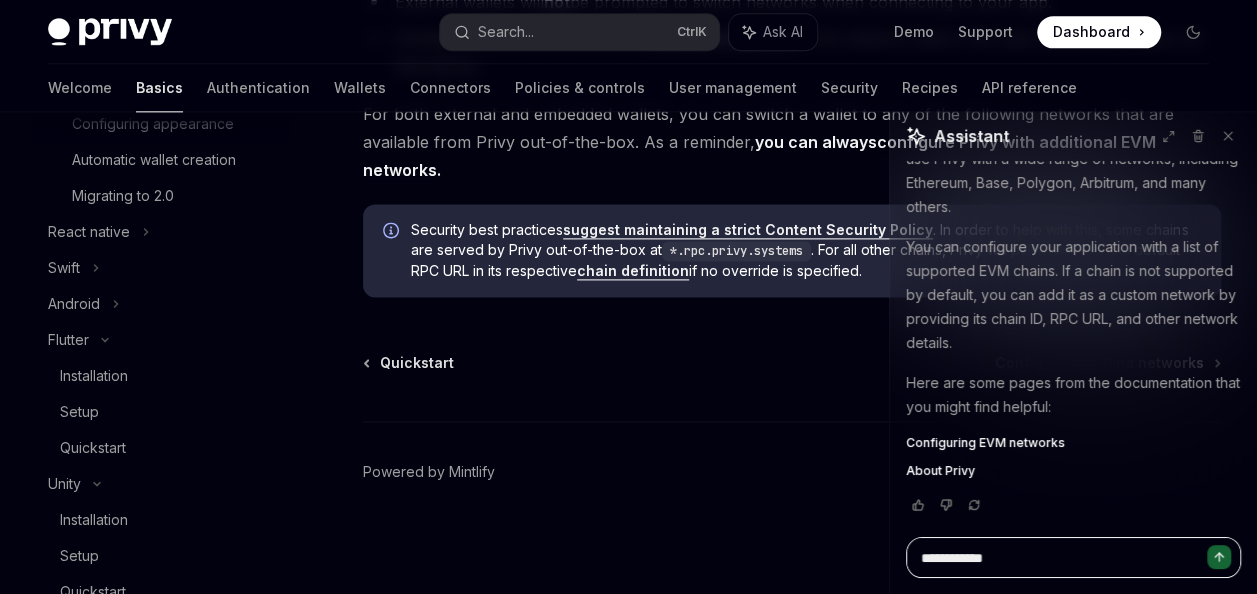 type on "**********" 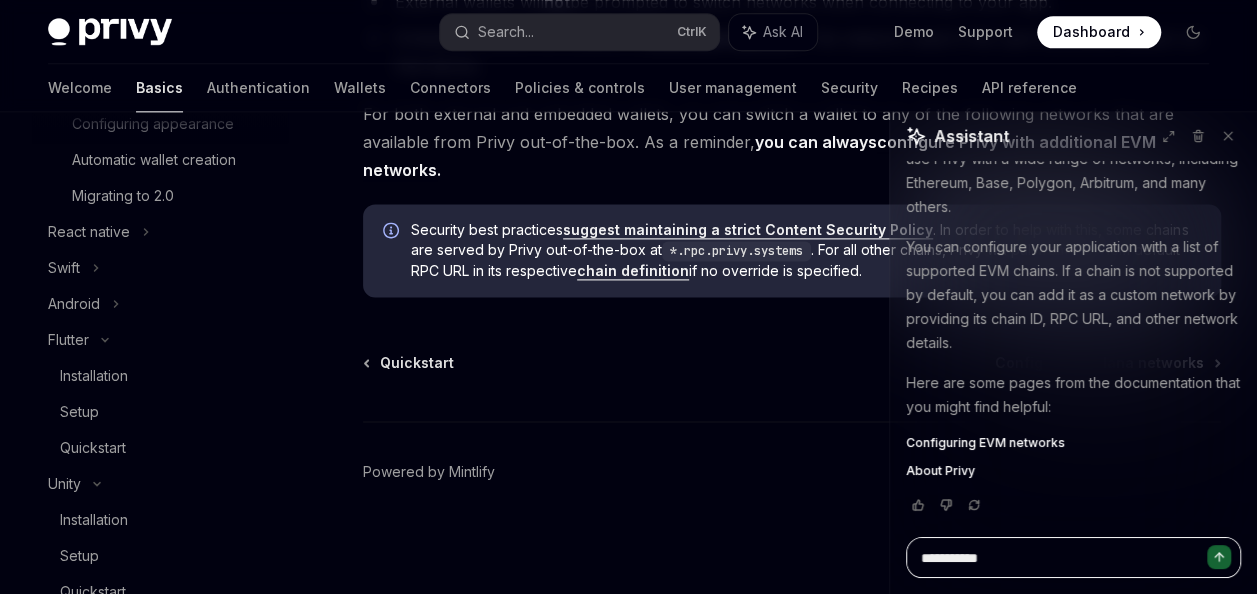 type on "**********" 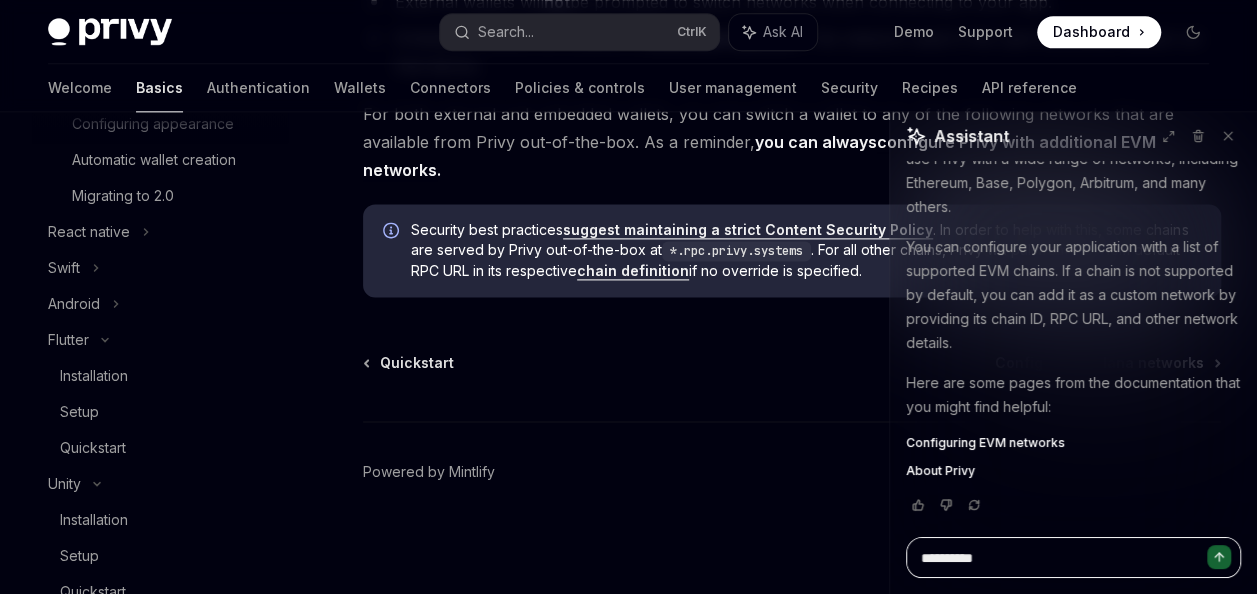 type on "*********" 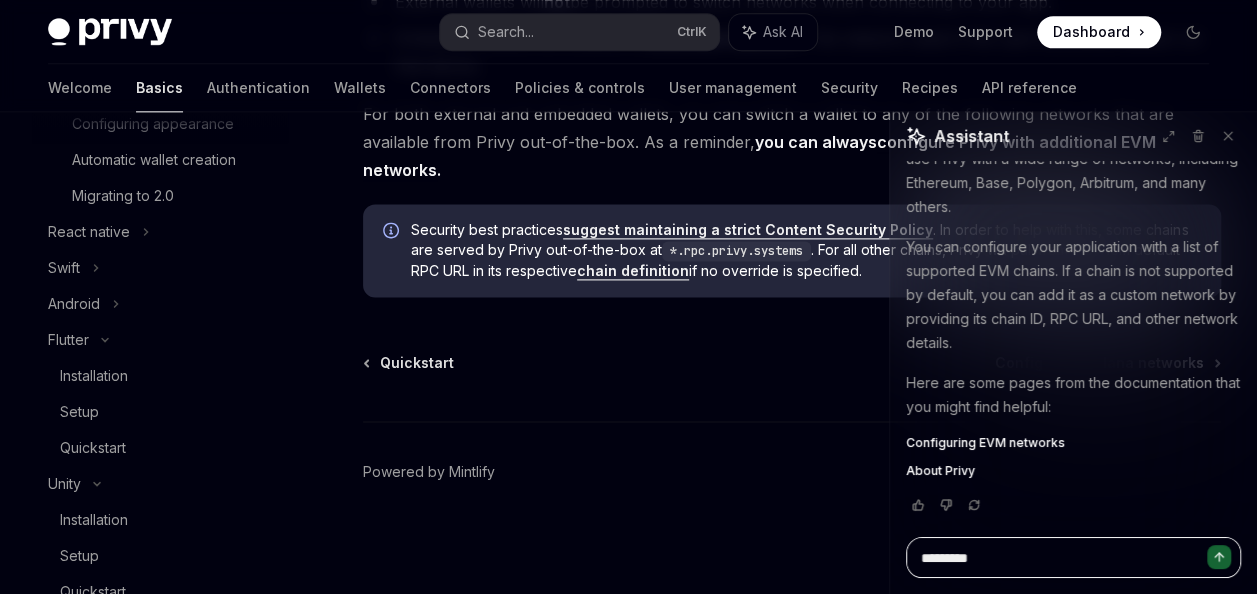 type on "********" 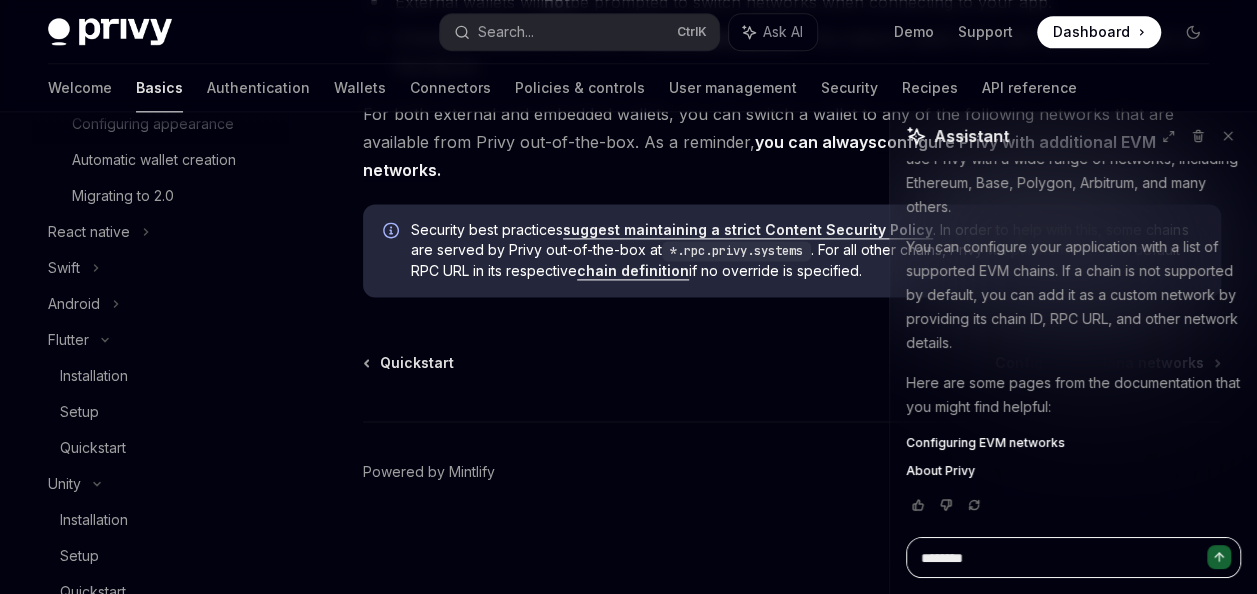 type on "*********" 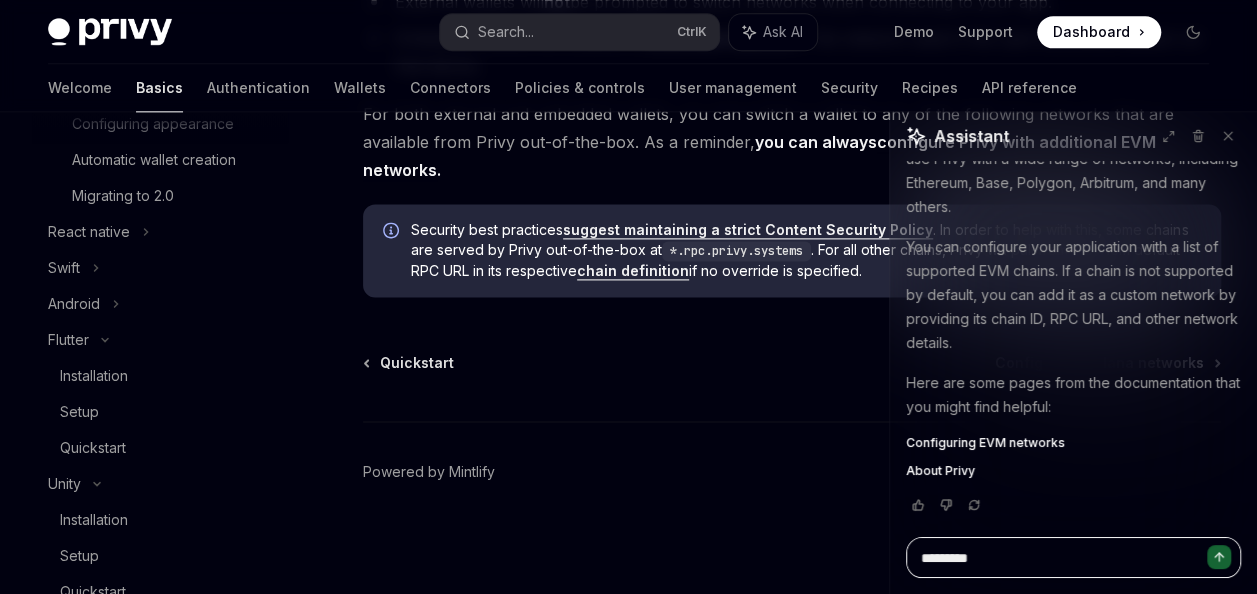 type on "**********" 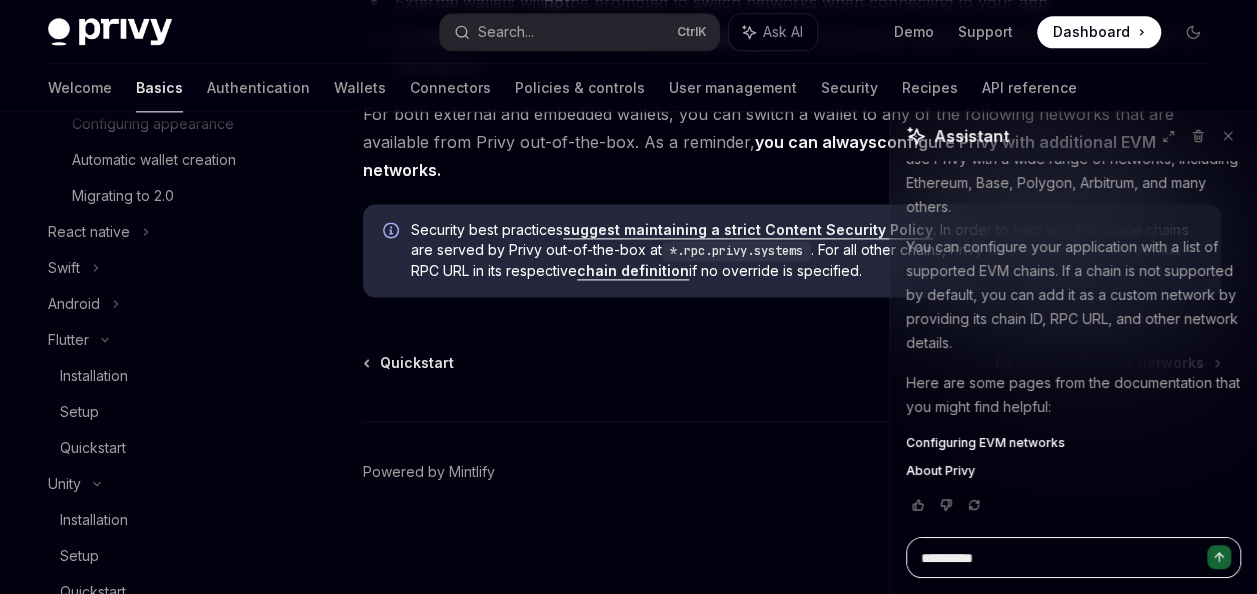type on "**********" 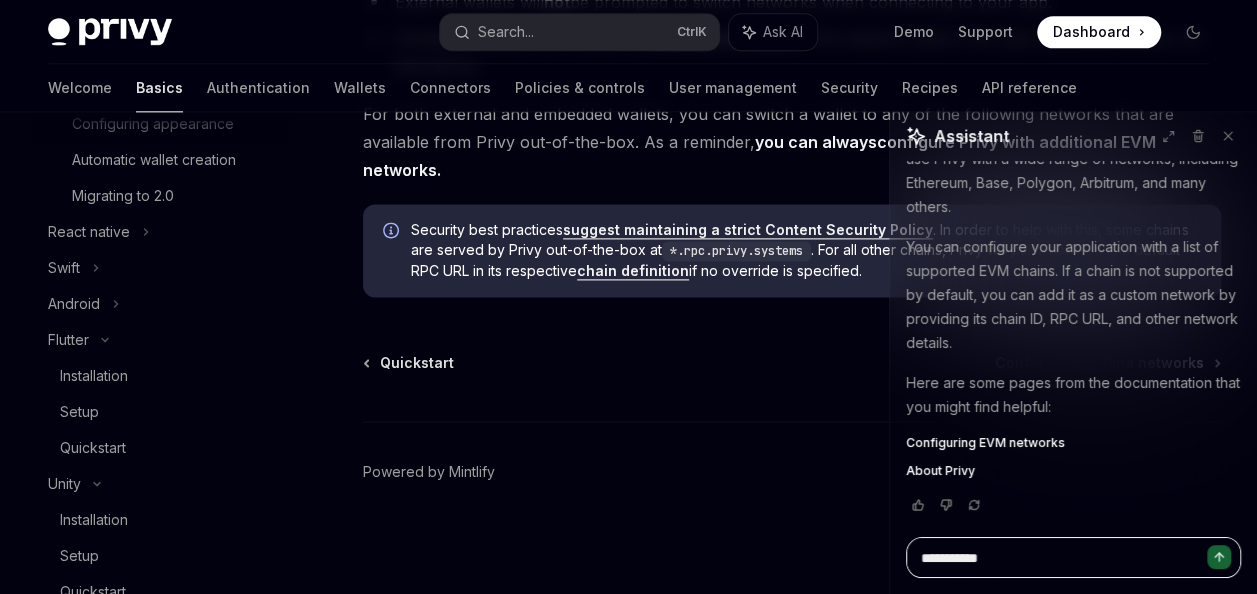 type on "**********" 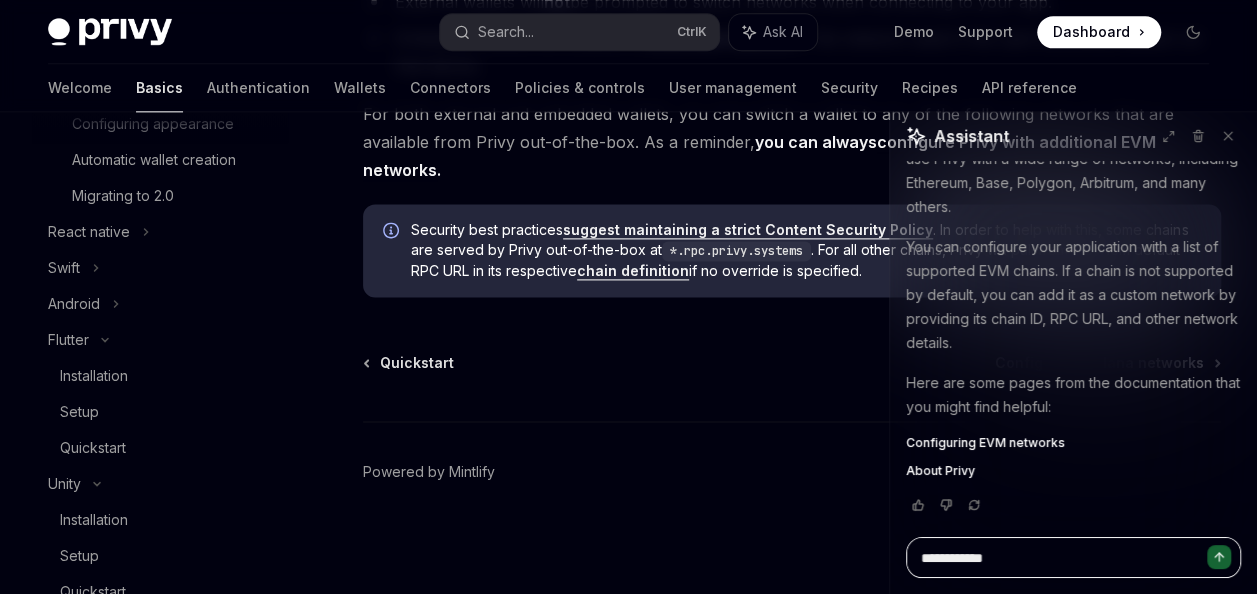 type on "*" 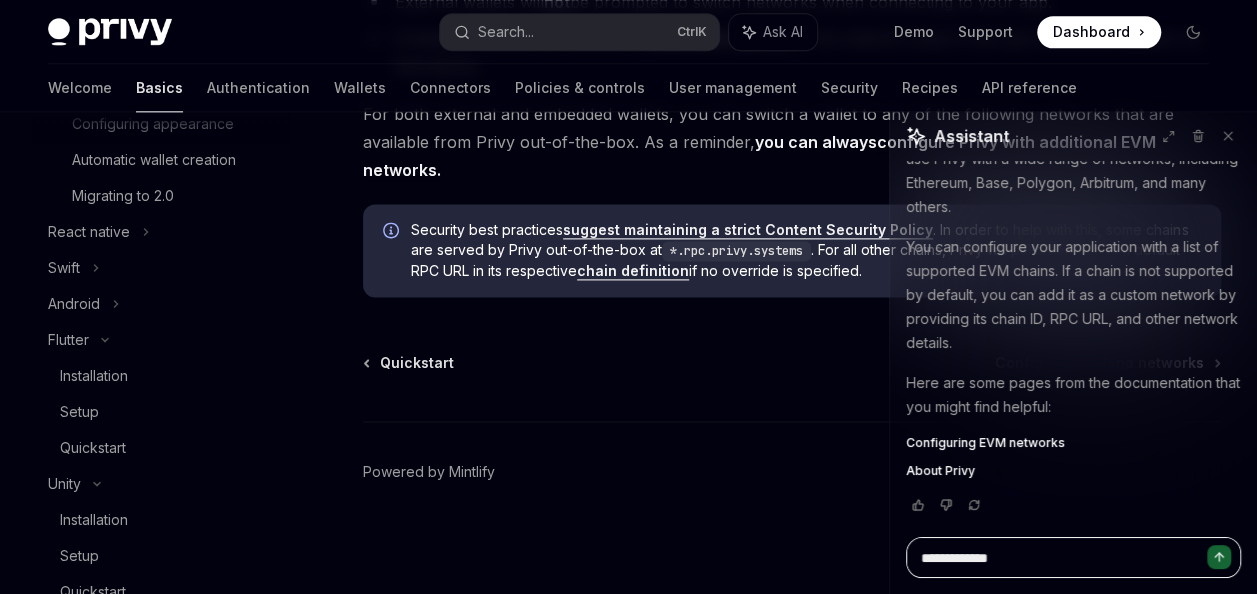 type on "**********" 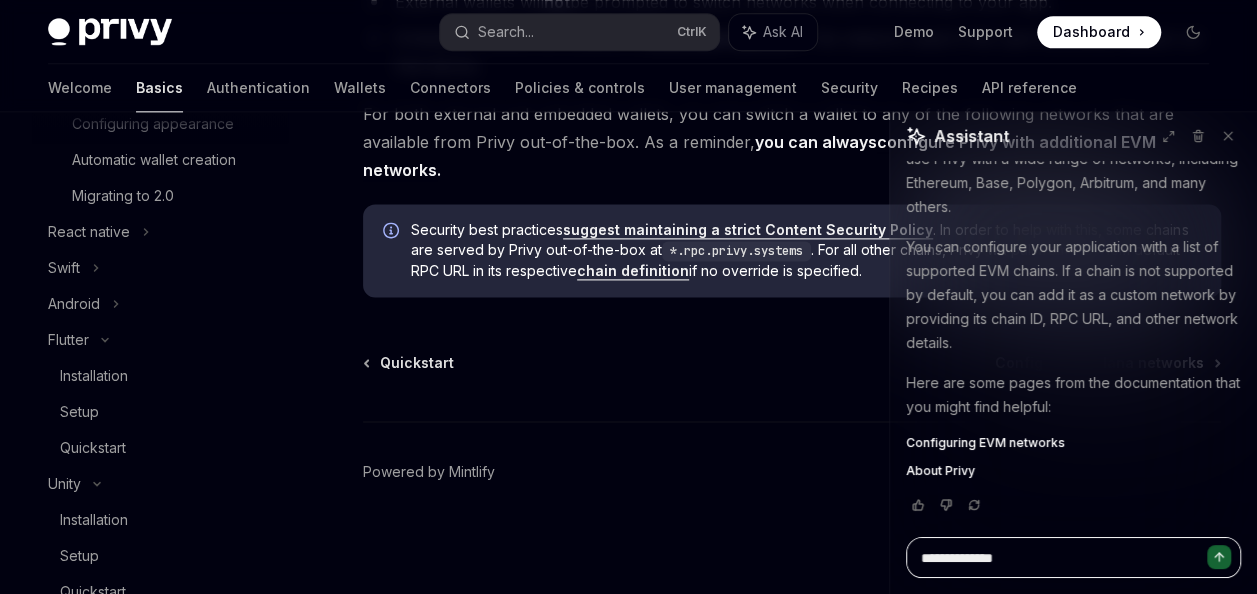 type on "**********" 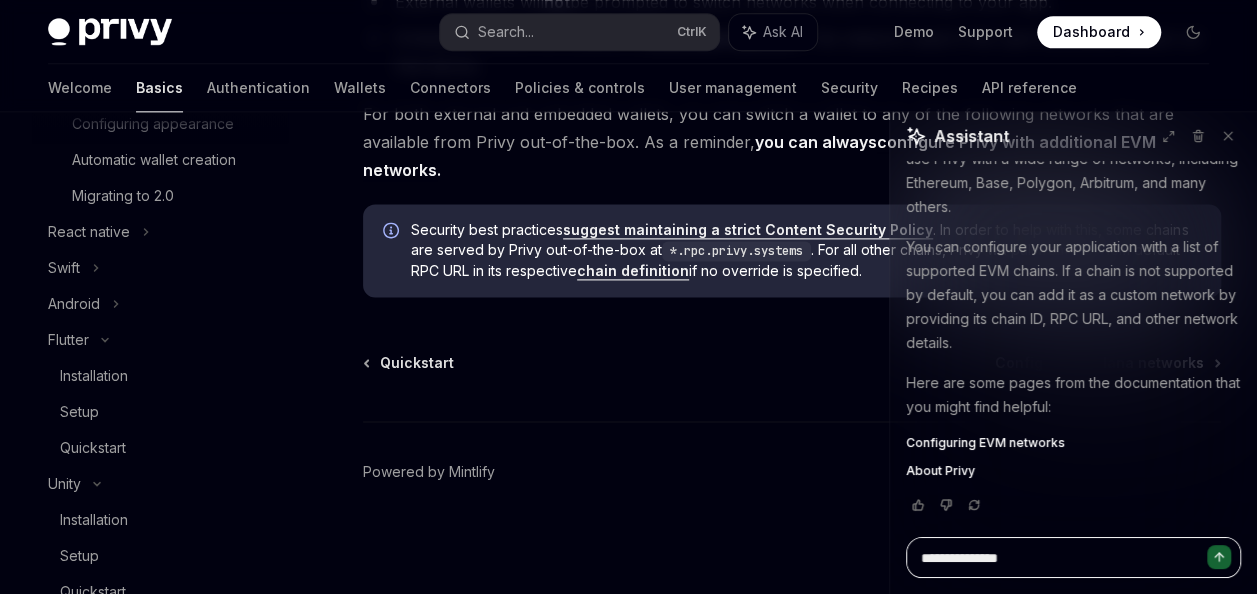type on "**********" 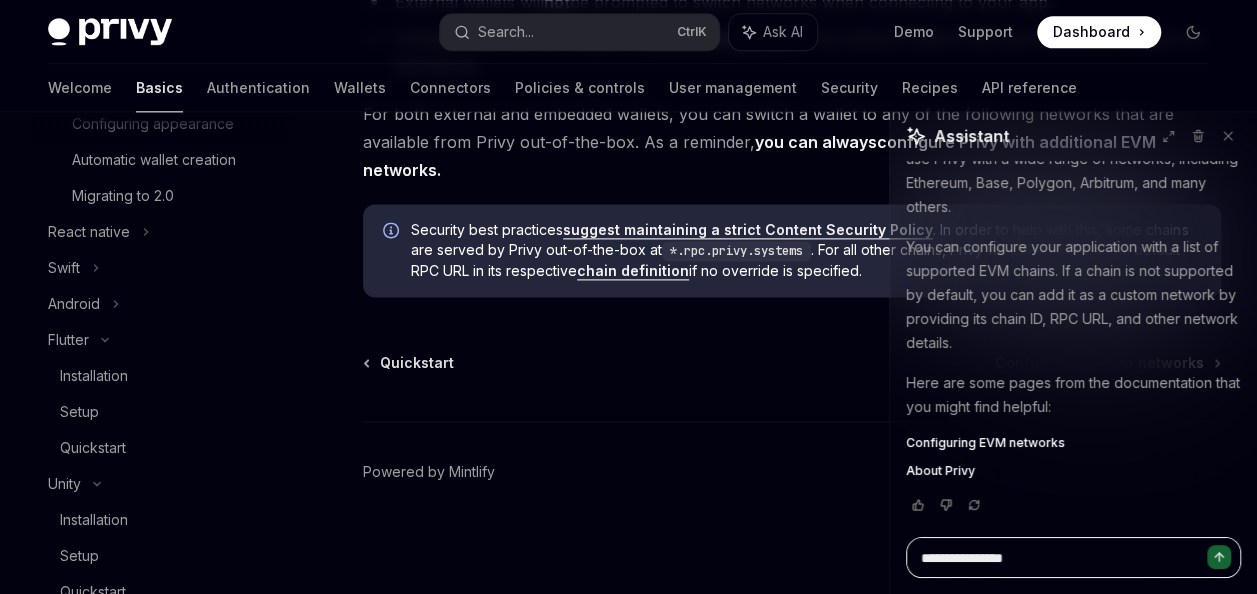 type on "**********" 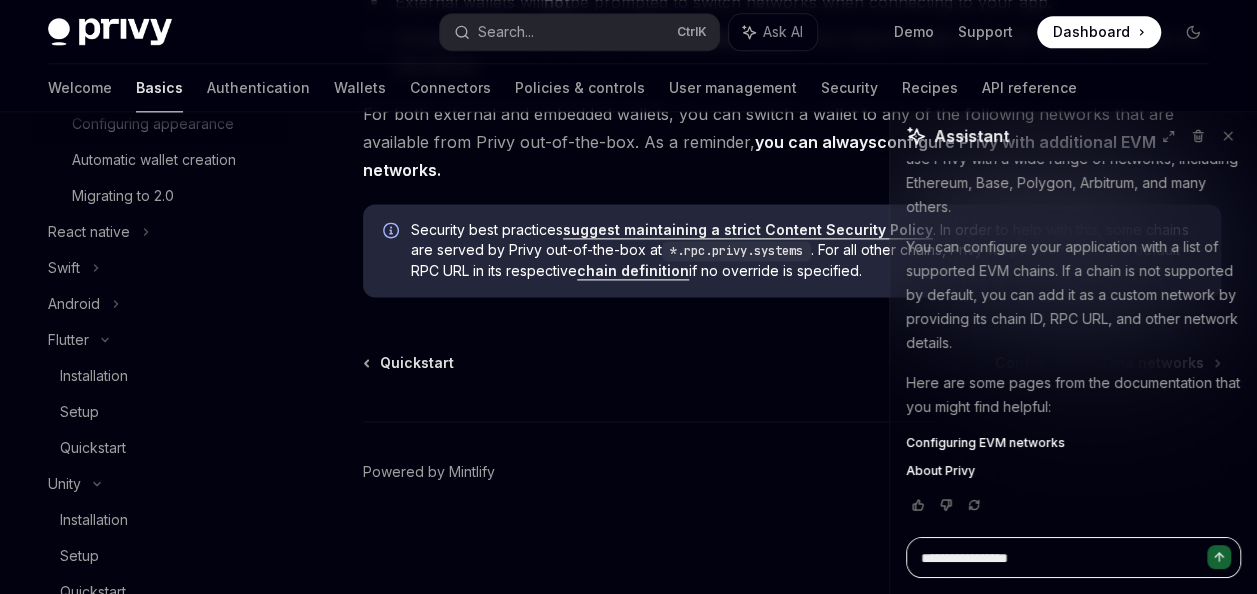 type on "**********" 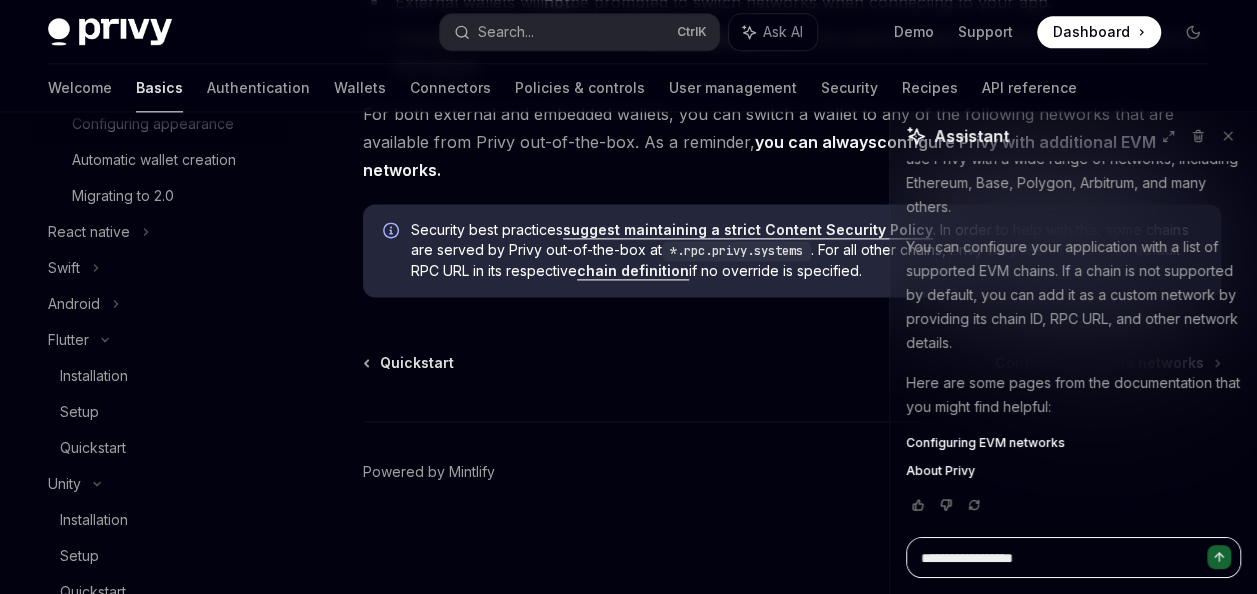 type on "**********" 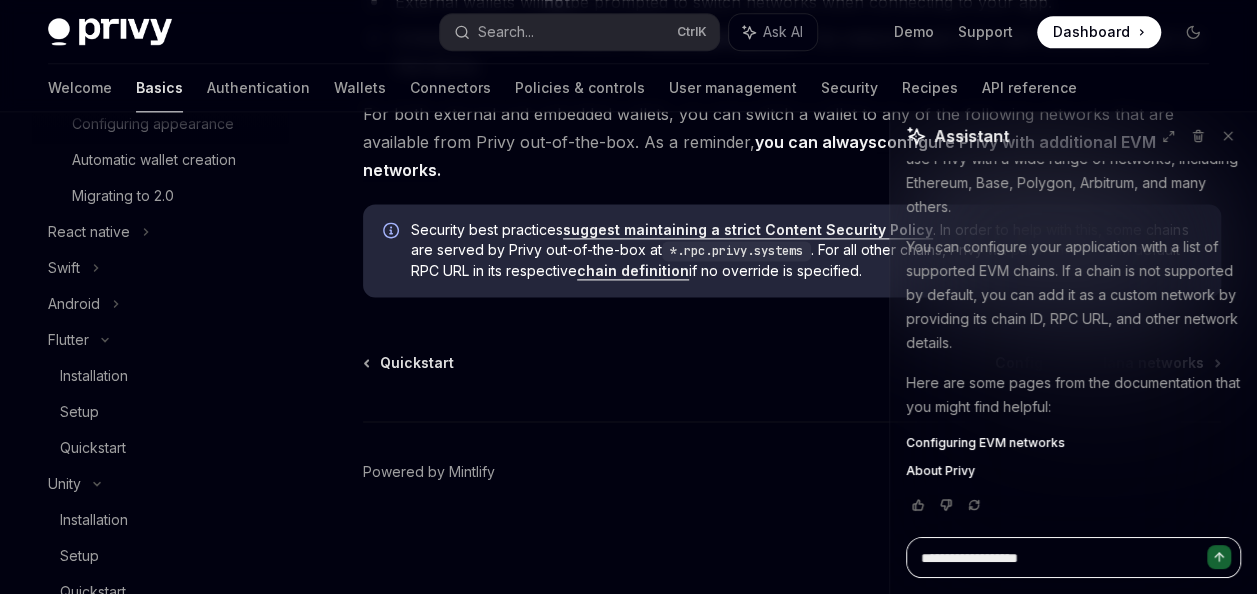 type on "**********" 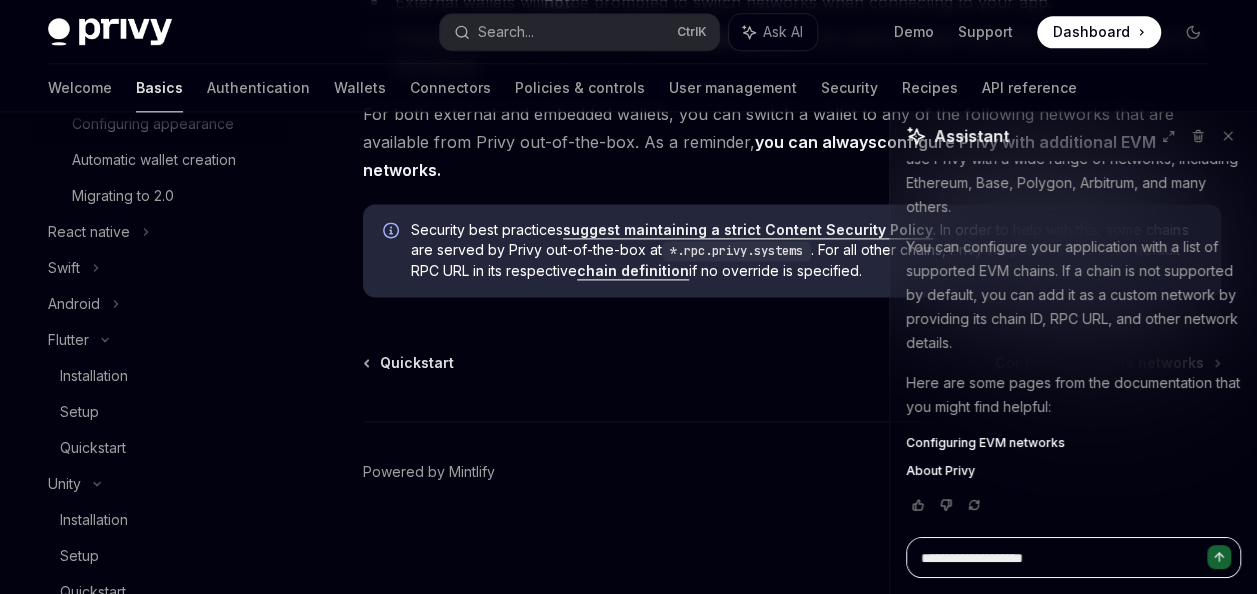 type on "**********" 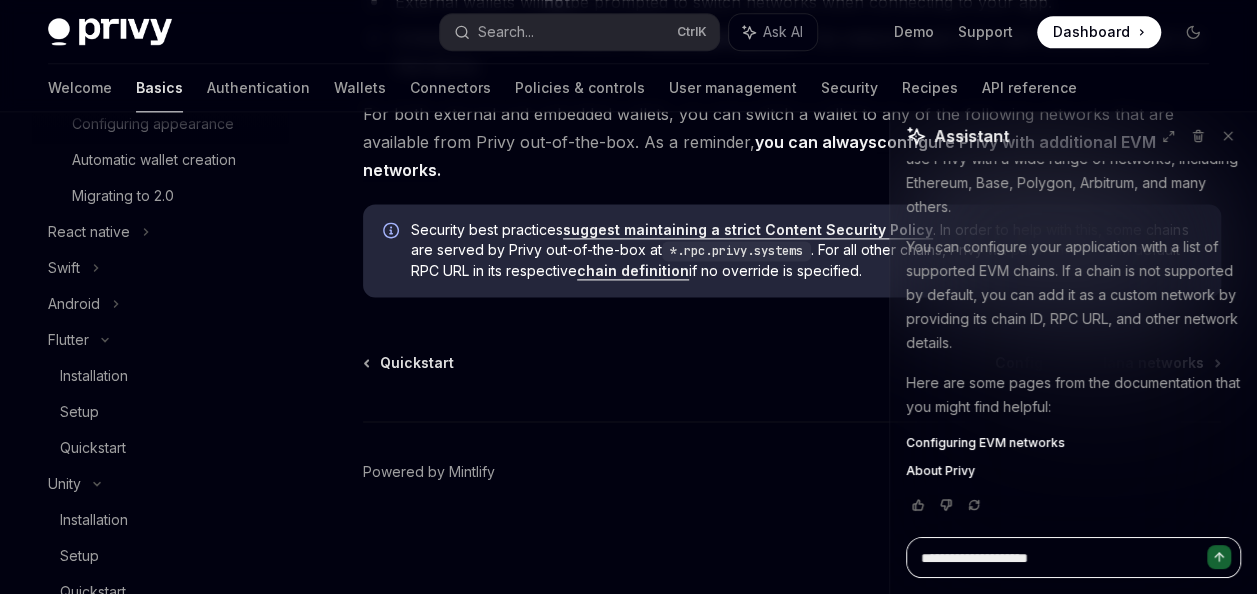 type on "**********" 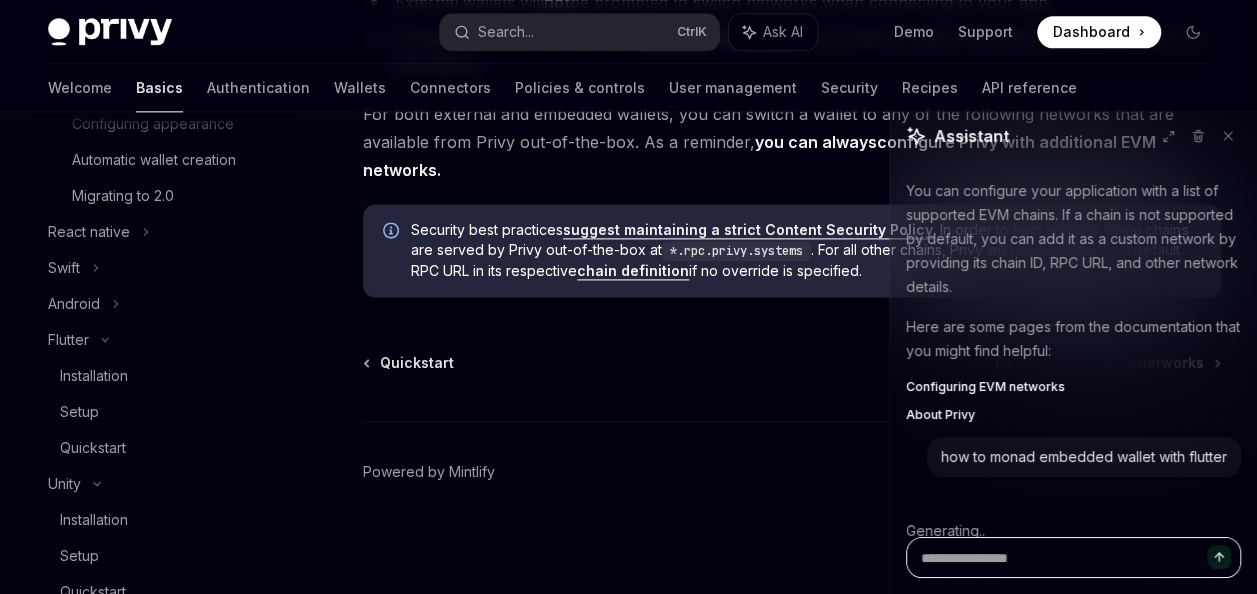 scroll, scrollTop: 412, scrollLeft: 0, axis: vertical 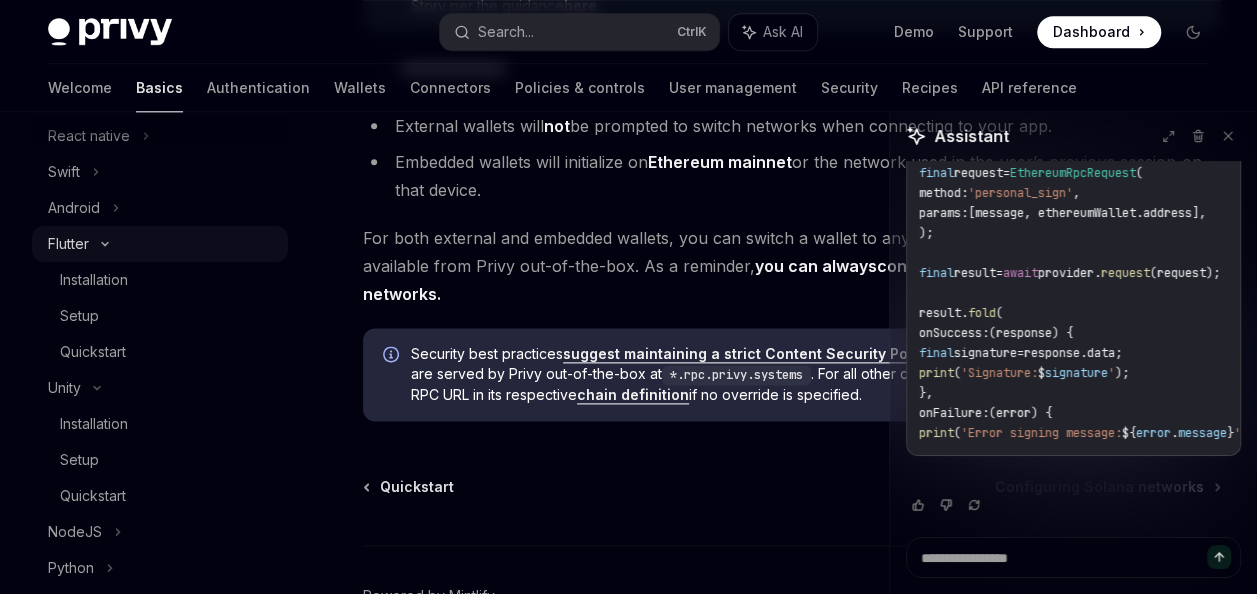 drag, startPoint x: 90, startPoint y: 266, endPoint x: 69, endPoint y: 274, distance: 22.472204 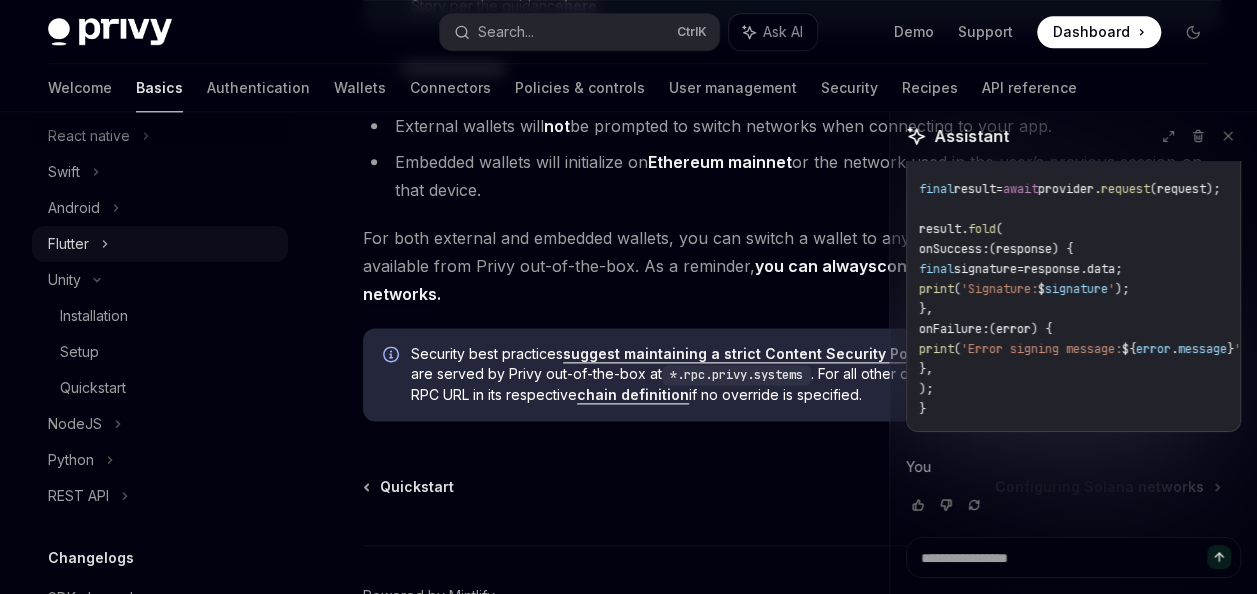 scroll, scrollTop: 2230, scrollLeft: 0, axis: vertical 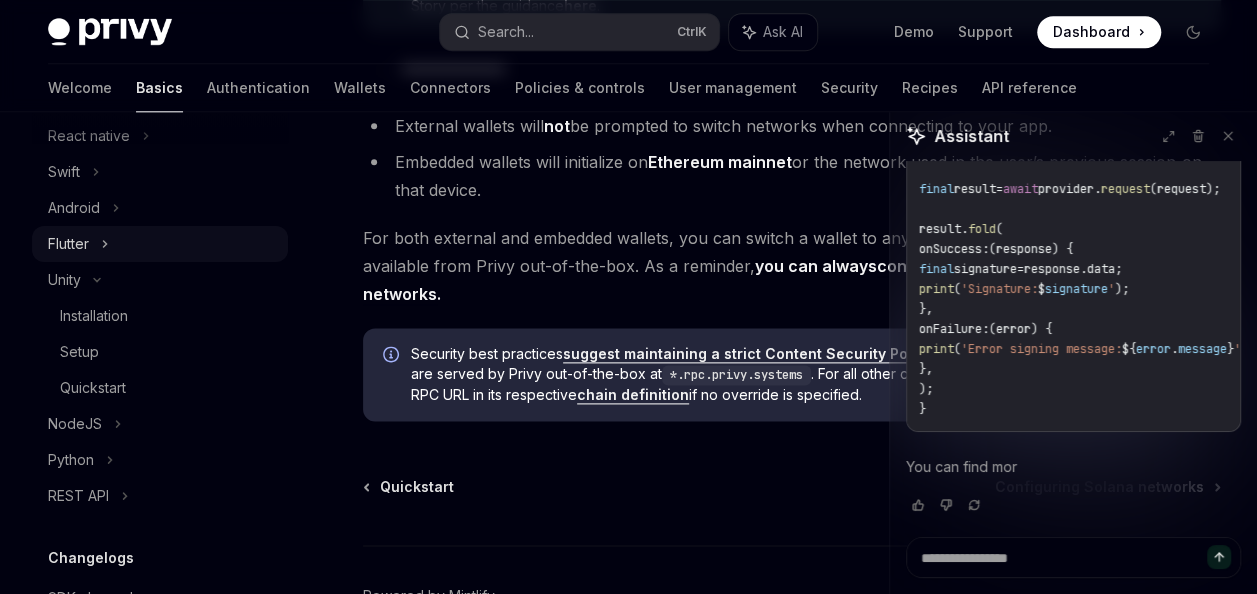 click on "Flutter" at bounding box center [68, 244] 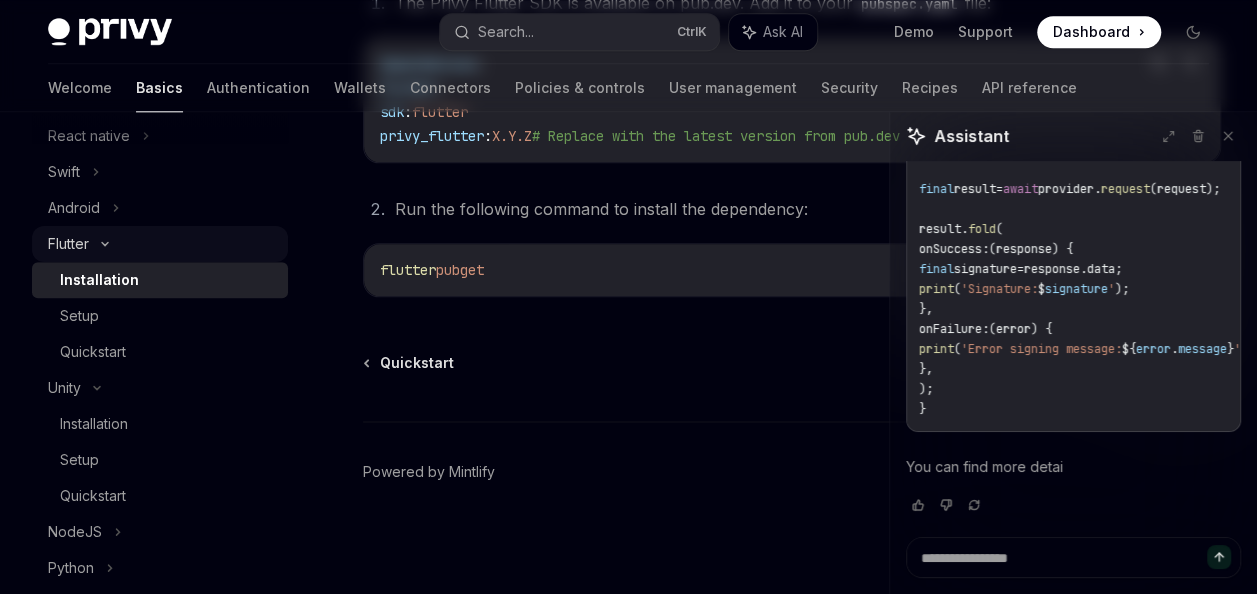 scroll, scrollTop: 0, scrollLeft: 0, axis: both 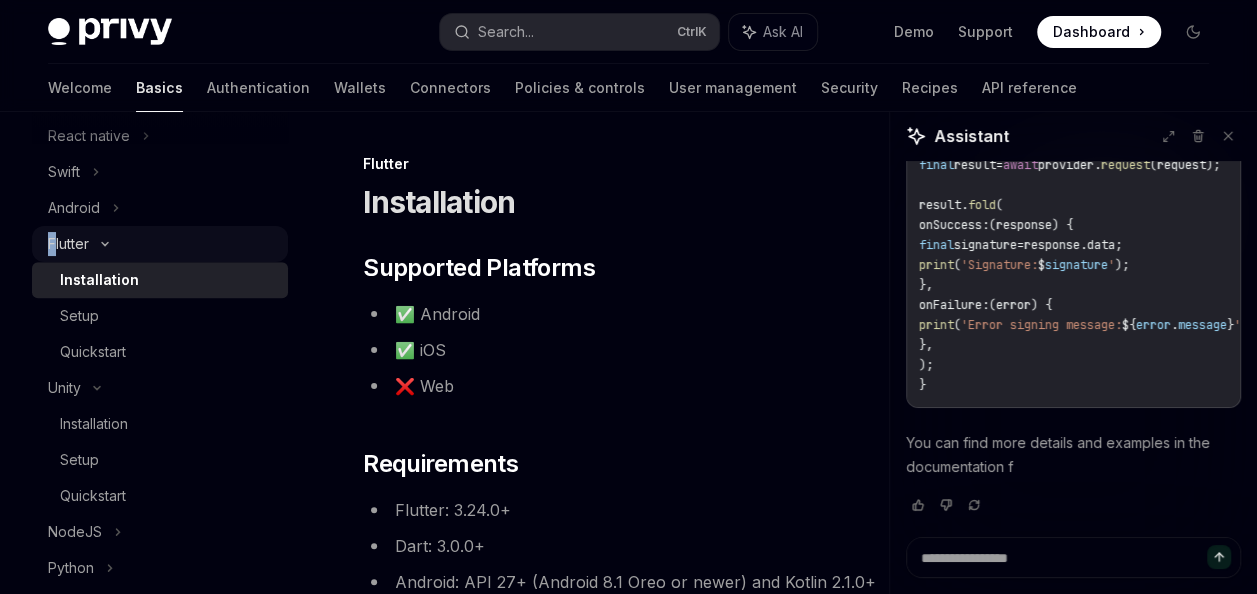 drag, startPoint x: 69, startPoint y: 274, endPoint x: 53, endPoint y: 271, distance: 16.27882 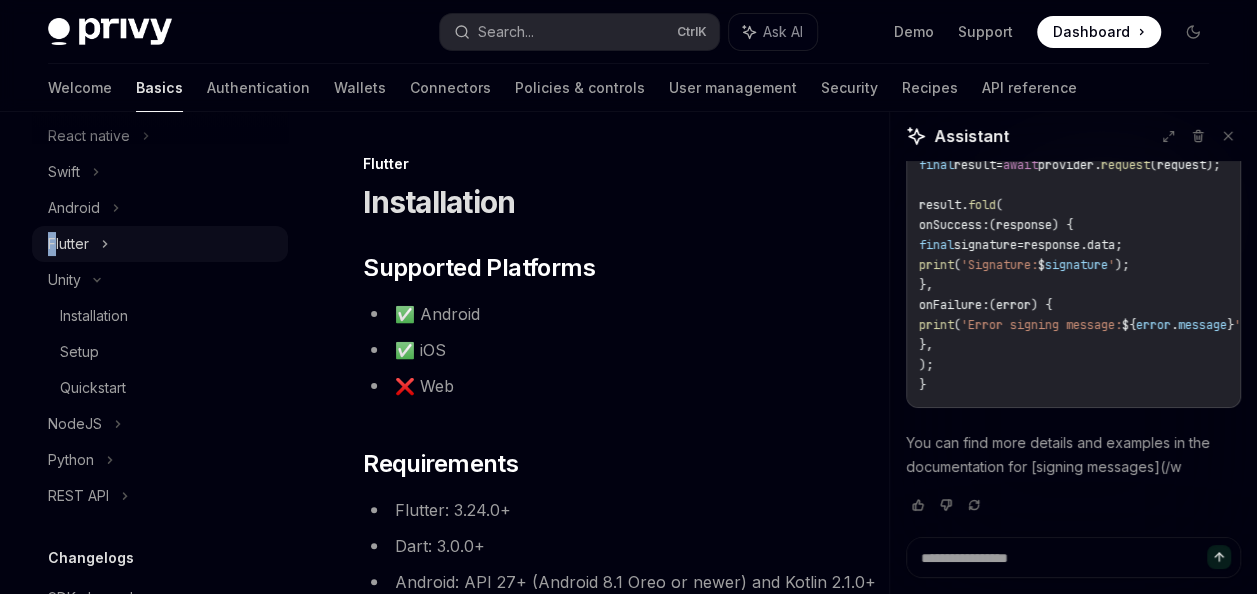 click on "Flutter" at bounding box center [68, 244] 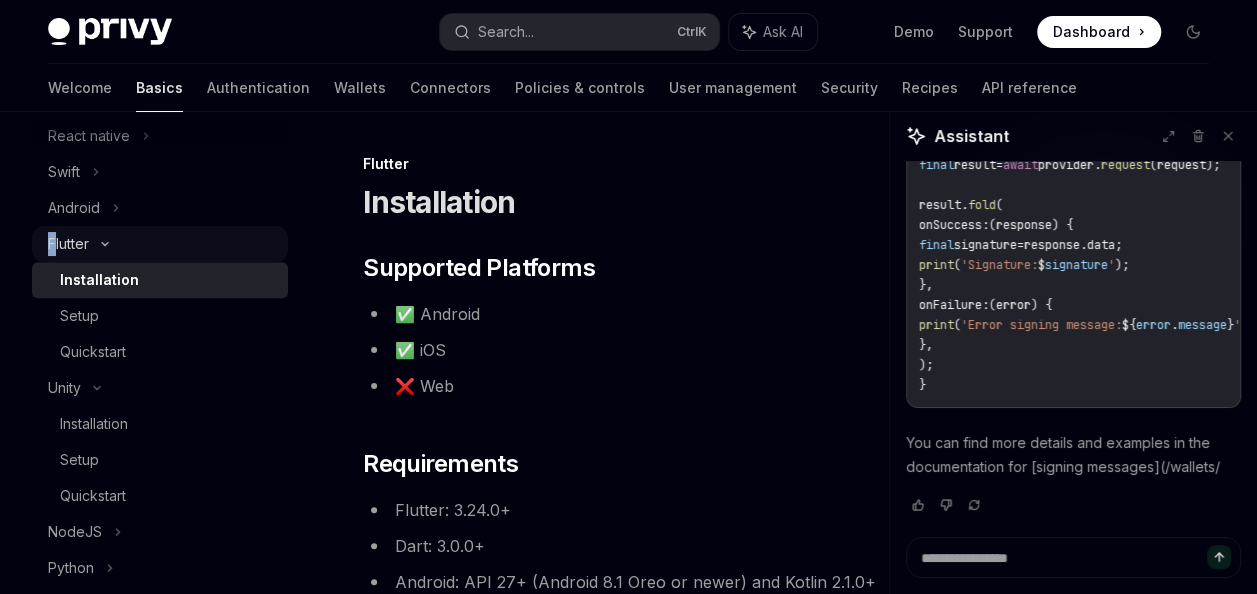 scroll, scrollTop: 2278, scrollLeft: 0, axis: vertical 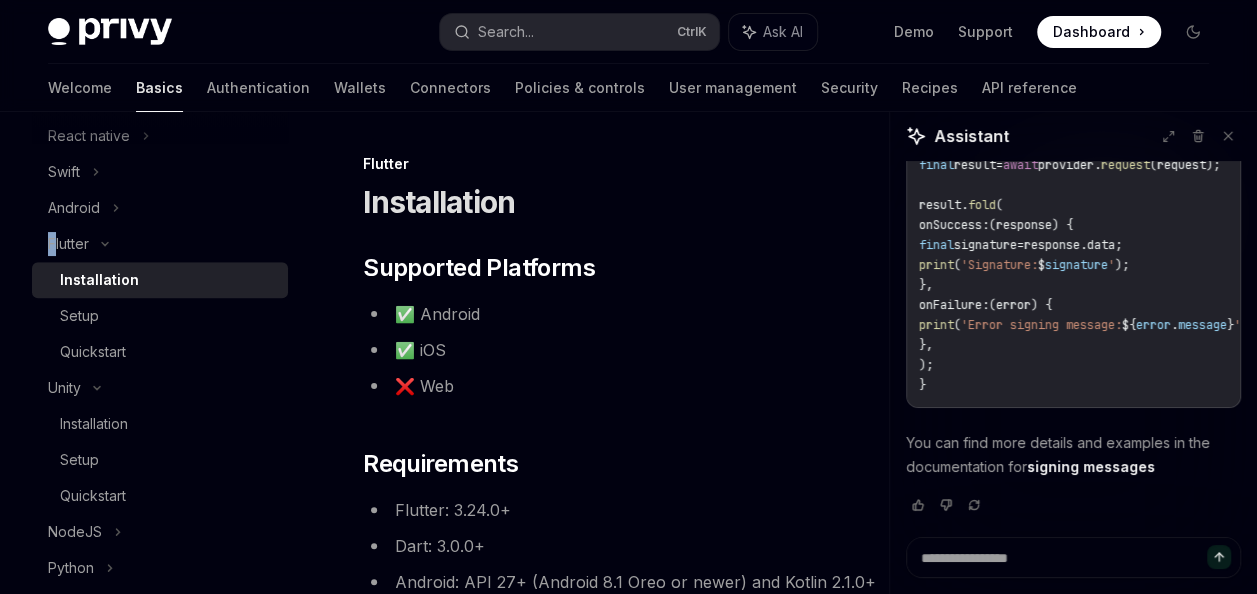click on "Installation" at bounding box center (99, 280) 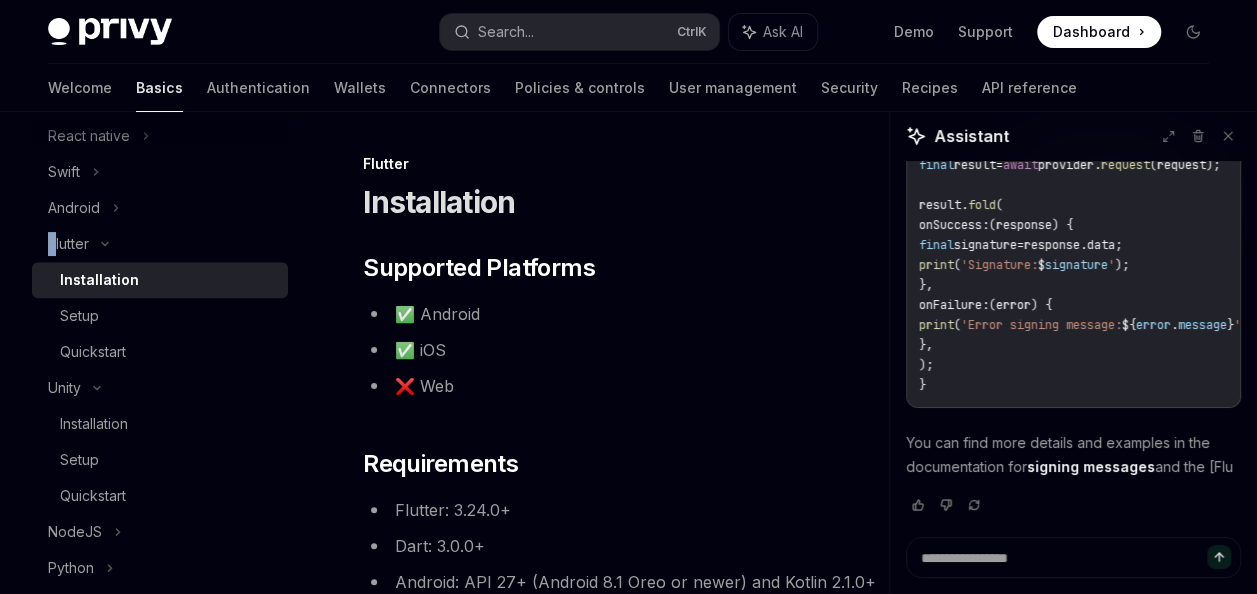 scroll, scrollTop: 2278, scrollLeft: 0, axis: vertical 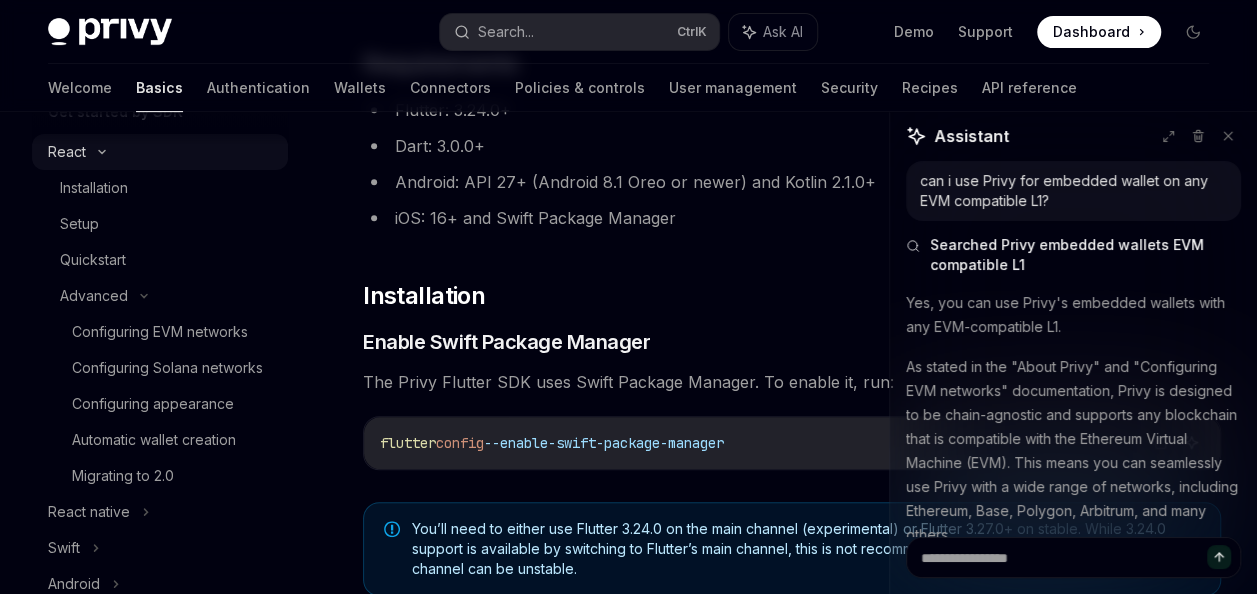 click on "React" at bounding box center [160, 152] 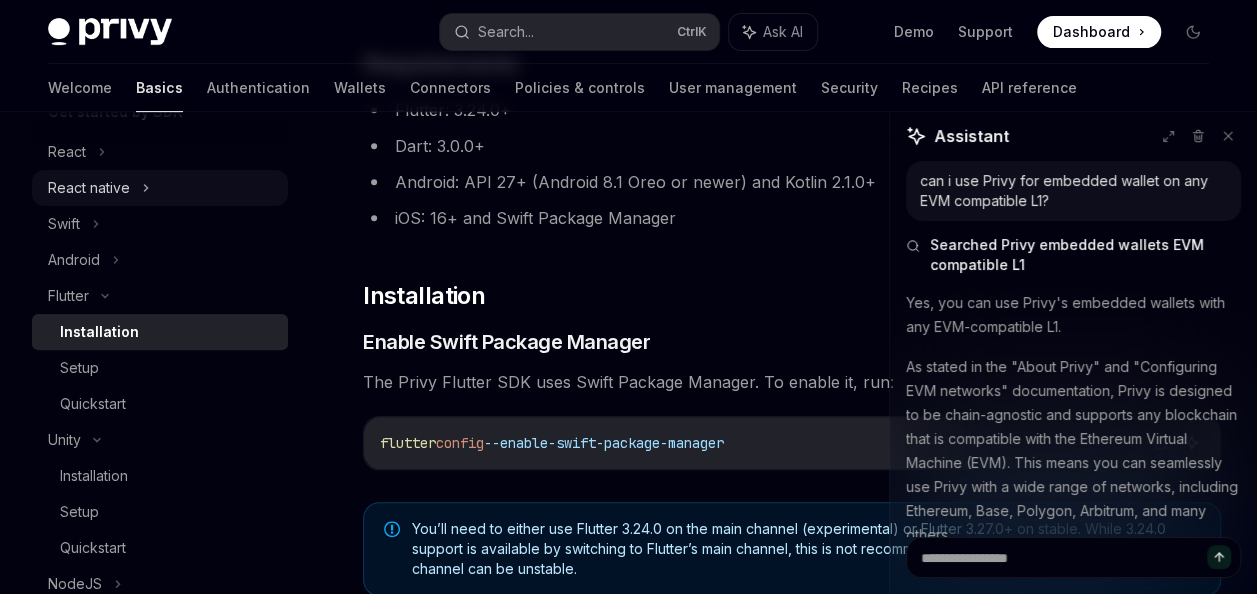 click 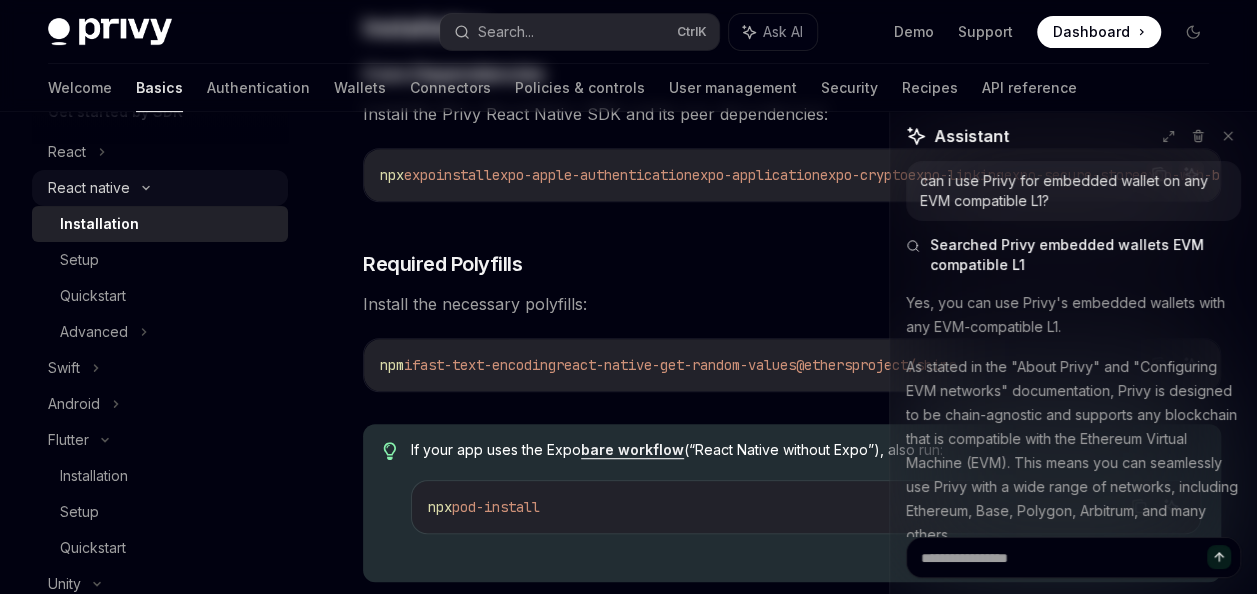 scroll, scrollTop: 0, scrollLeft: 0, axis: both 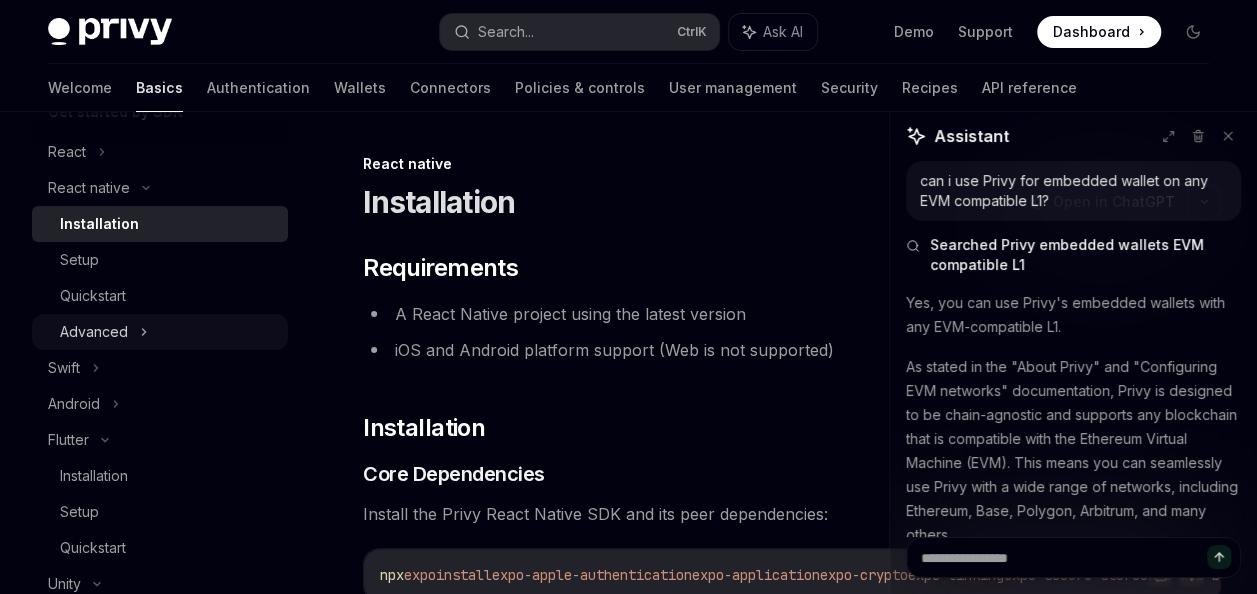 click 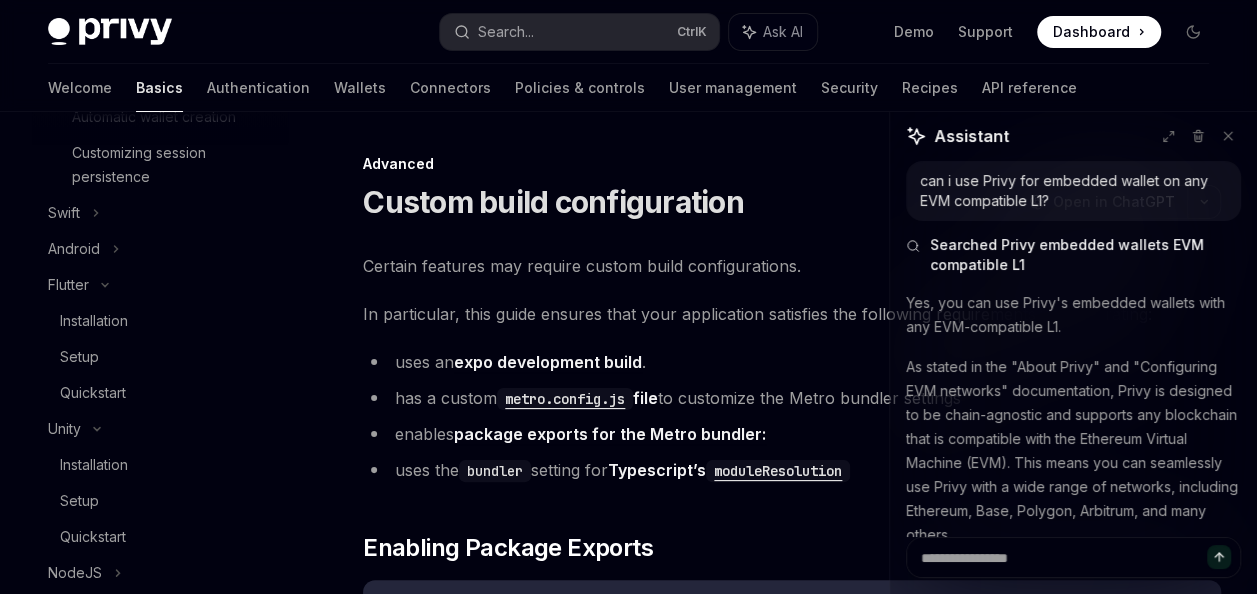 scroll, scrollTop: 720, scrollLeft: 0, axis: vertical 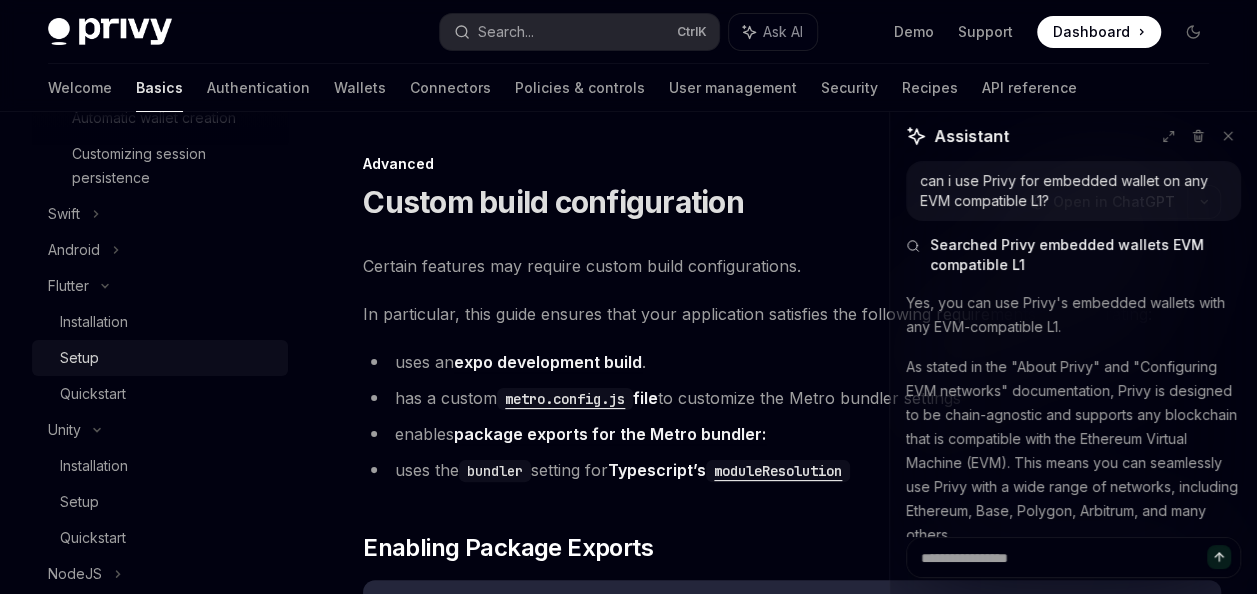 click on "Setup" at bounding box center [168, 358] 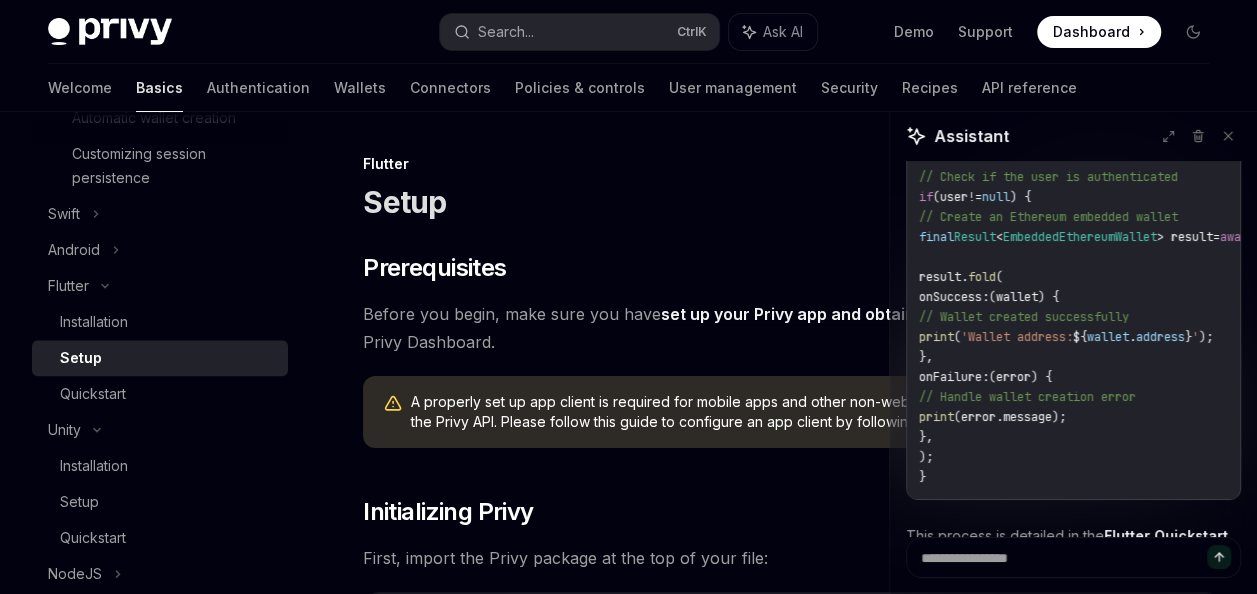 scroll, scrollTop: 1297, scrollLeft: 0, axis: vertical 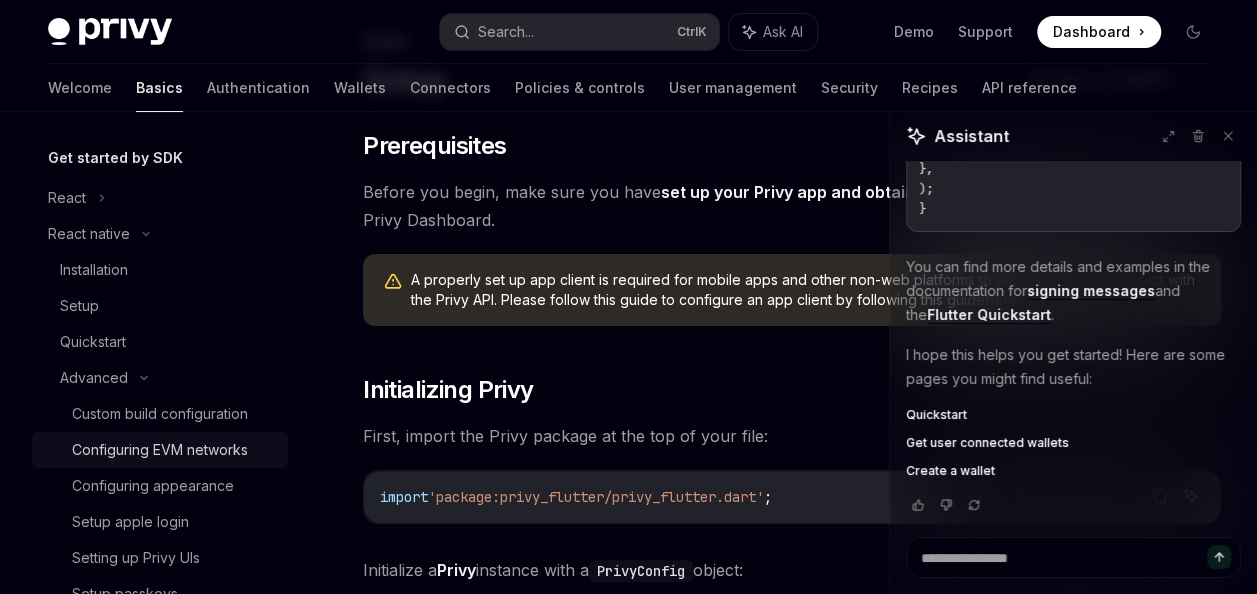 click on "Configuring EVM networks" at bounding box center (160, 450) 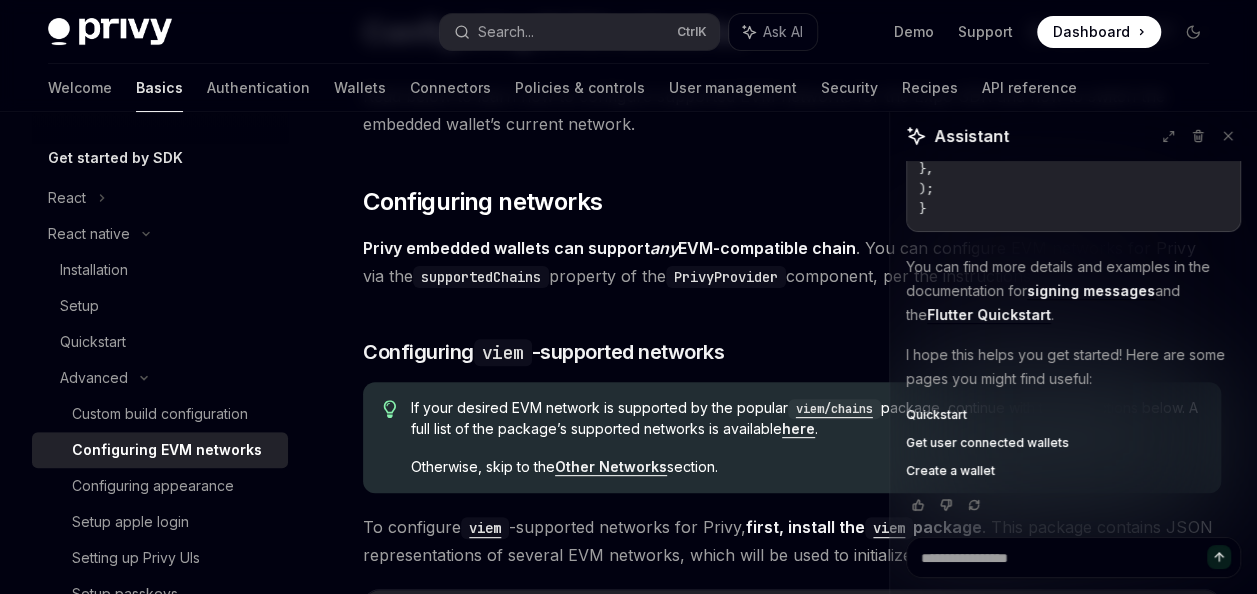 scroll, scrollTop: 173, scrollLeft: 0, axis: vertical 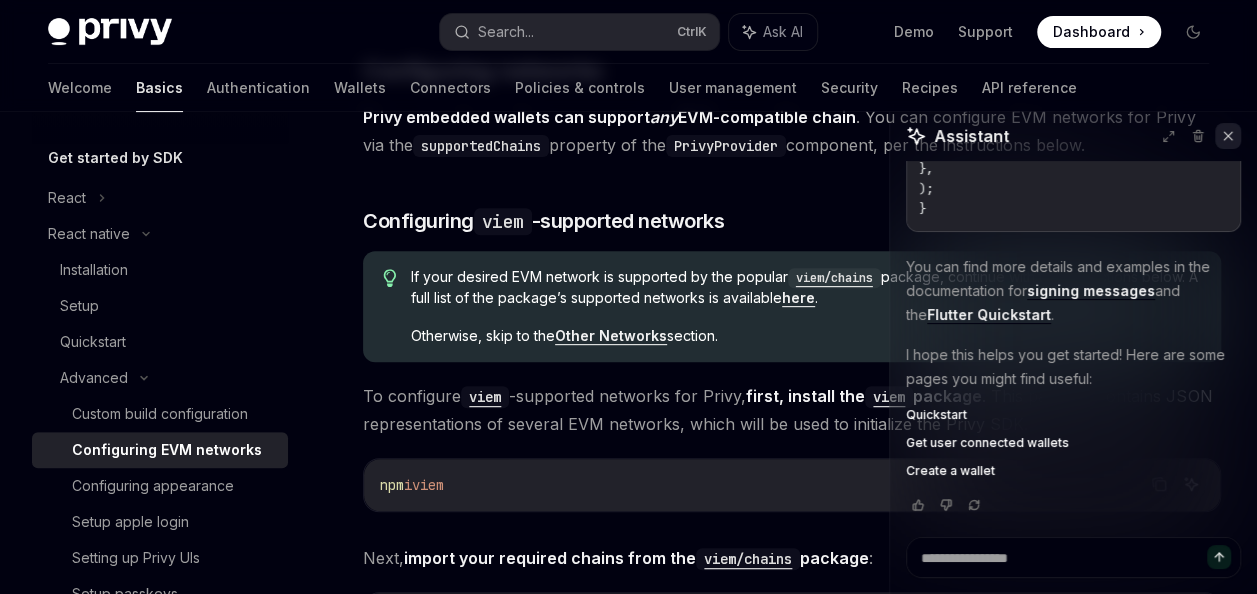 click 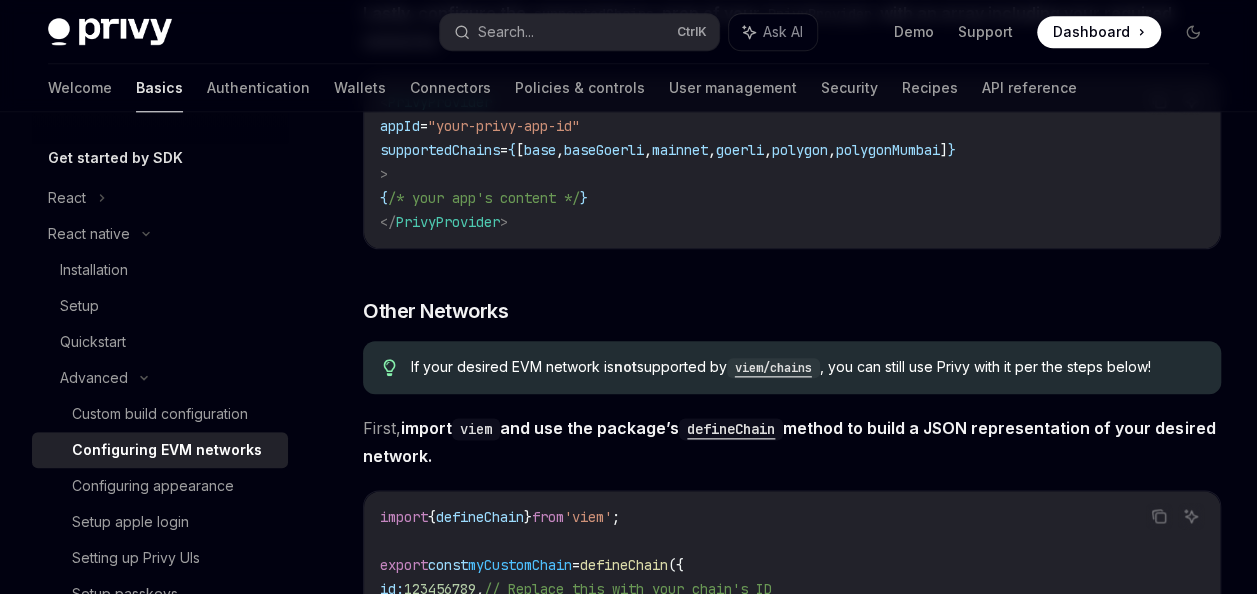 scroll, scrollTop: 1003, scrollLeft: 0, axis: vertical 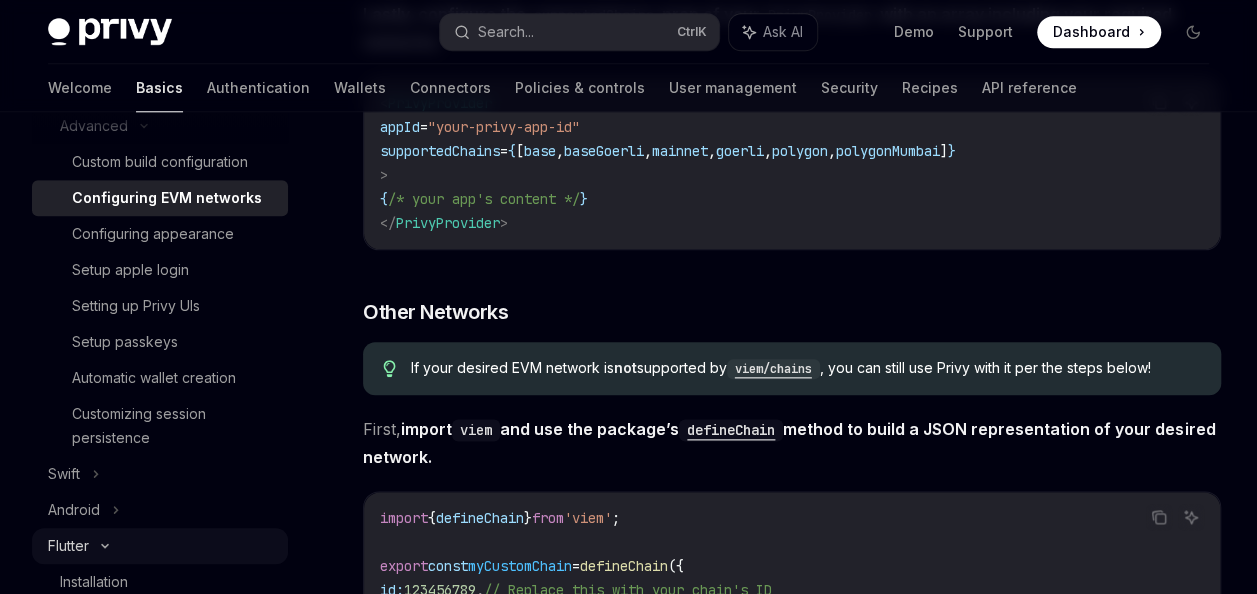 click on "Flutter" at bounding box center (160, 546) 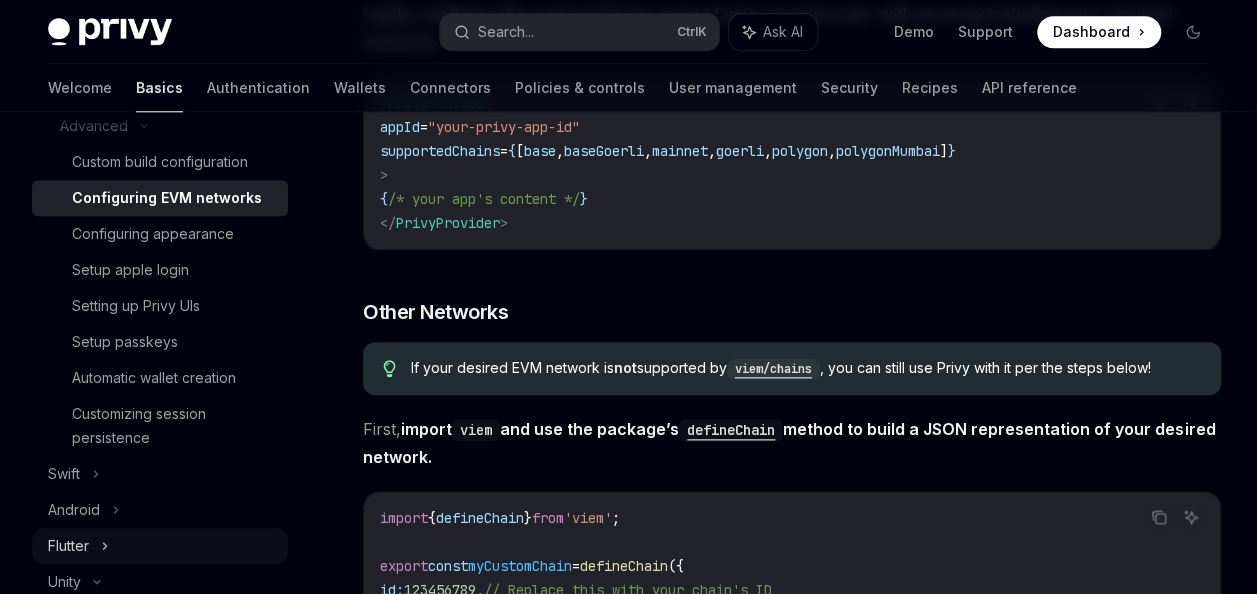 click on "Flutter" at bounding box center [160, 546] 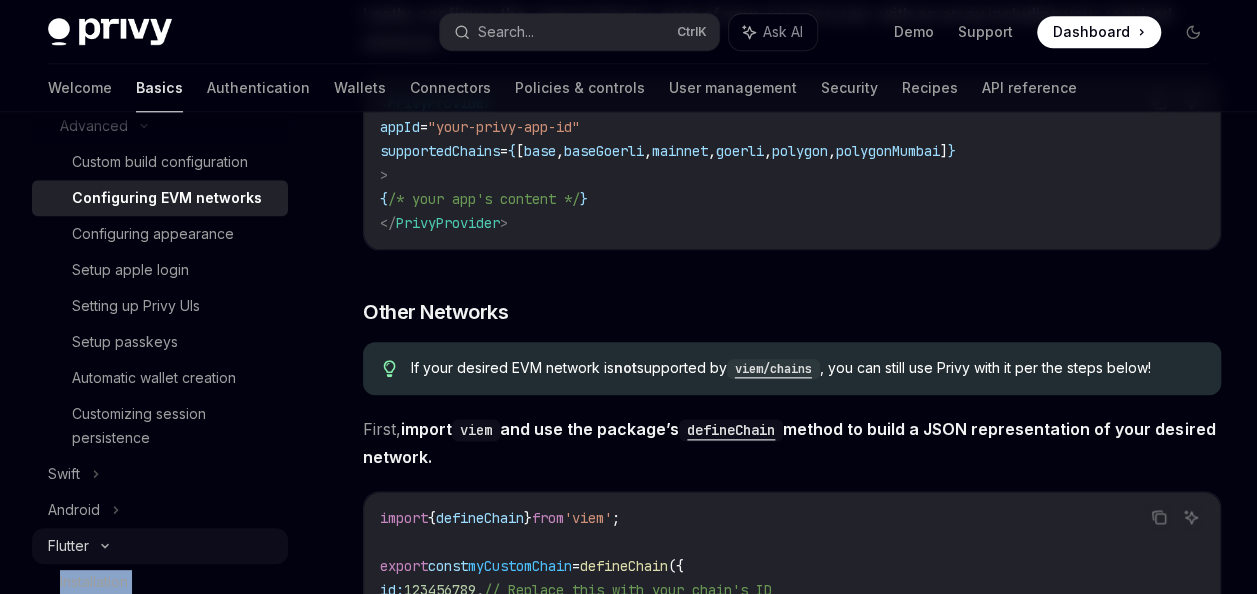 scroll, scrollTop: 572, scrollLeft: 0, axis: vertical 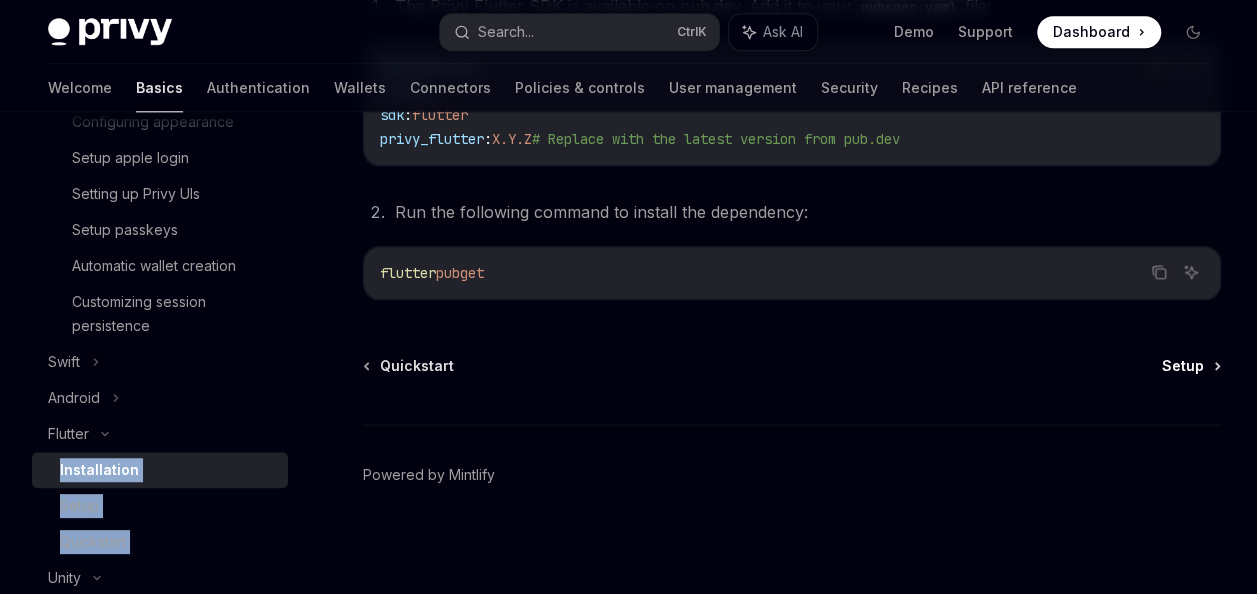 click on "Setup" at bounding box center (1183, 366) 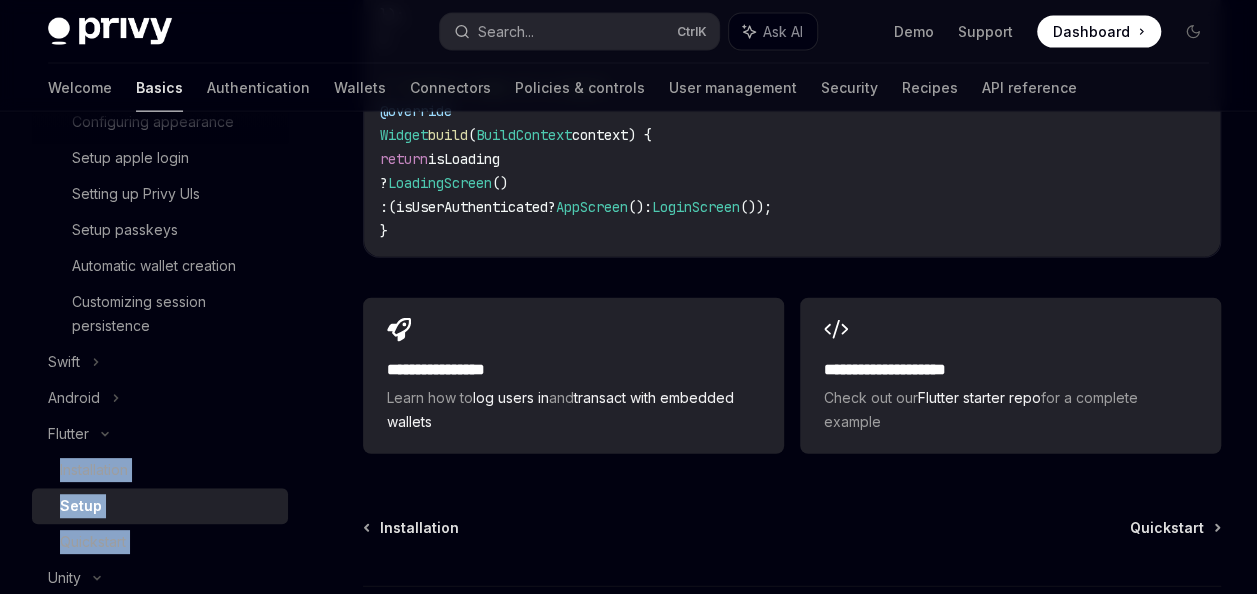 scroll, scrollTop: 2267, scrollLeft: 0, axis: vertical 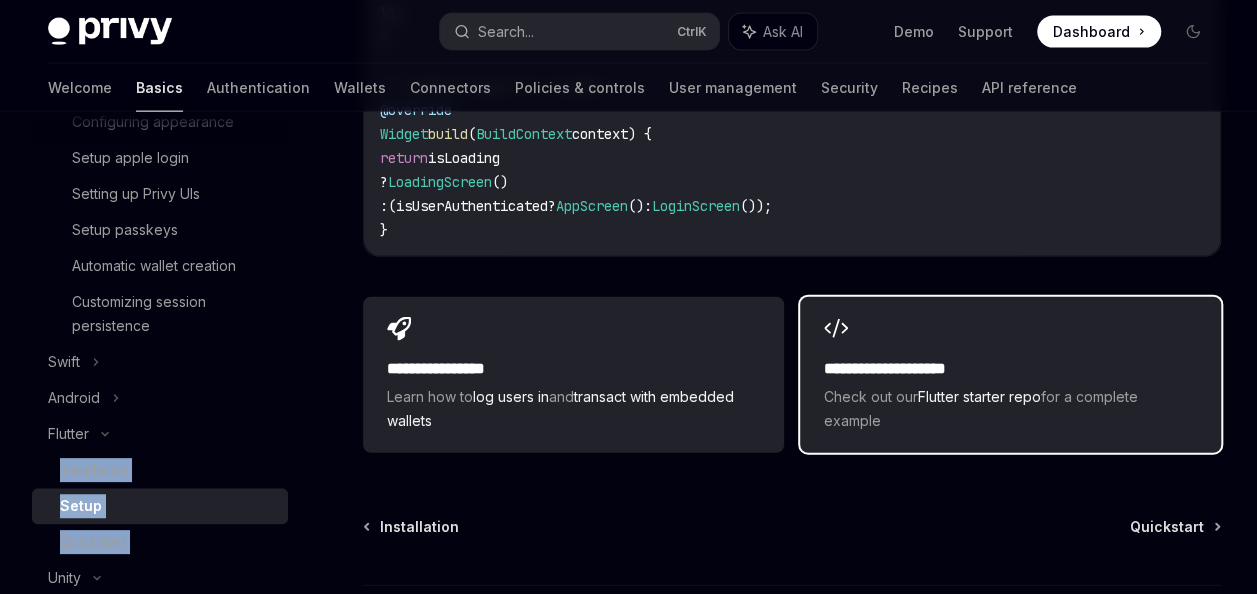 click on "**********" at bounding box center (1010, 369) 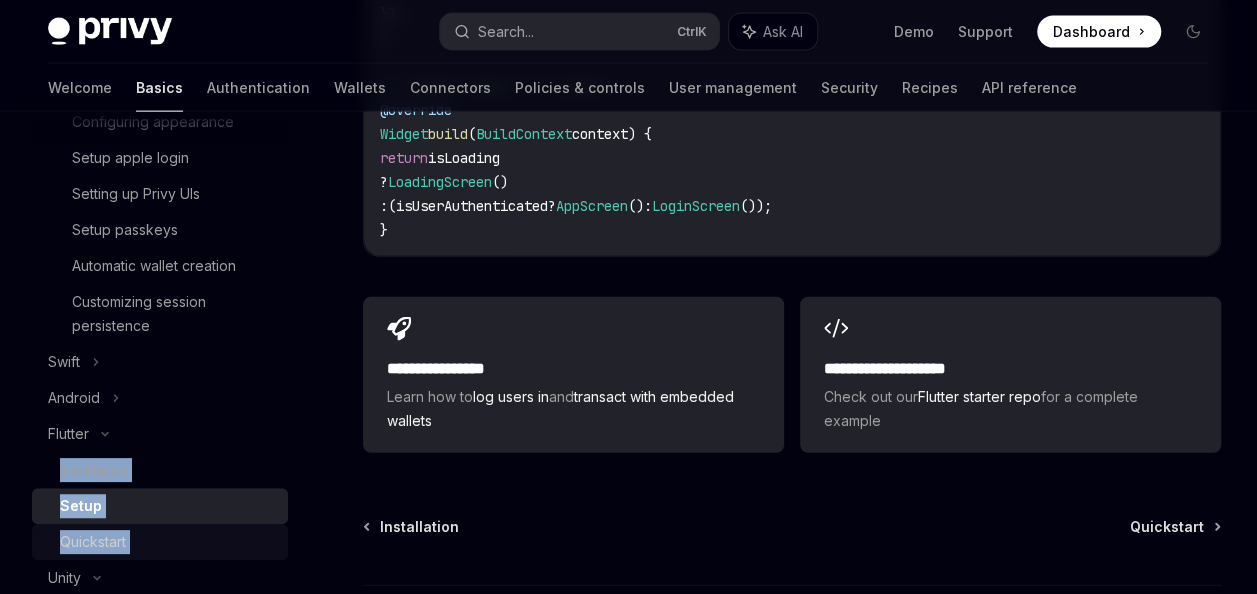 click on "Quickstart" at bounding box center (168, 542) 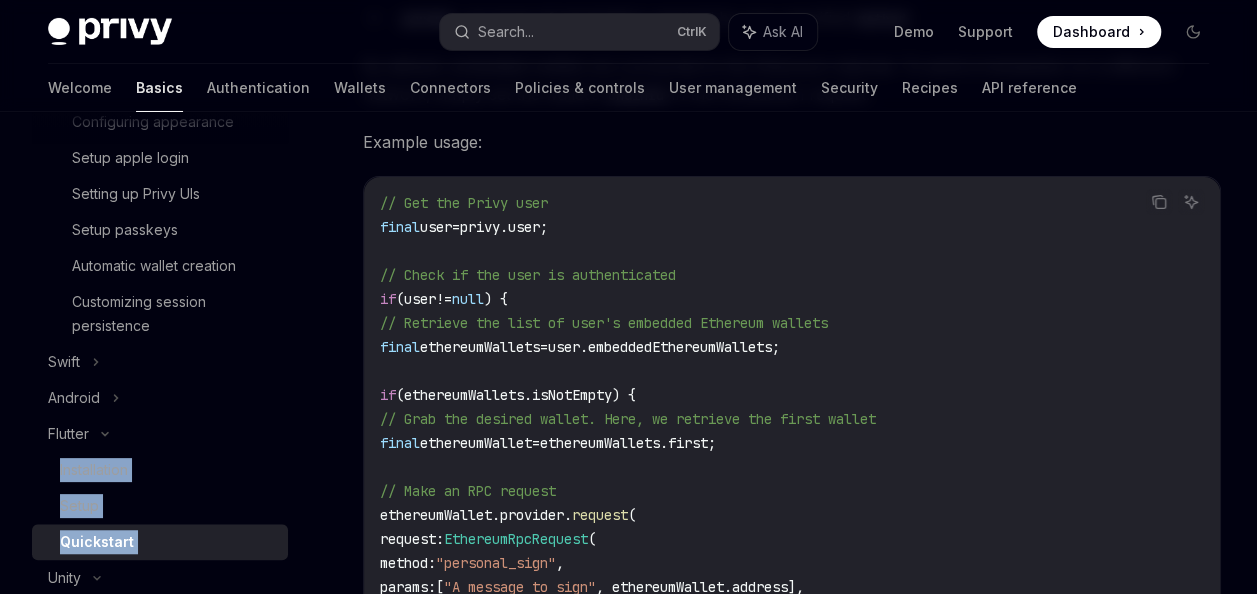 scroll, scrollTop: 3517, scrollLeft: 0, axis: vertical 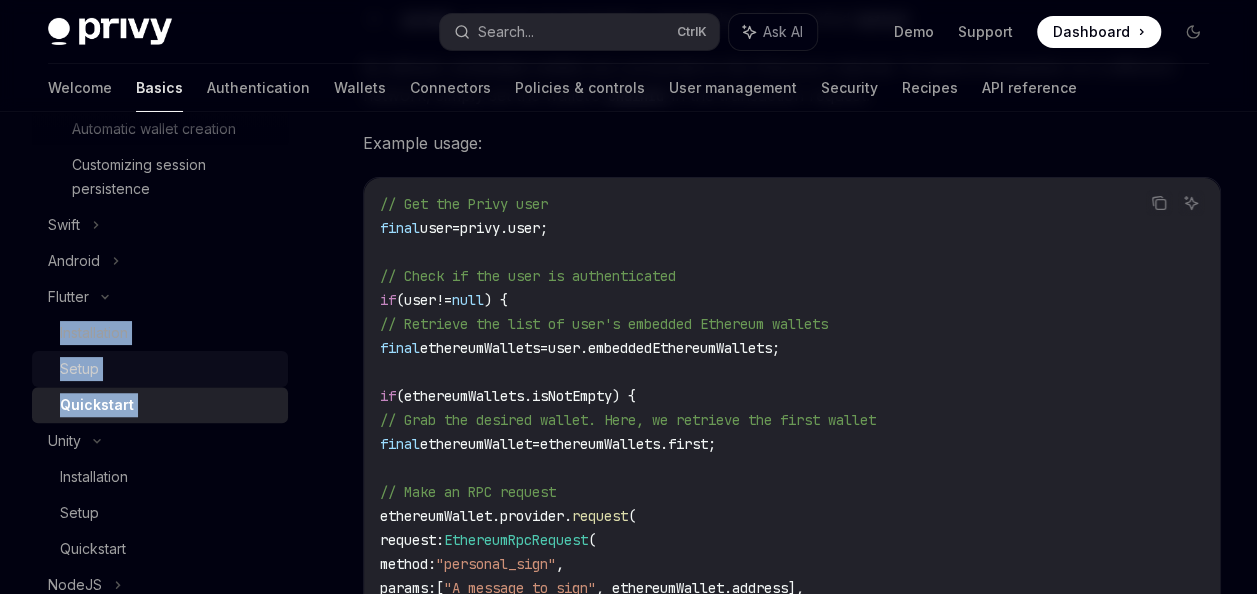 click on "Setup" at bounding box center [160, 369] 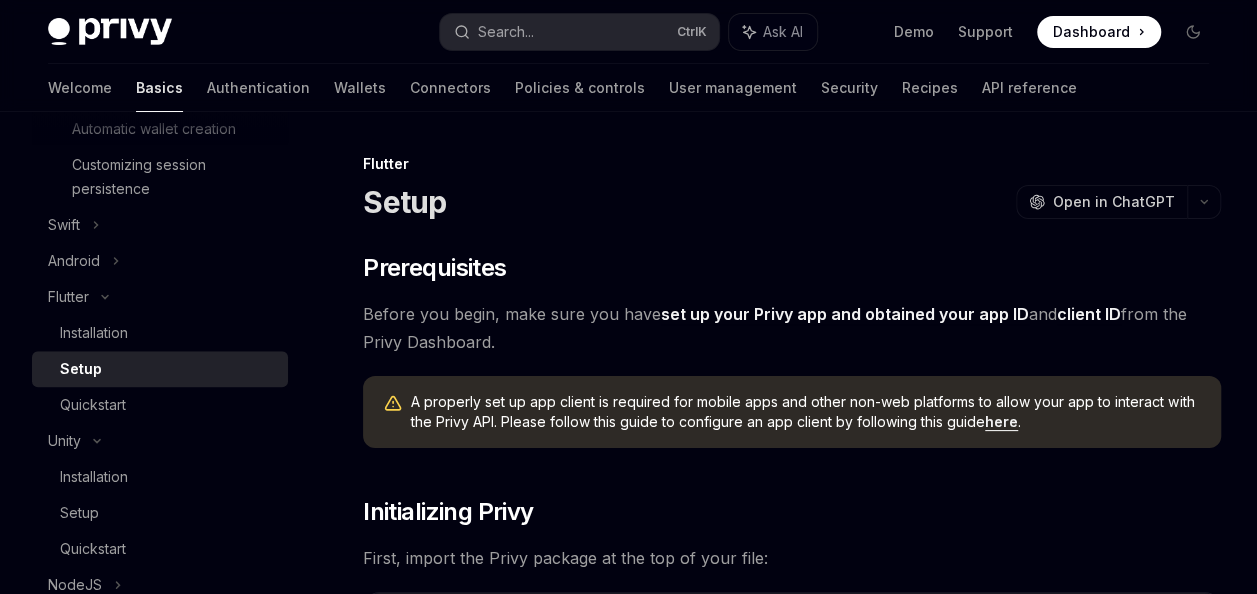 click on "Before you begin, make sure you have  set up your Privy app and obtained your app ID  and  client ID  from the Privy Dashboard." at bounding box center [792, 328] 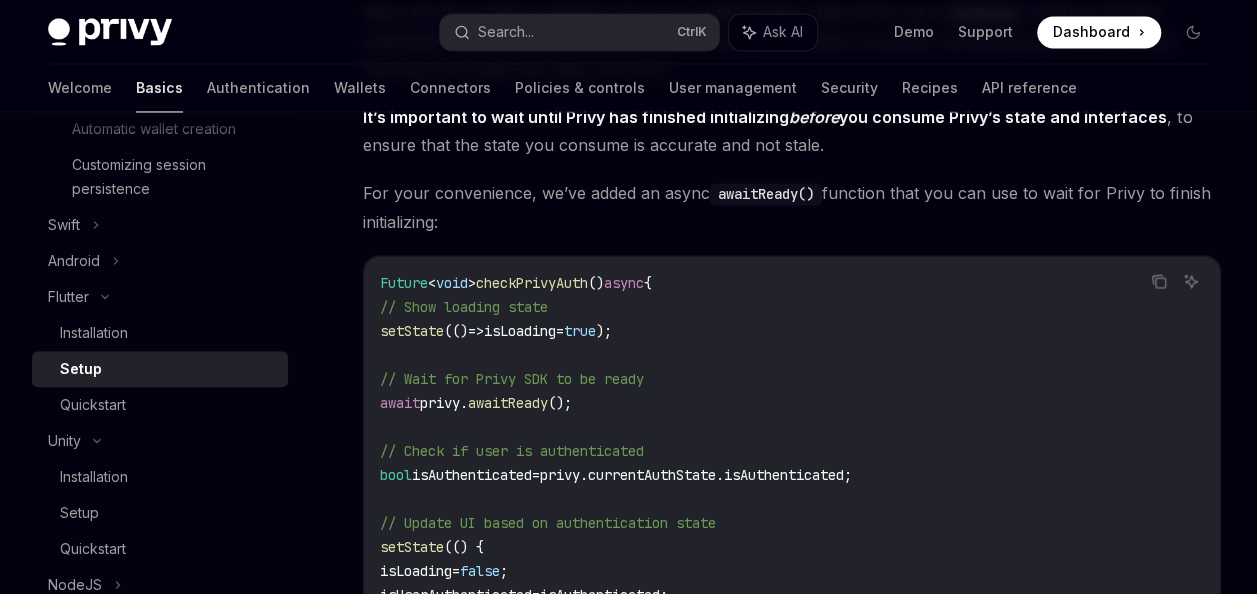 scroll, scrollTop: 1664, scrollLeft: 0, axis: vertical 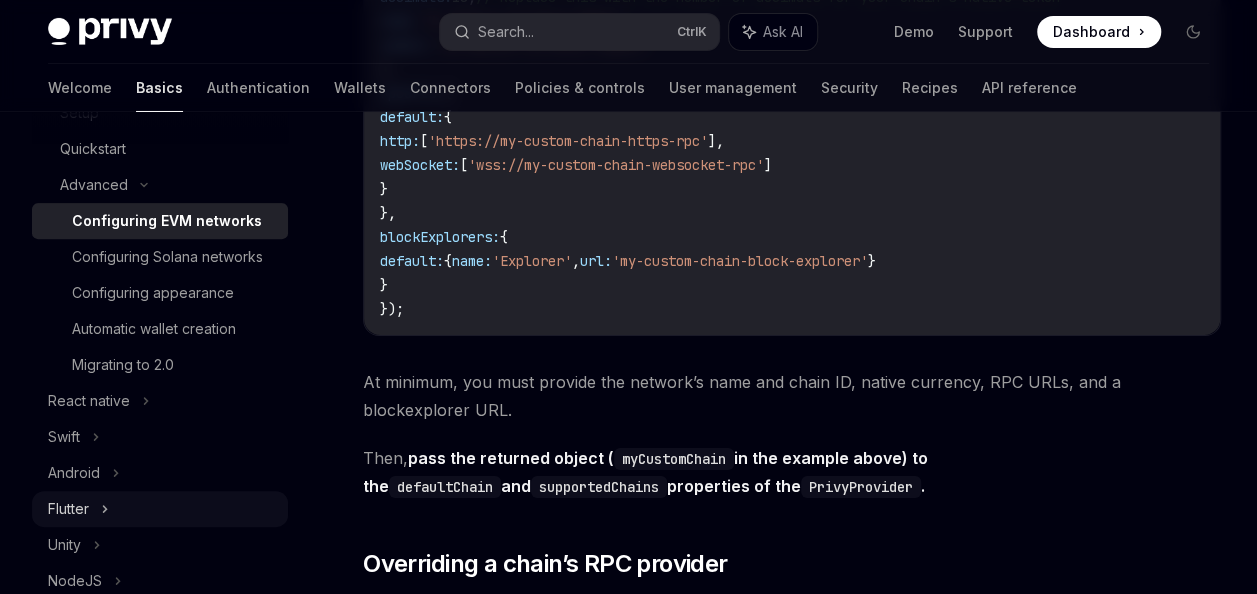 click on "Flutter" at bounding box center [160, 509] 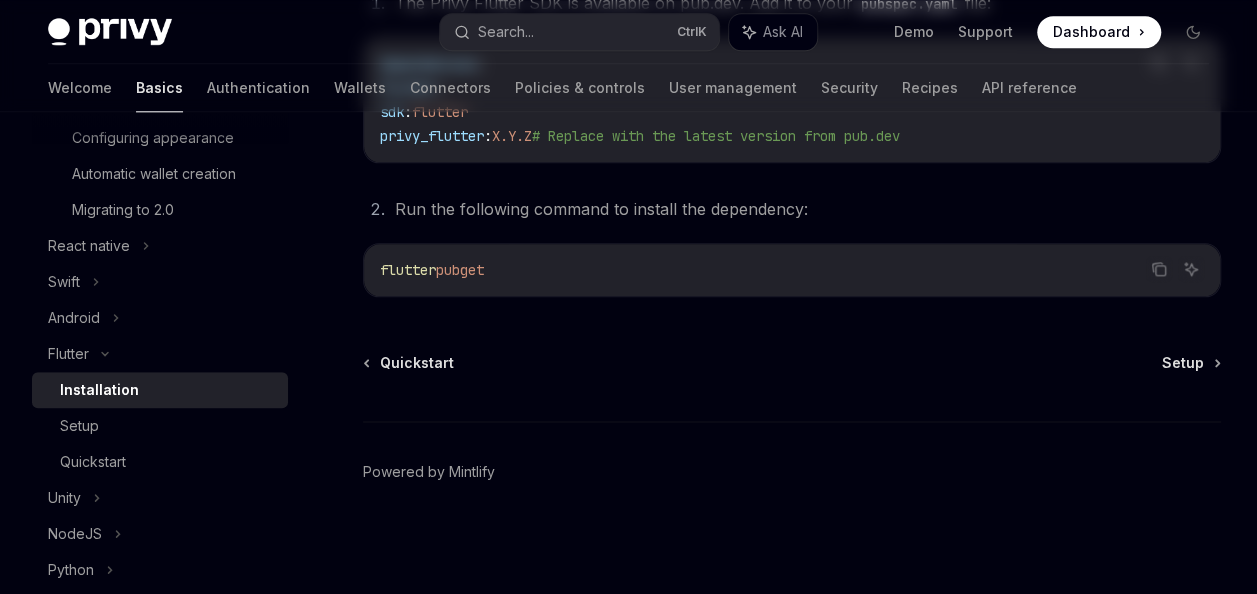 scroll, scrollTop: 521, scrollLeft: 0, axis: vertical 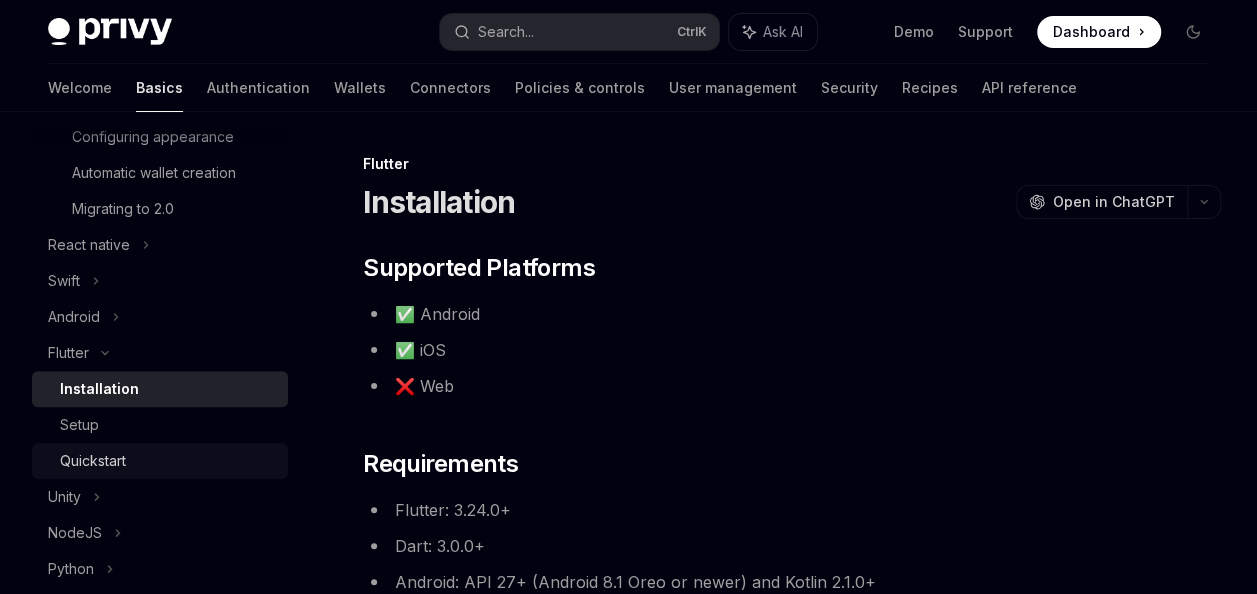 click on "Quickstart" at bounding box center (93, 461) 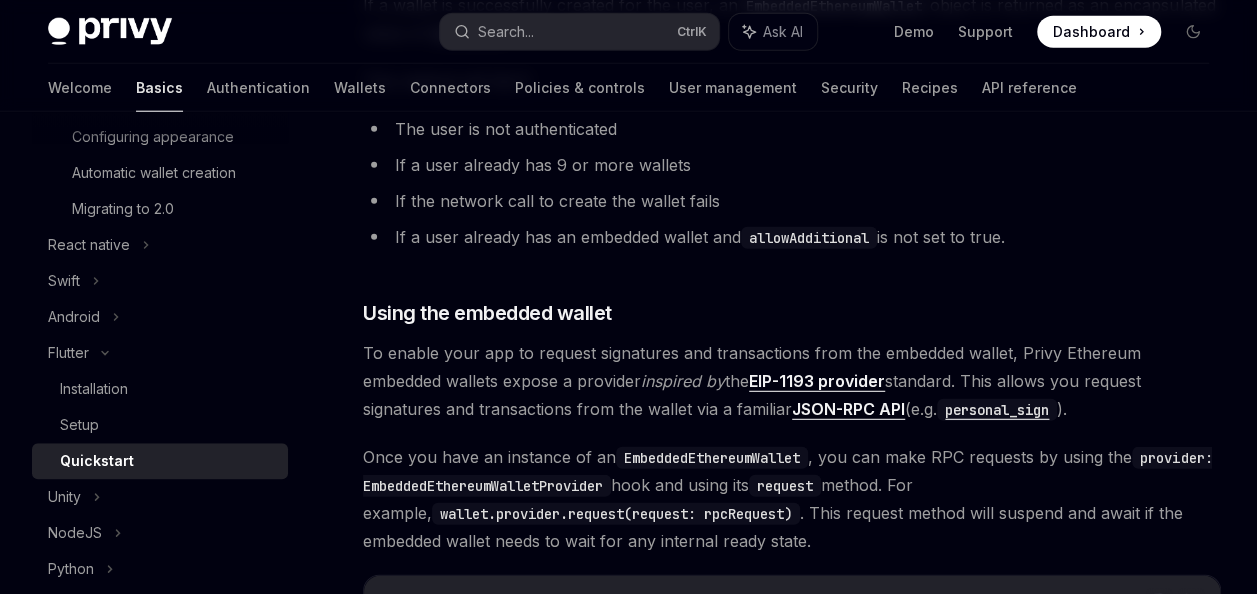 scroll, scrollTop: 2564, scrollLeft: 0, axis: vertical 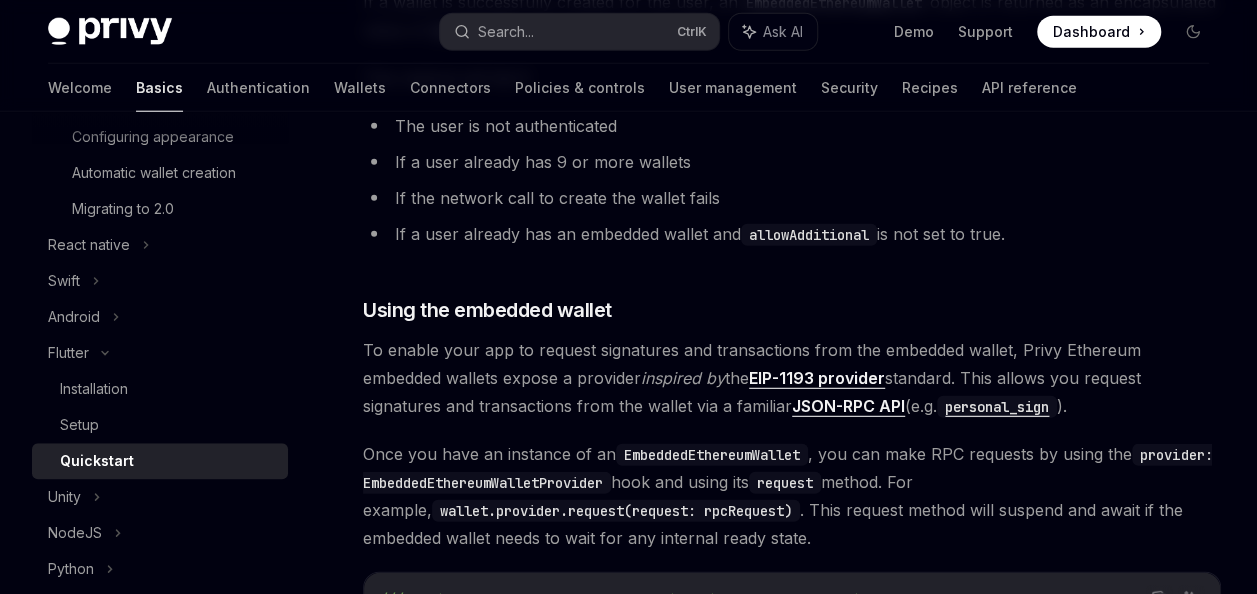 click on "JSON-RPC API" at bounding box center [848, 406] 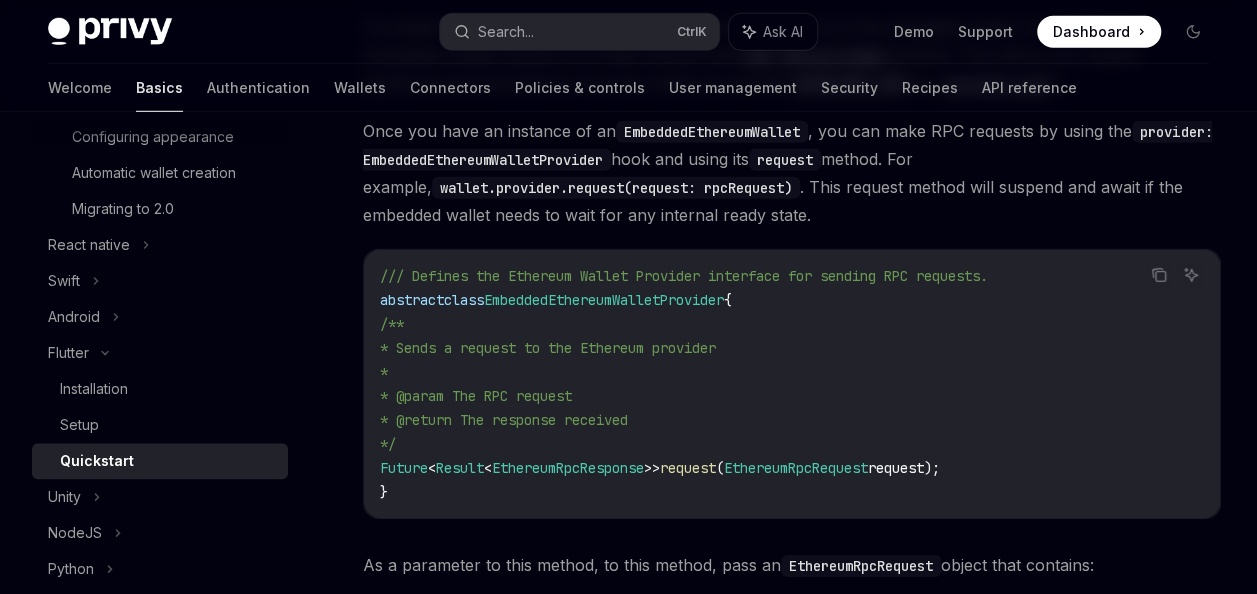 scroll, scrollTop: 2888, scrollLeft: 0, axis: vertical 